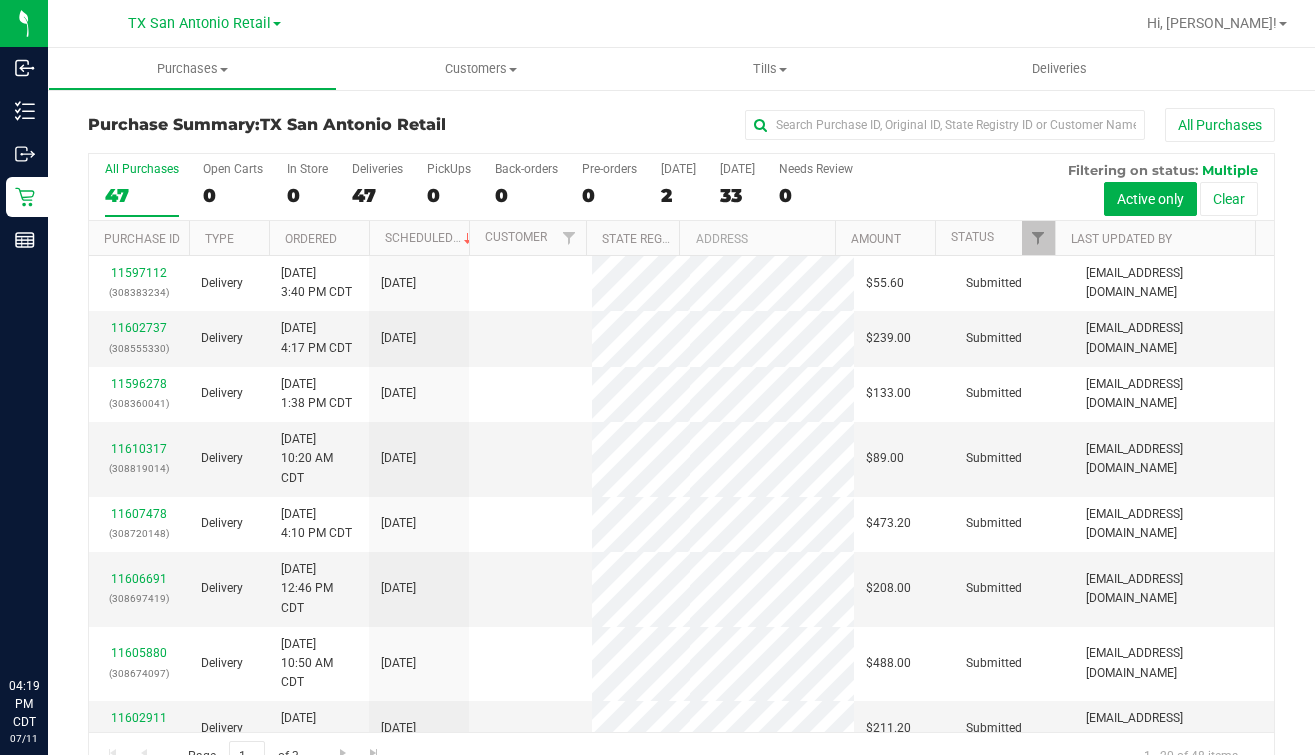 scroll, scrollTop: 0, scrollLeft: 0, axis: both 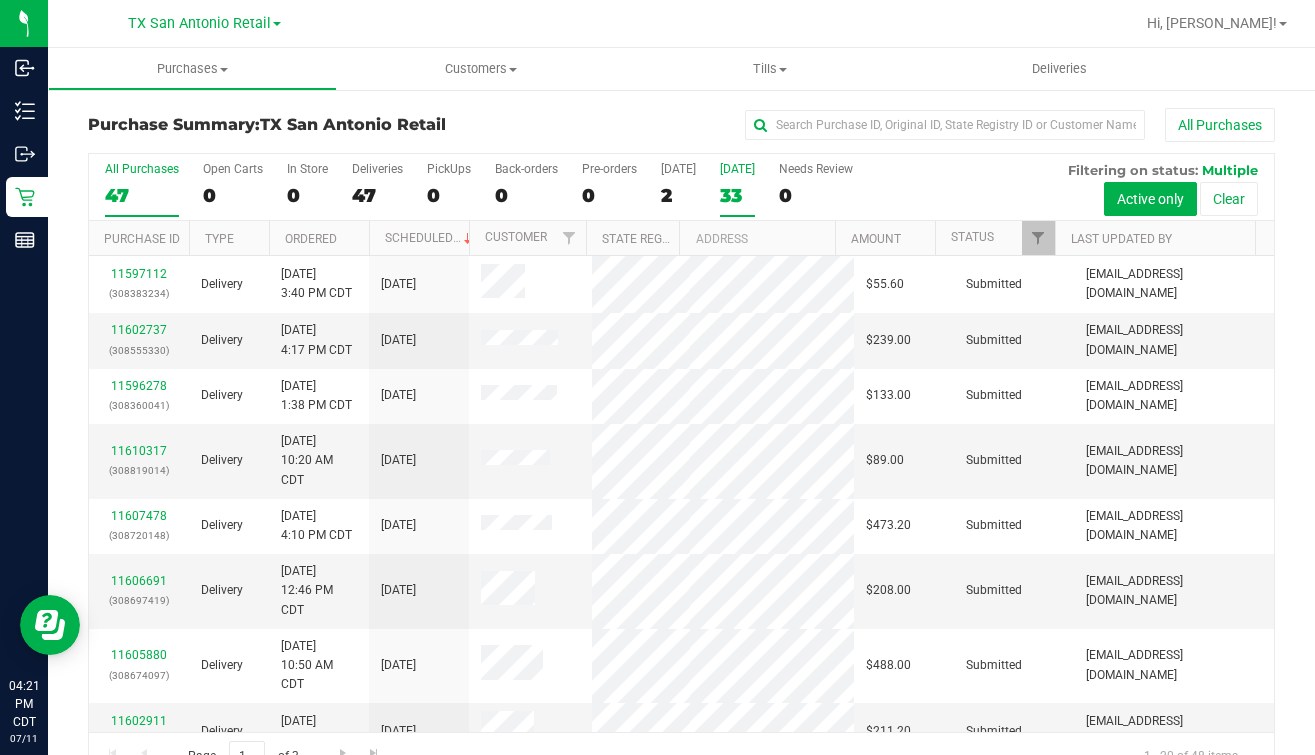 click on "33" at bounding box center (737, 195) 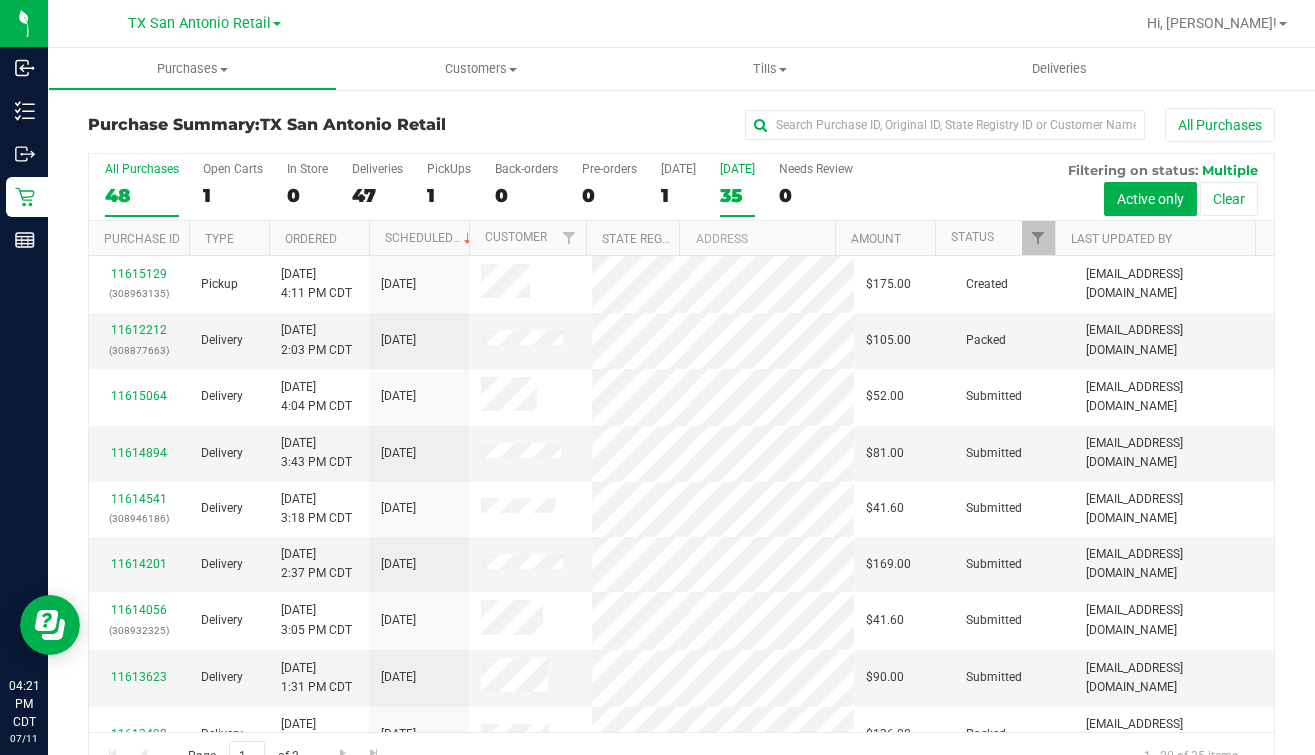 click on "35" at bounding box center (737, 195) 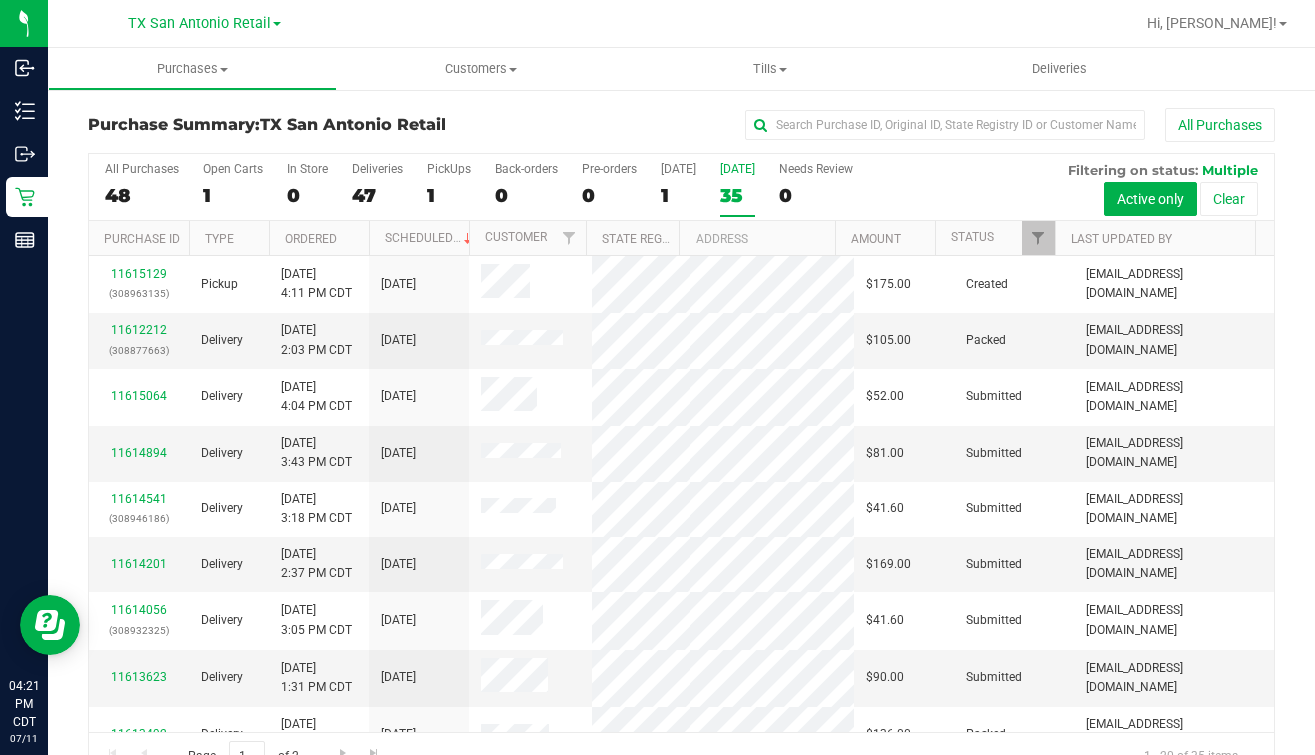 click on "35" at bounding box center (737, 195) 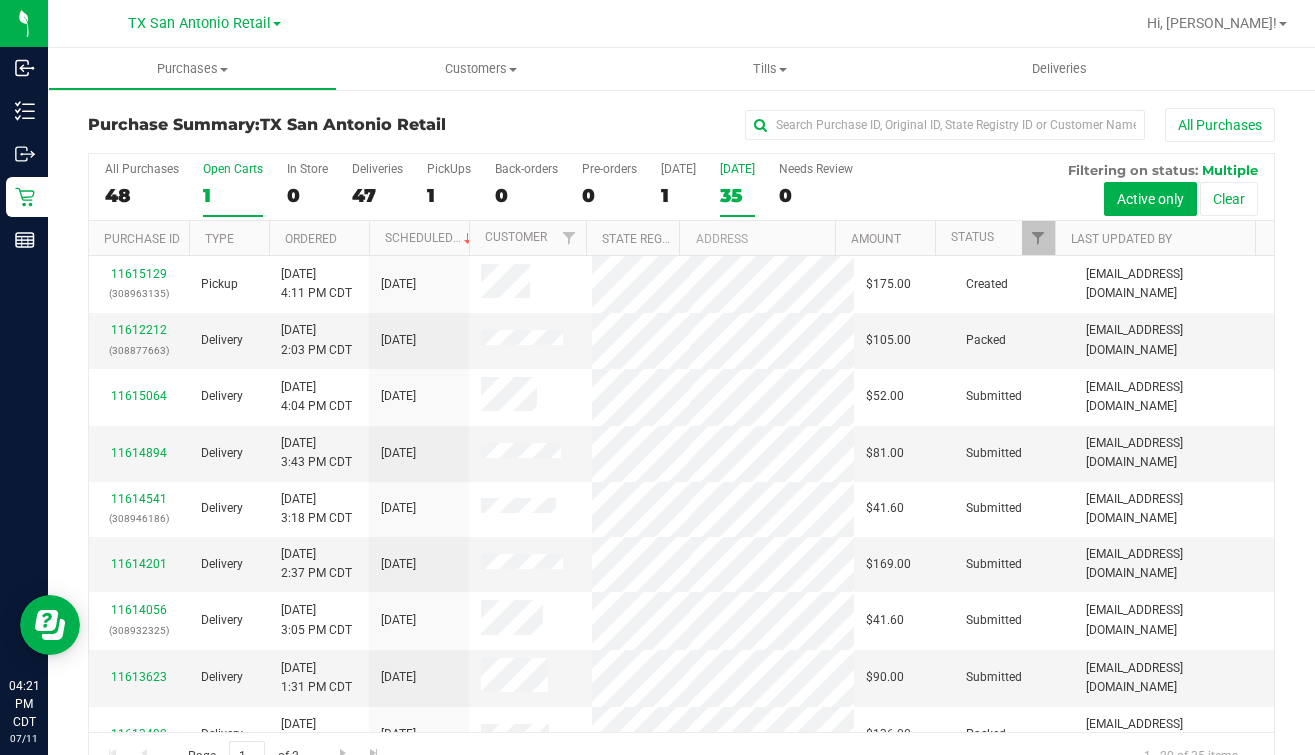 click on "Open Carts" at bounding box center [233, 169] 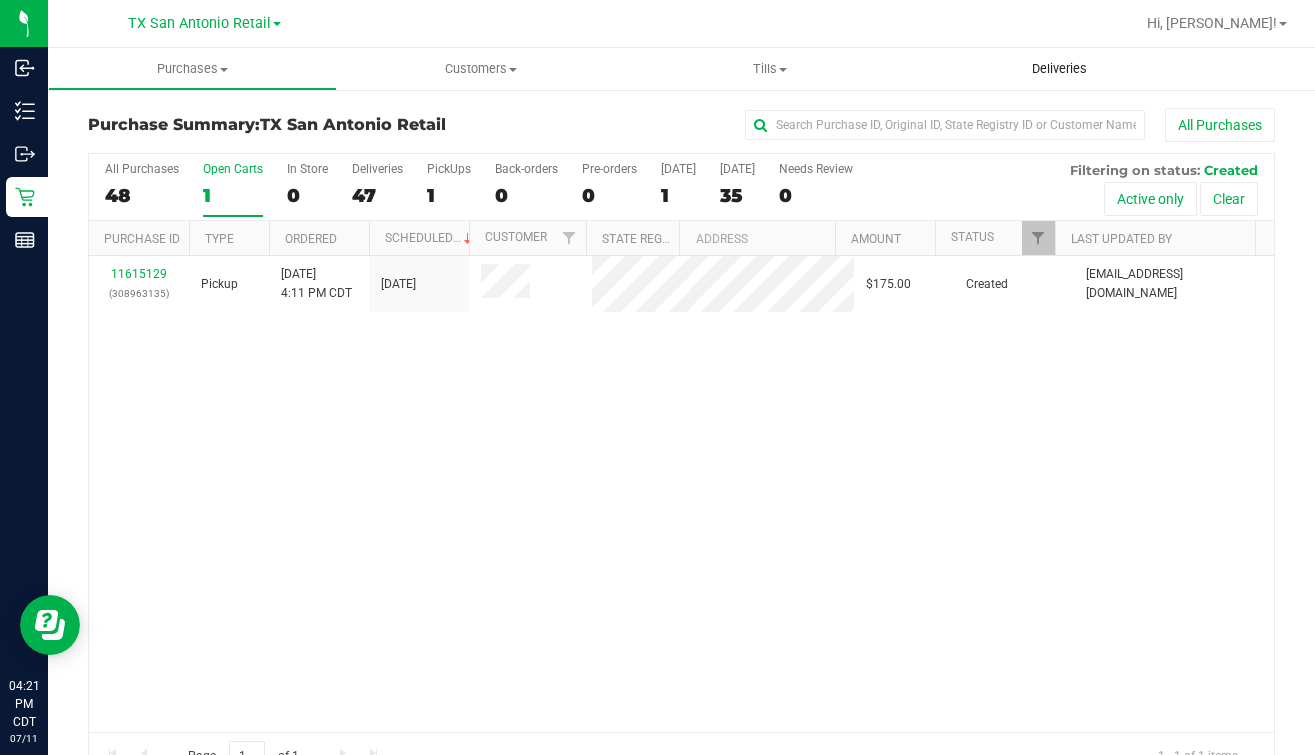 click on "Deliveries" at bounding box center [1059, 69] 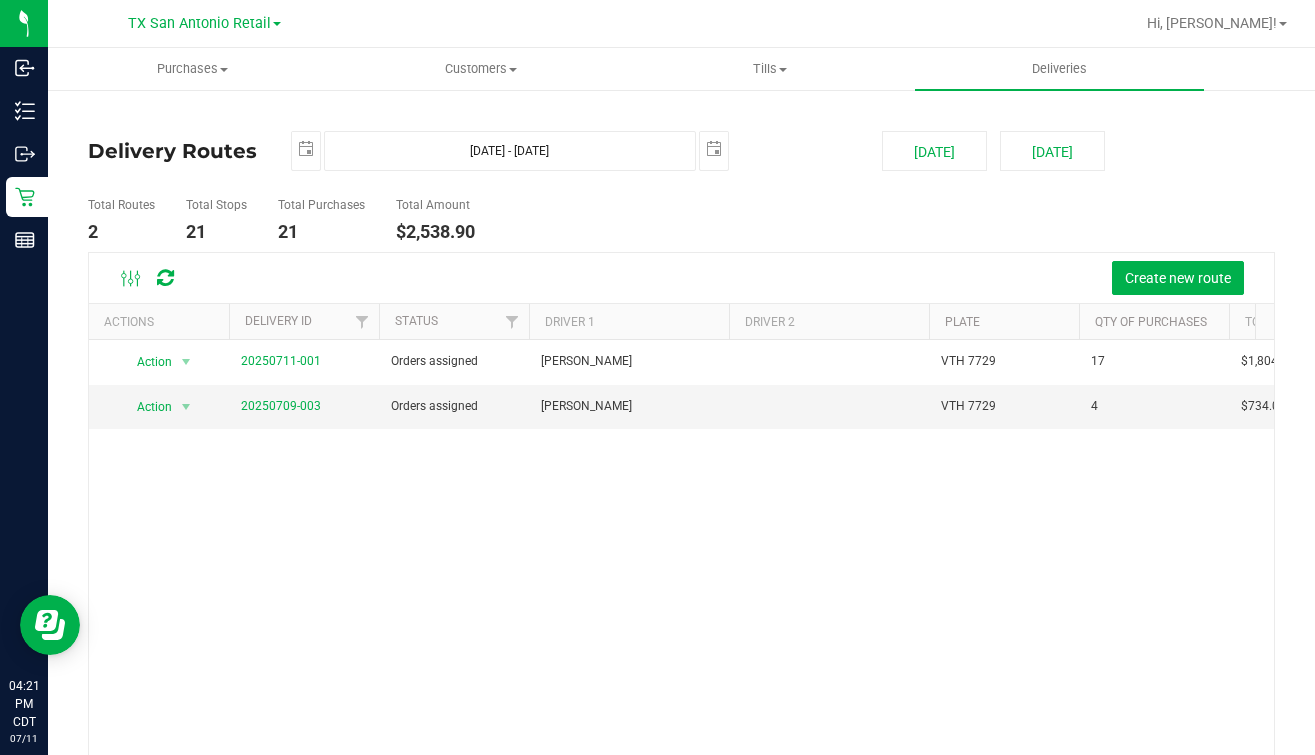 click on "Create new route" at bounding box center (727, 278) 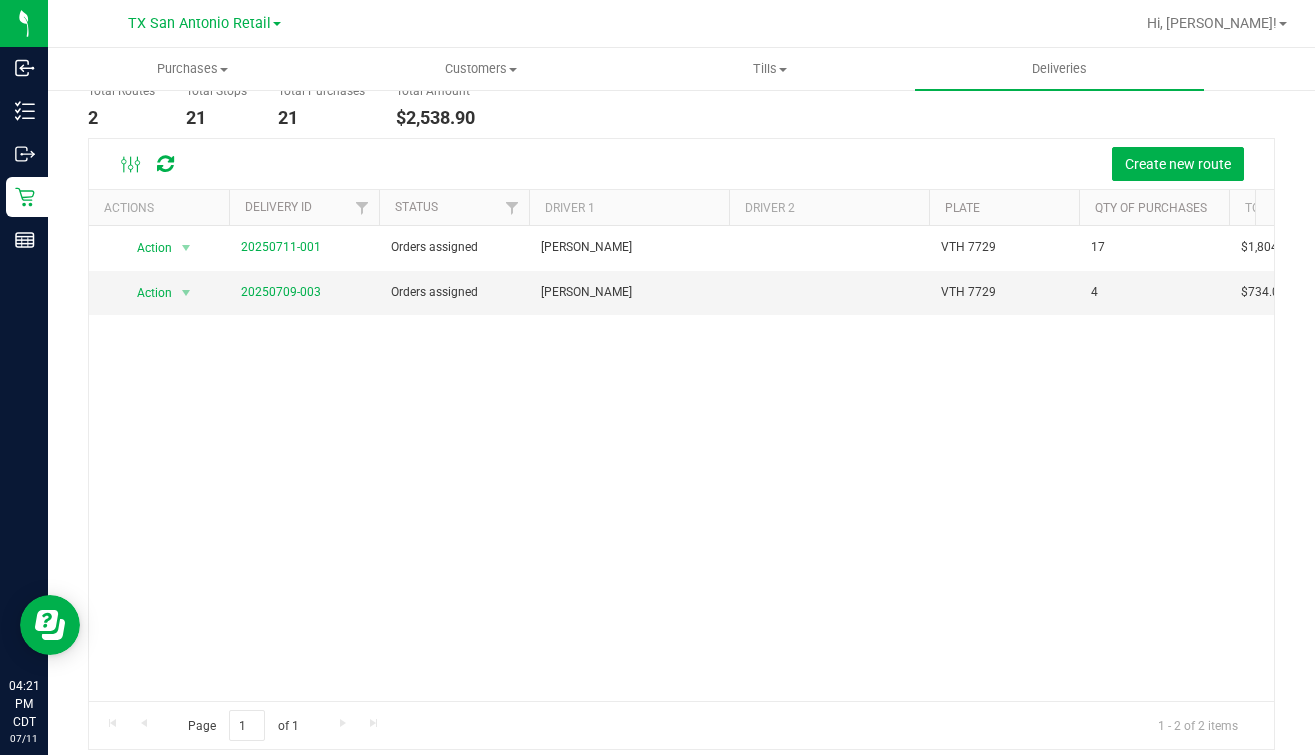 scroll, scrollTop: 128, scrollLeft: 0, axis: vertical 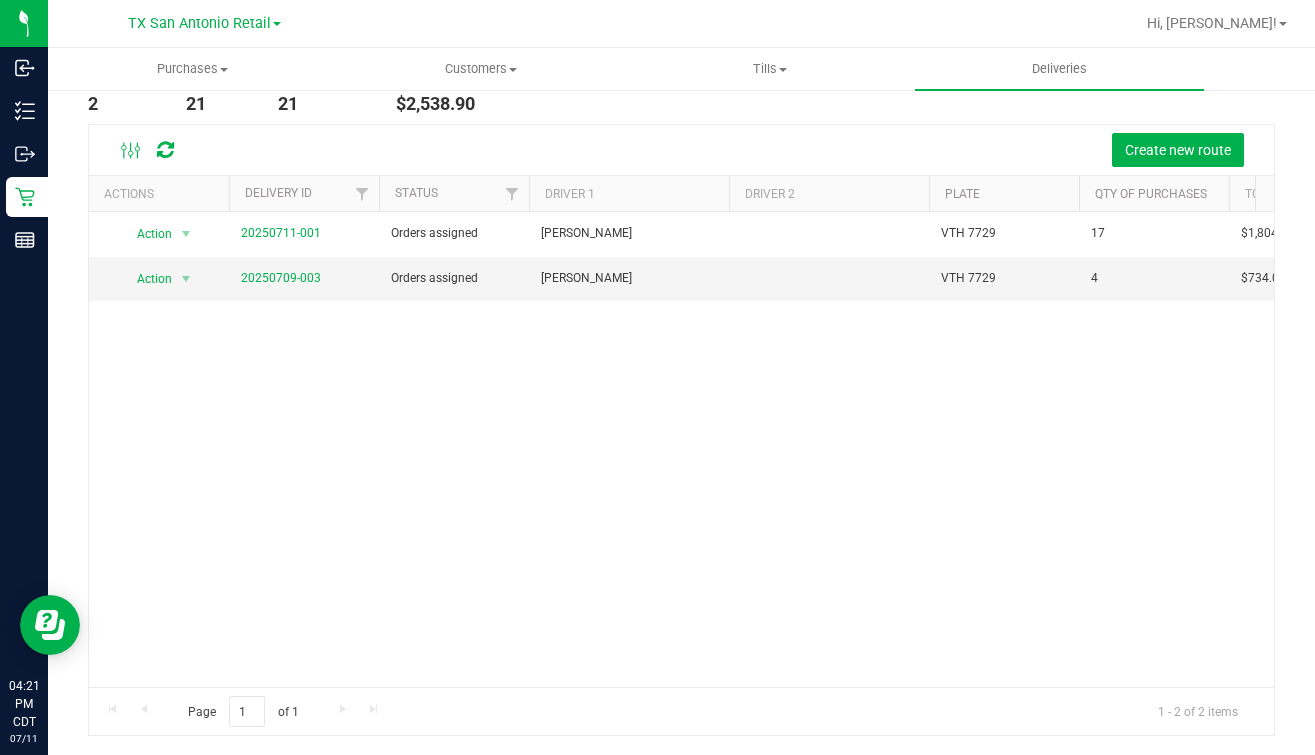 click on "Action Action Cancel Delivery Edit Delivery View Delivery
20250711-001
Orders assigned [PERSON_NAME] VTH 7729 17 $1,804.90
Action Action Cancel Delivery Edit Delivery View Delivery
20250709-003
Orders assigned [PERSON_NAME] VTH 7729 4 $734.00" at bounding box center [681, 450] 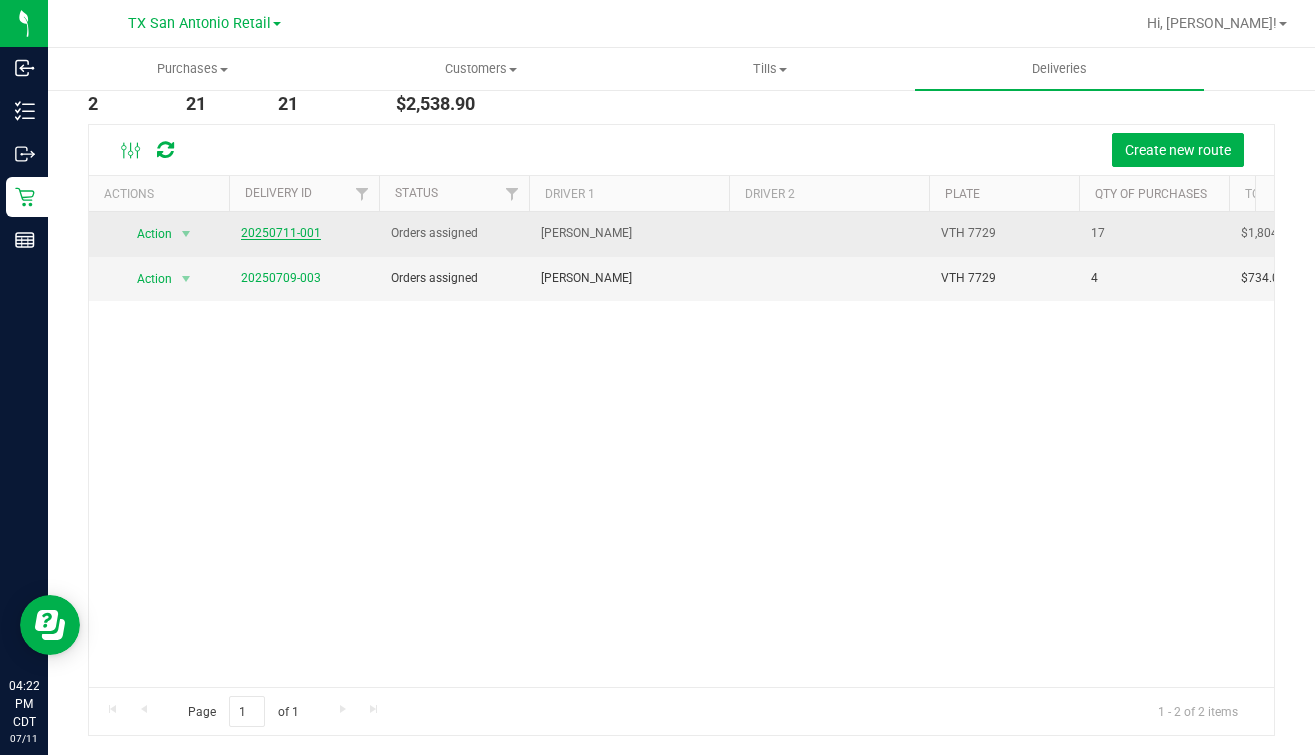 click on "20250711-001" at bounding box center [281, 233] 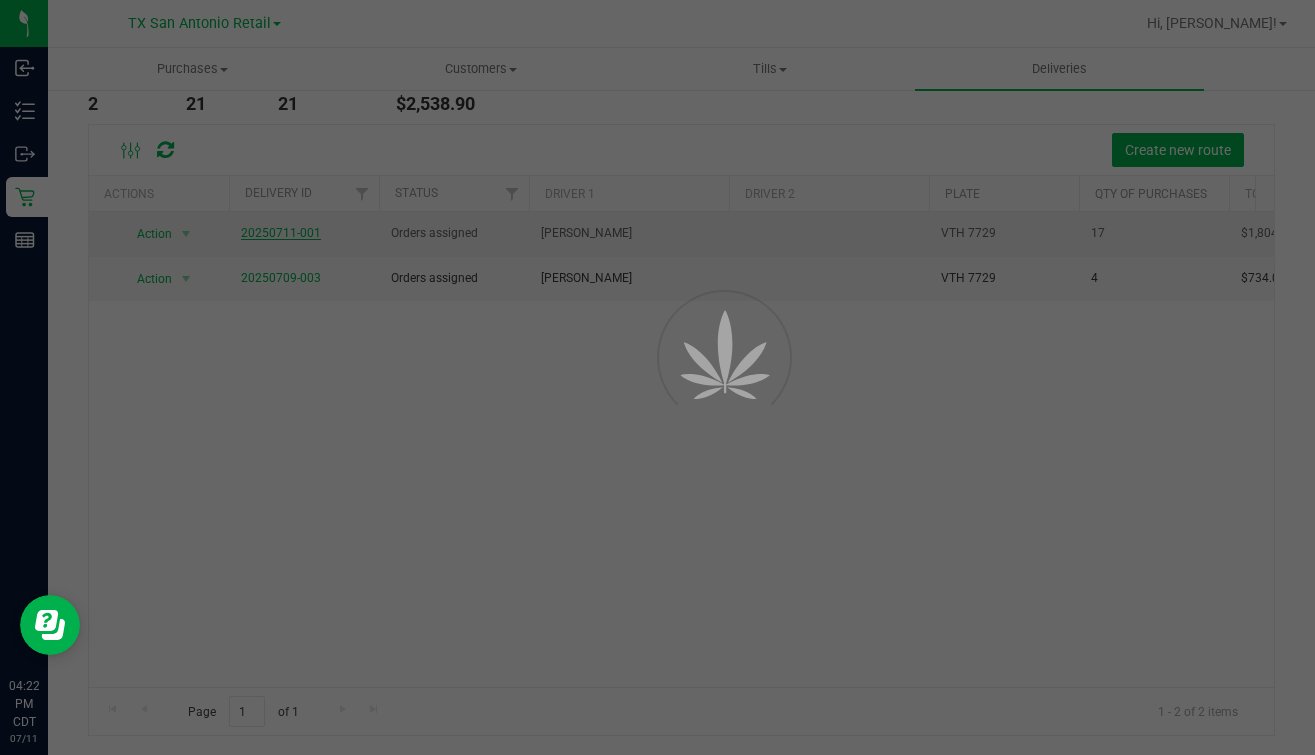 scroll, scrollTop: 0, scrollLeft: 0, axis: both 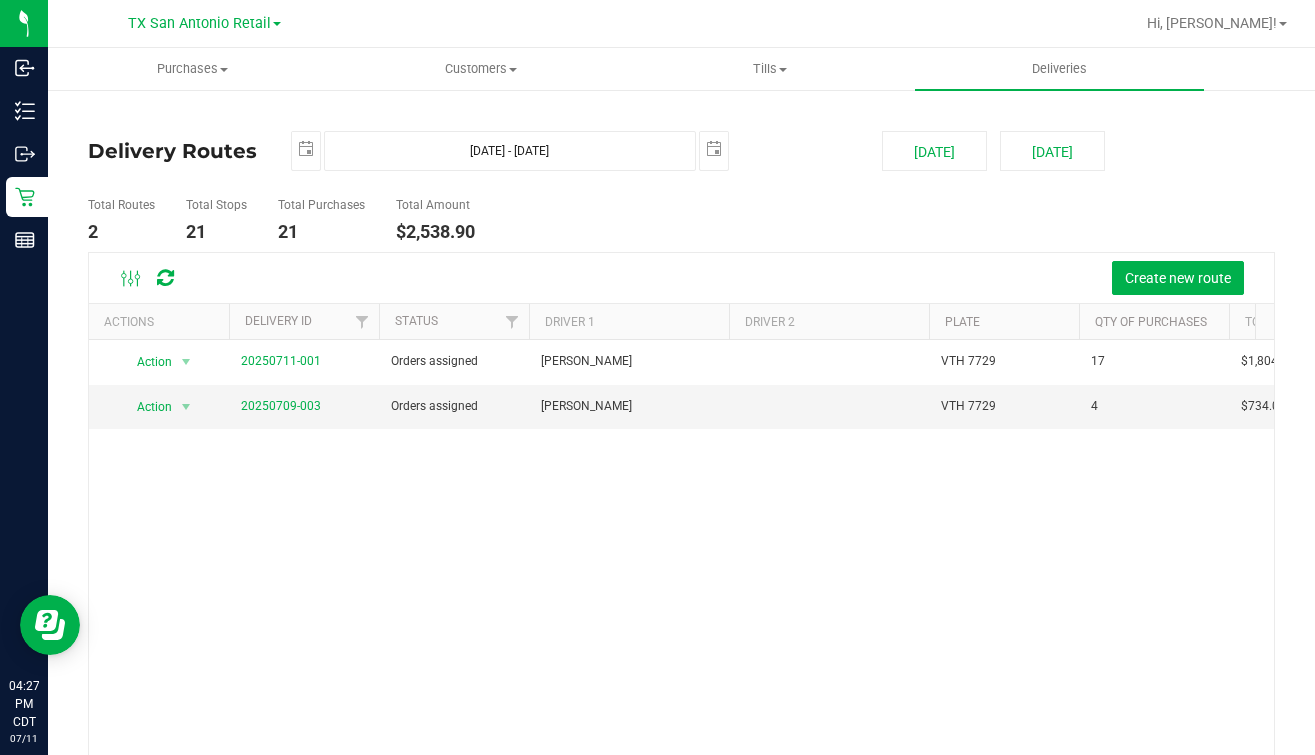 click on "Action Action Cancel Delivery Edit Delivery View Delivery
20250711-001
Orders assigned [PERSON_NAME] VTH 7729 17 $1,804.90
Action Action Cancel Delivery Edit Delivery View Delivery
20250709-003
Orders assigned [PERSON_NAME] VTH 7729 4 $734.00" at bounding box center (681, 578) 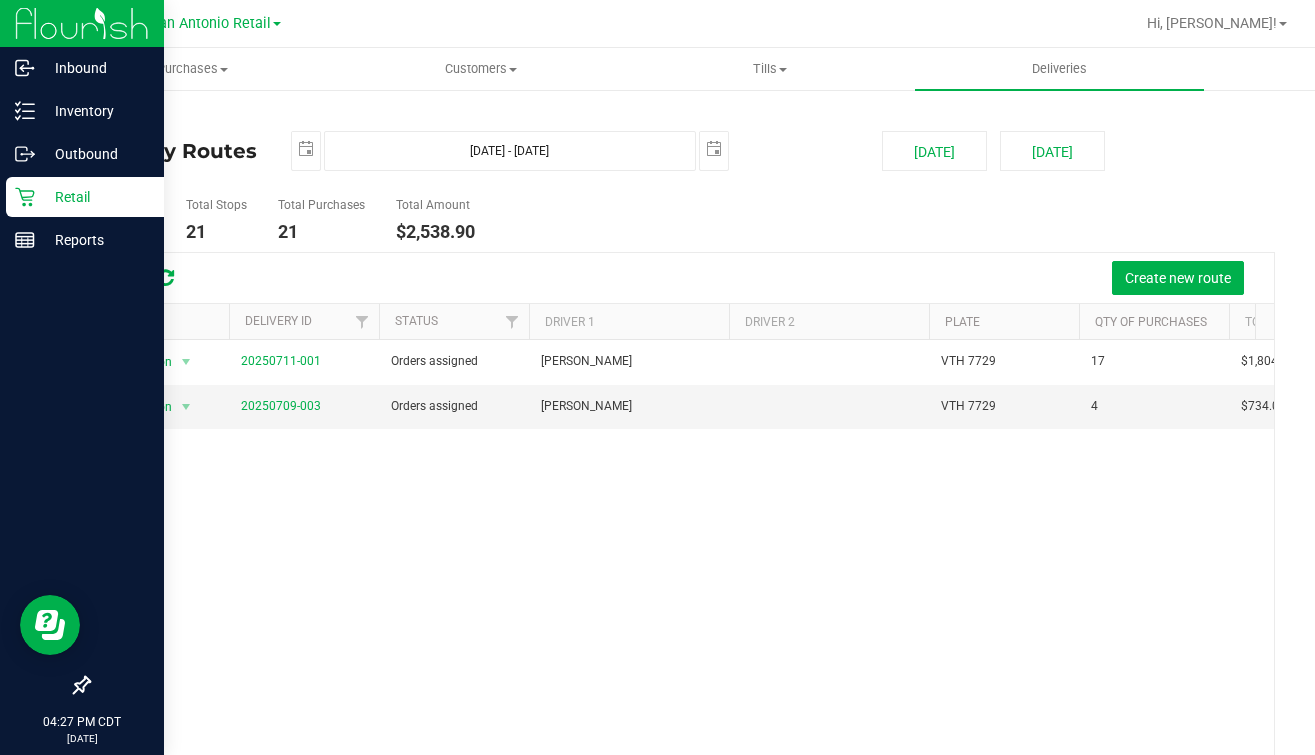 click on "Retail" at bounding box center [85, 197] 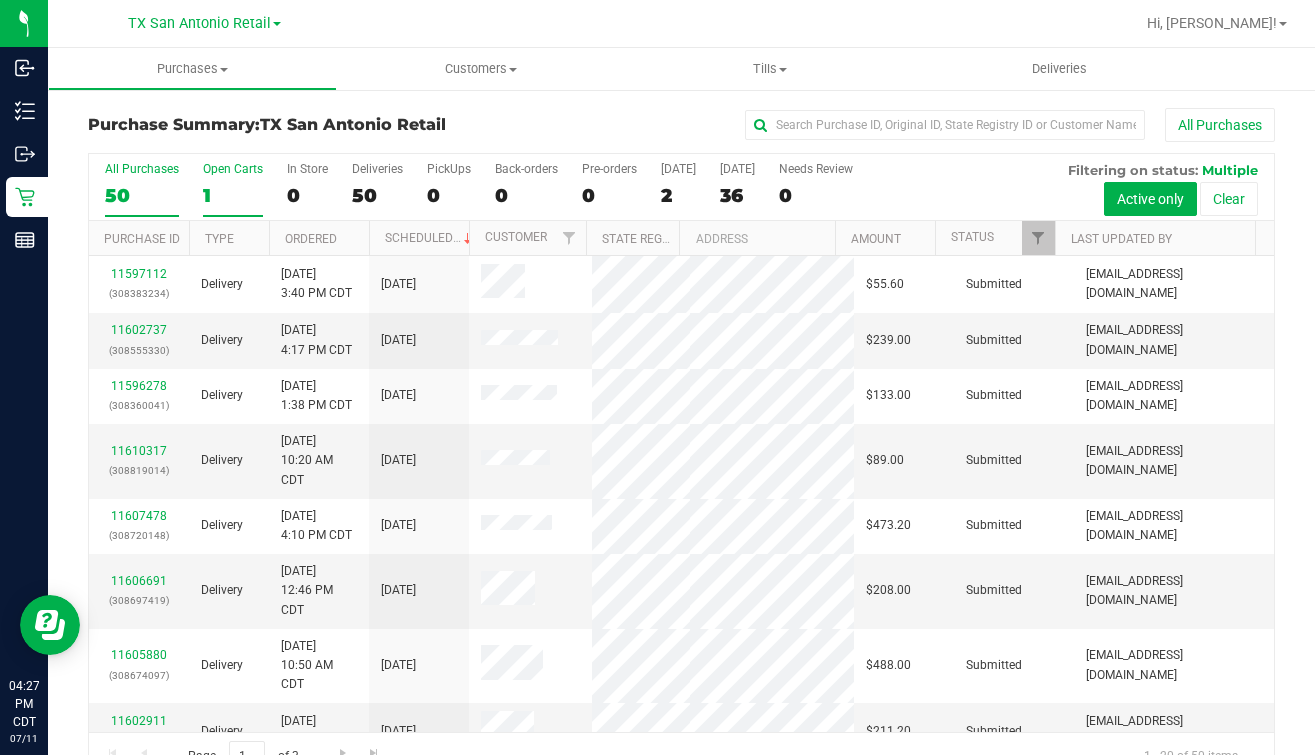 click on "1" at bounding box center [233, 195] 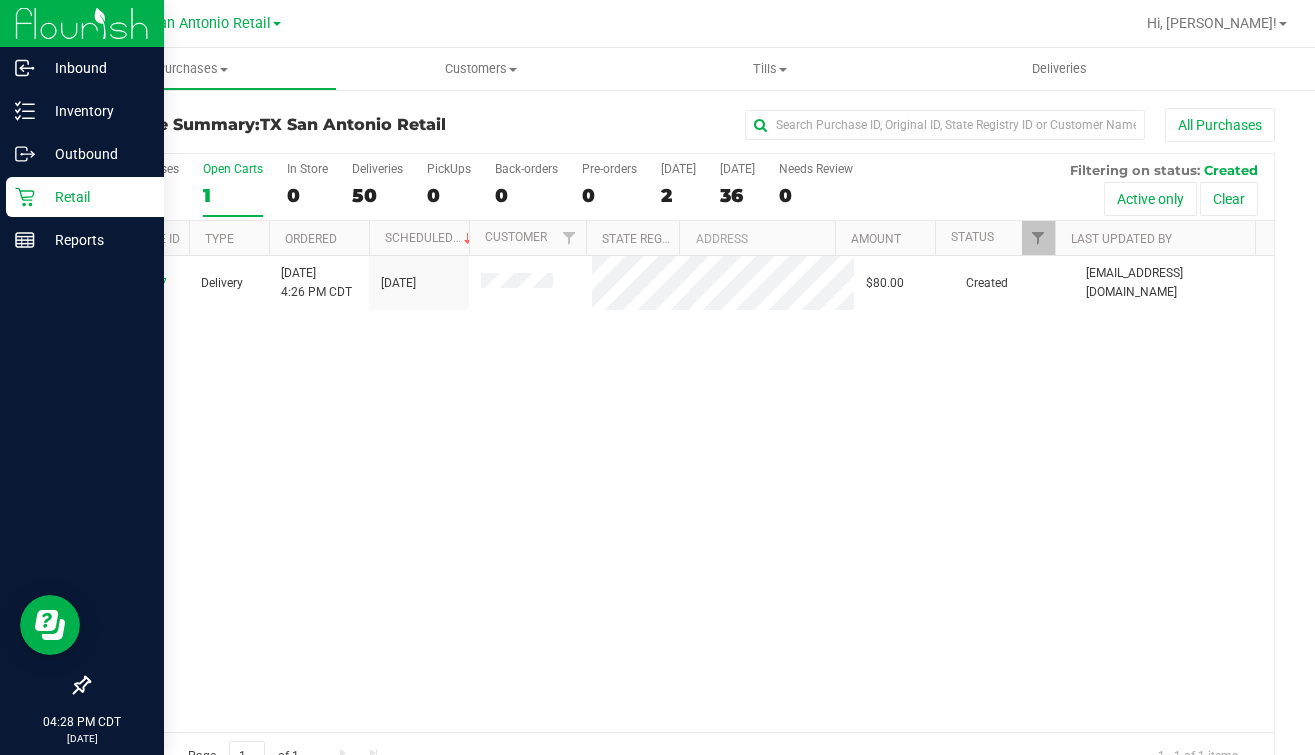 click 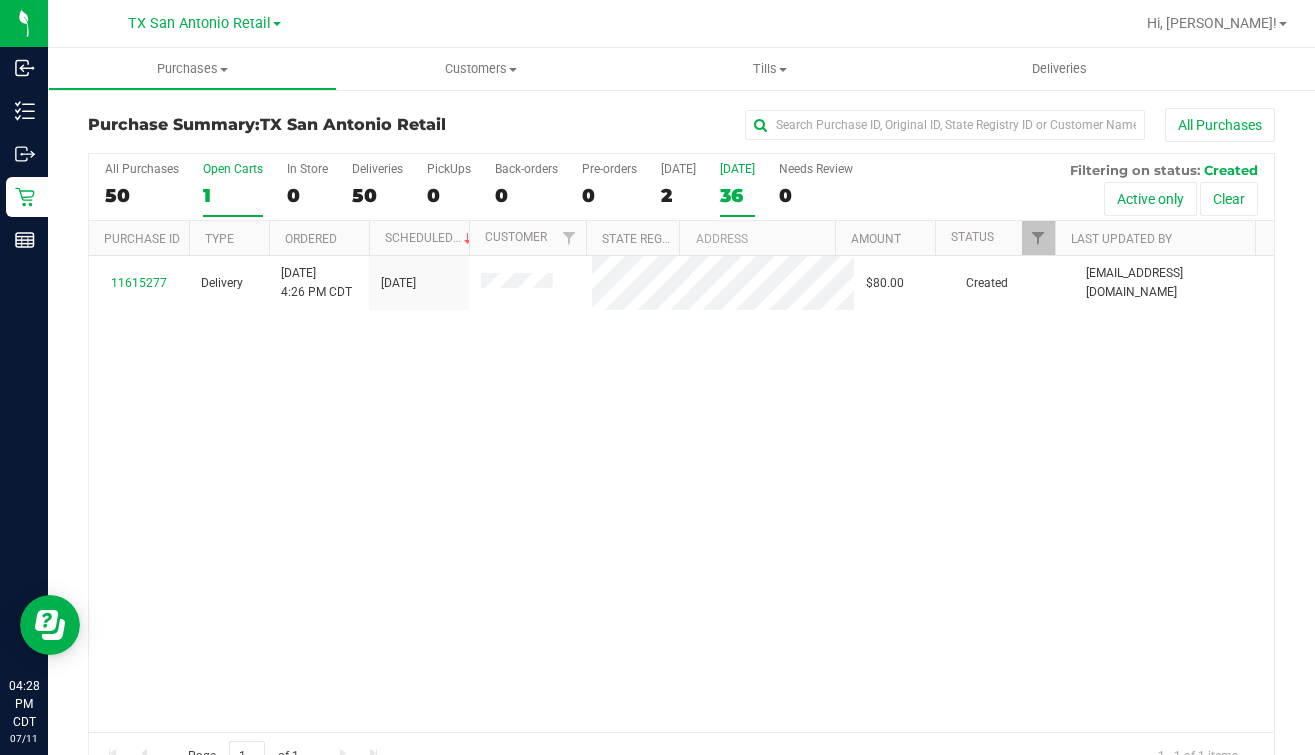 click on "36" at bounding box center (737, 195) 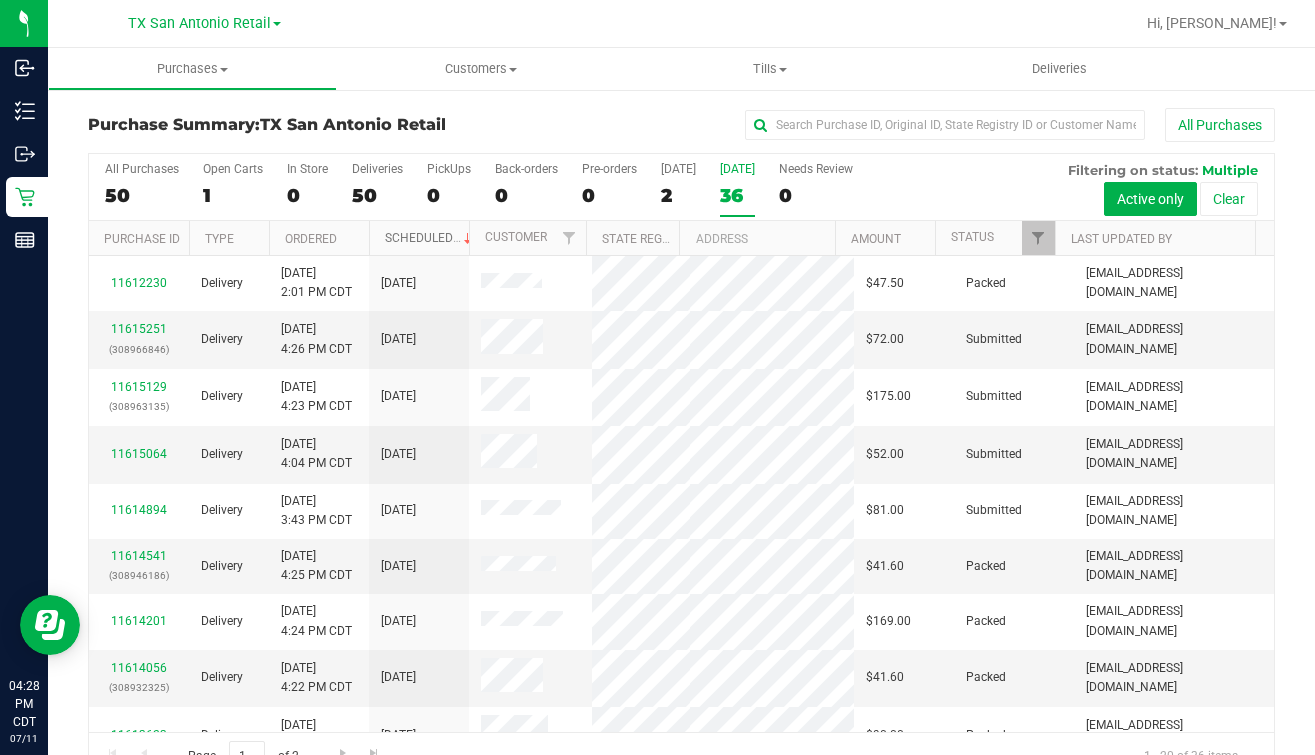click on "Scheduled" at bounding box center (430, 238) 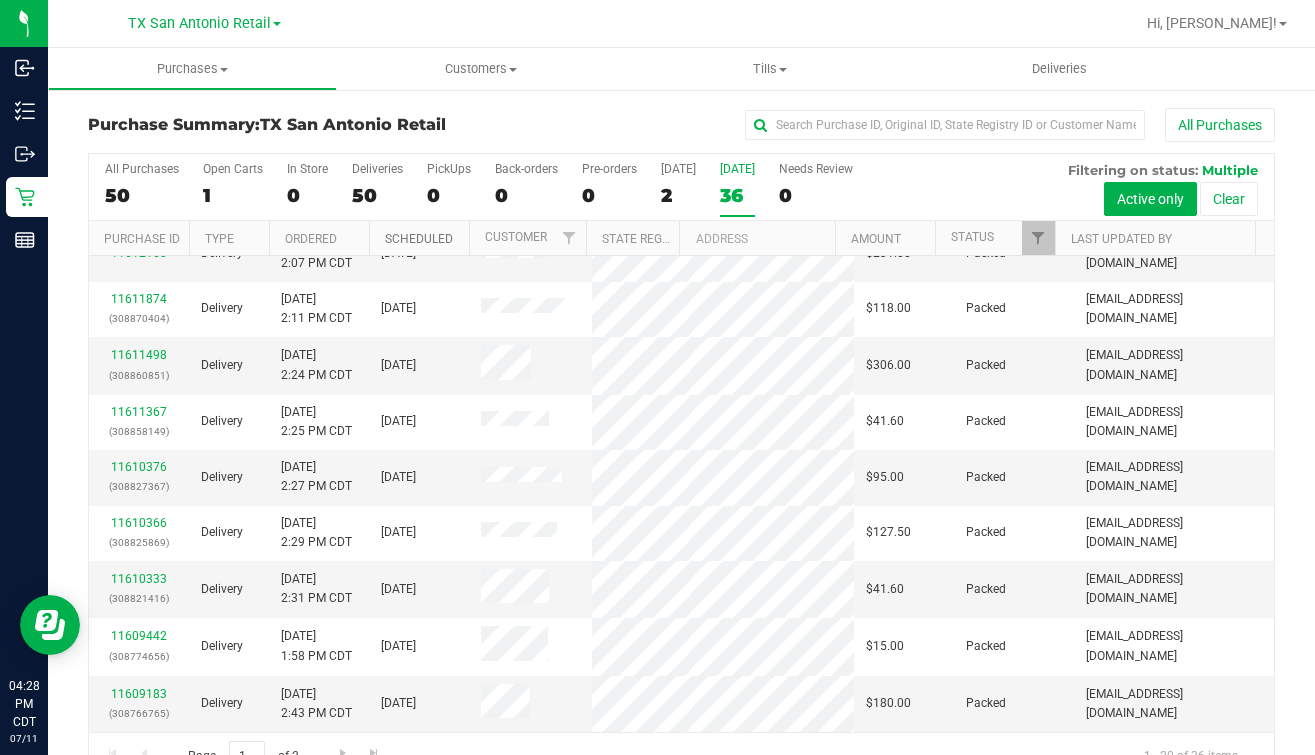 scroll, scrollTop: 1127, scrollLeft: 0, axis: vertical 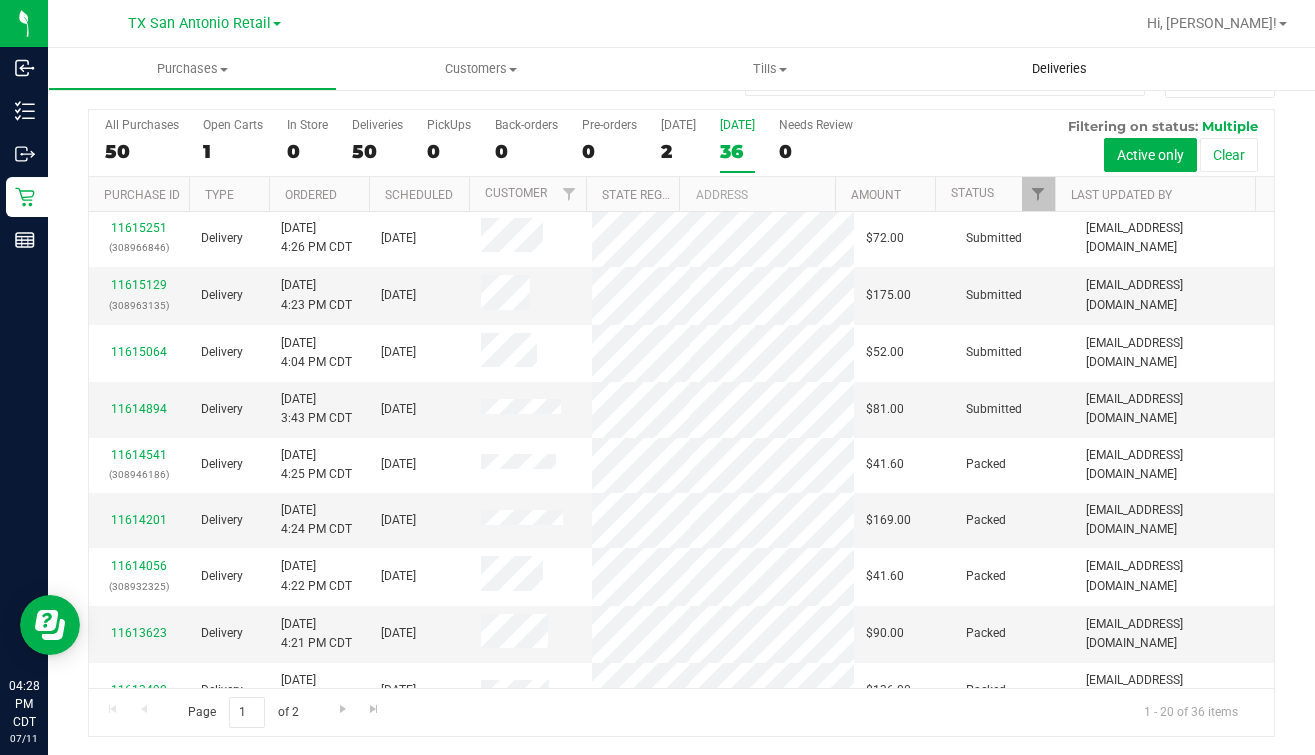 click on "Deliveries" at bounding box center (1059, 69) 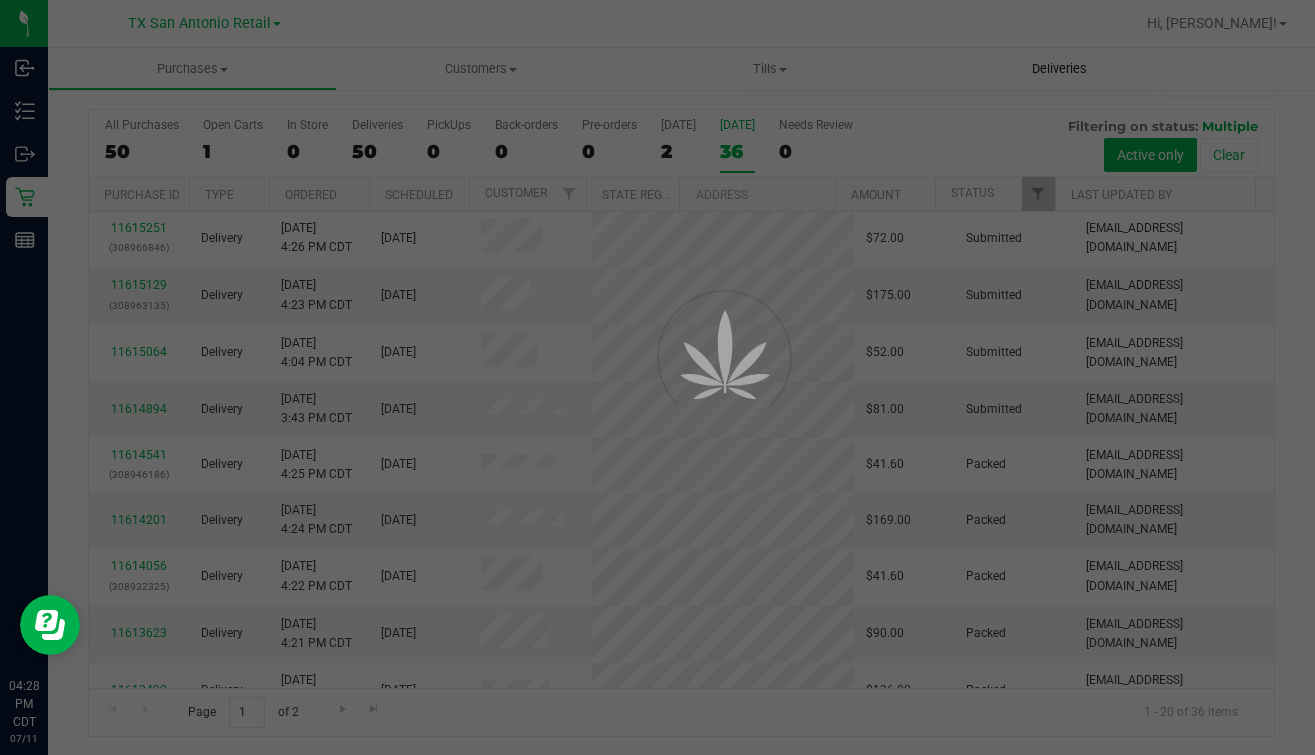scroll, scrollTop: 0, scrollLeft: 0, axis: both 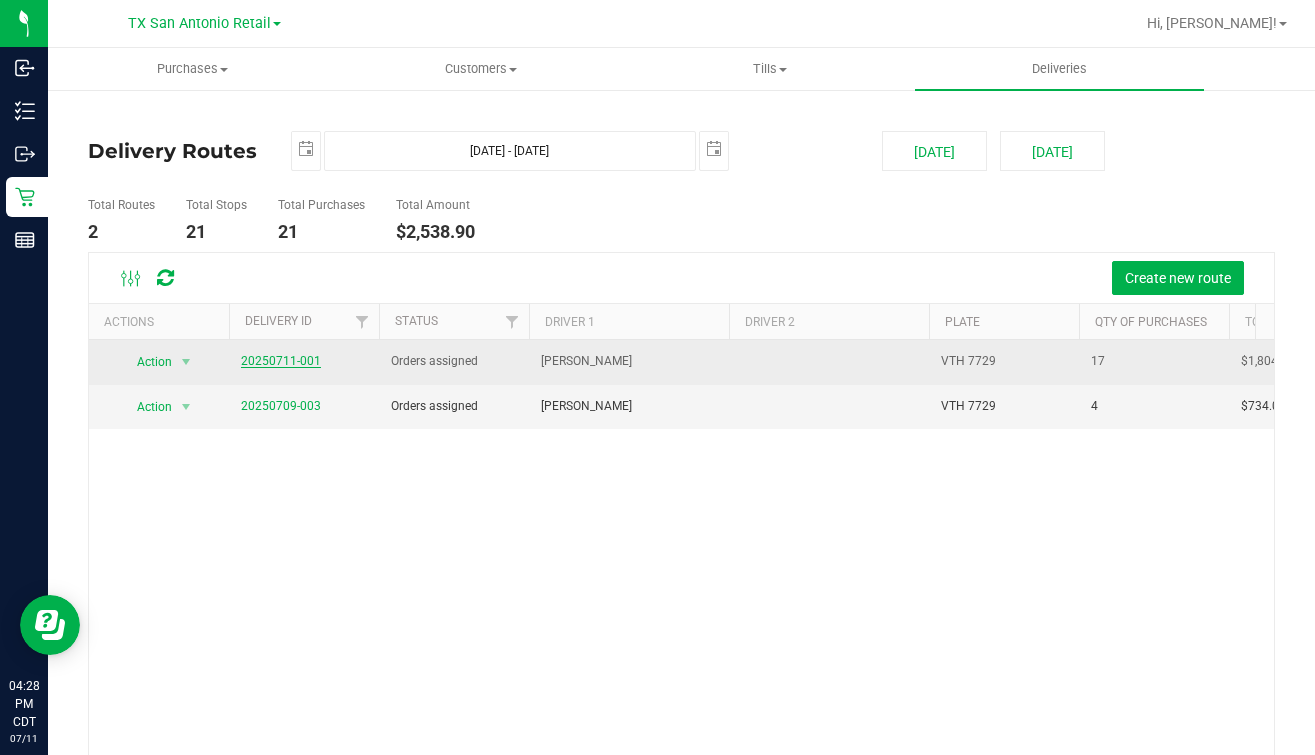 click on "20250711-001" at bounding box center [281, 361] 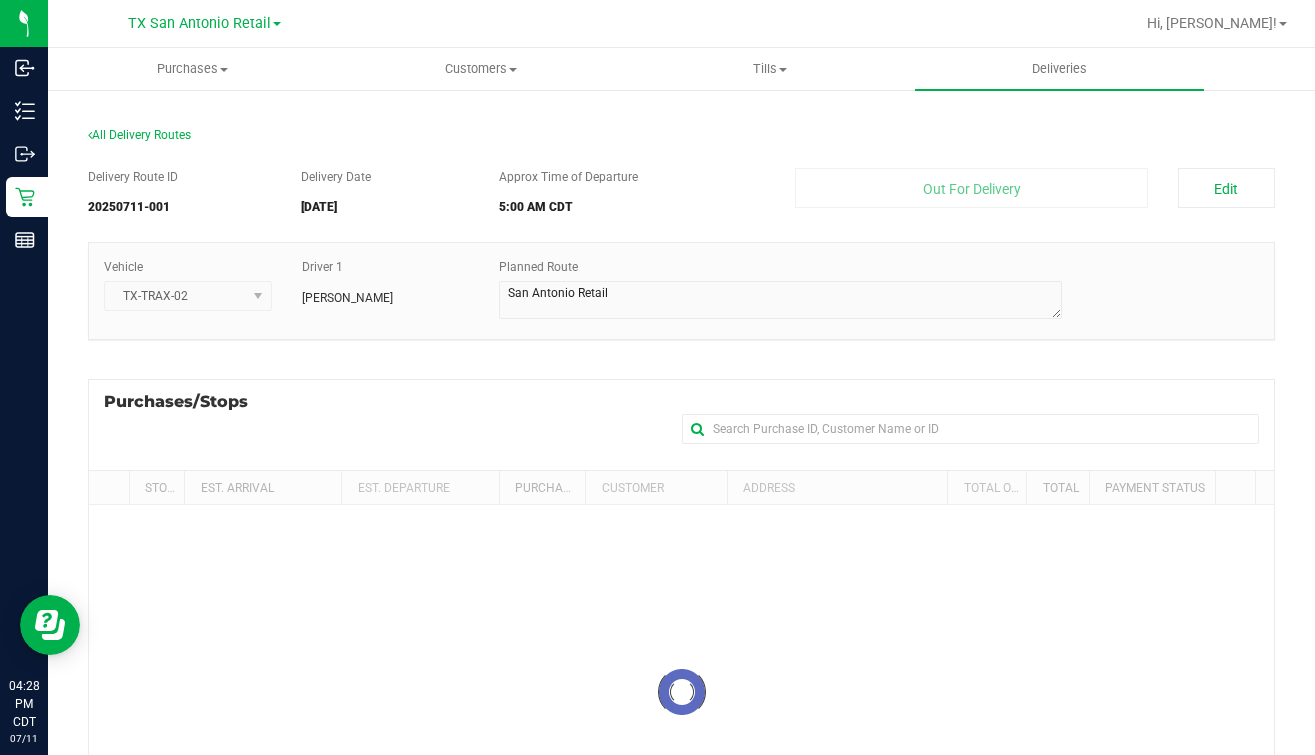 click on "Out For Delivery" at bounding box center (971, 188) 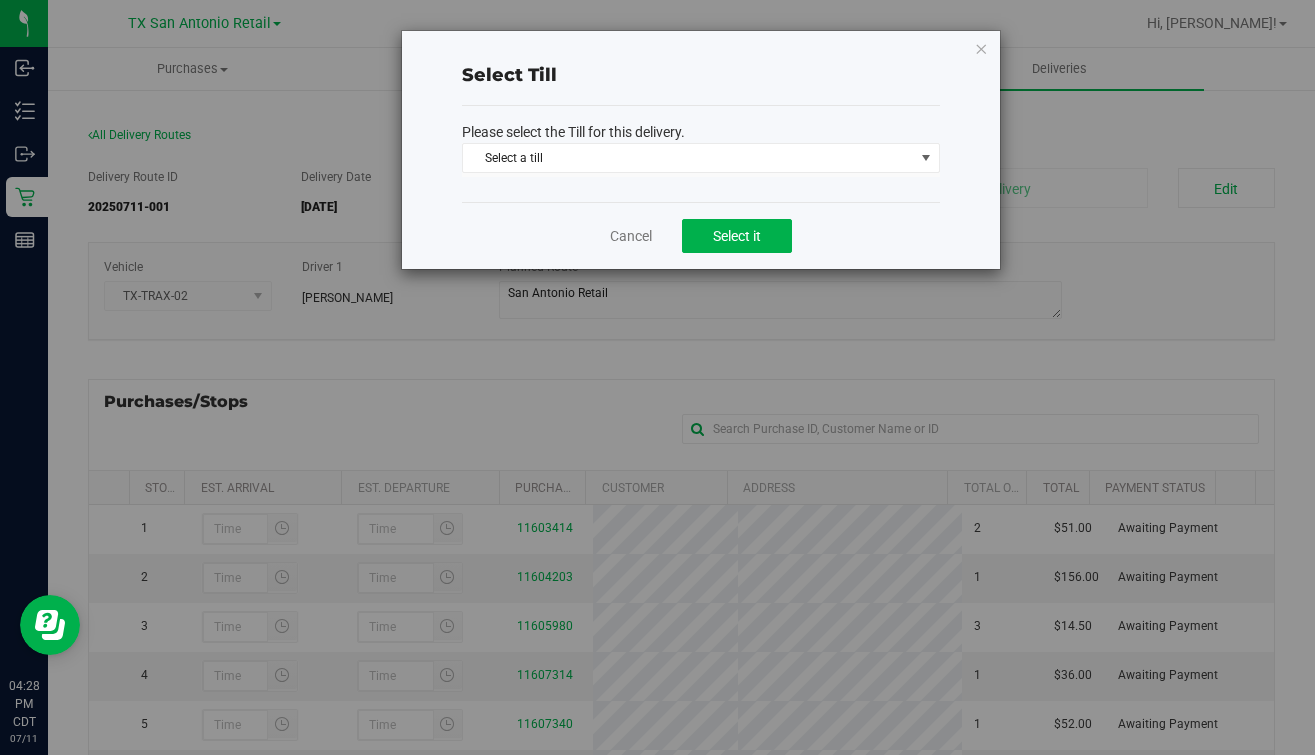 click on "Cancel
Select it" at bounding box center [701, 235] 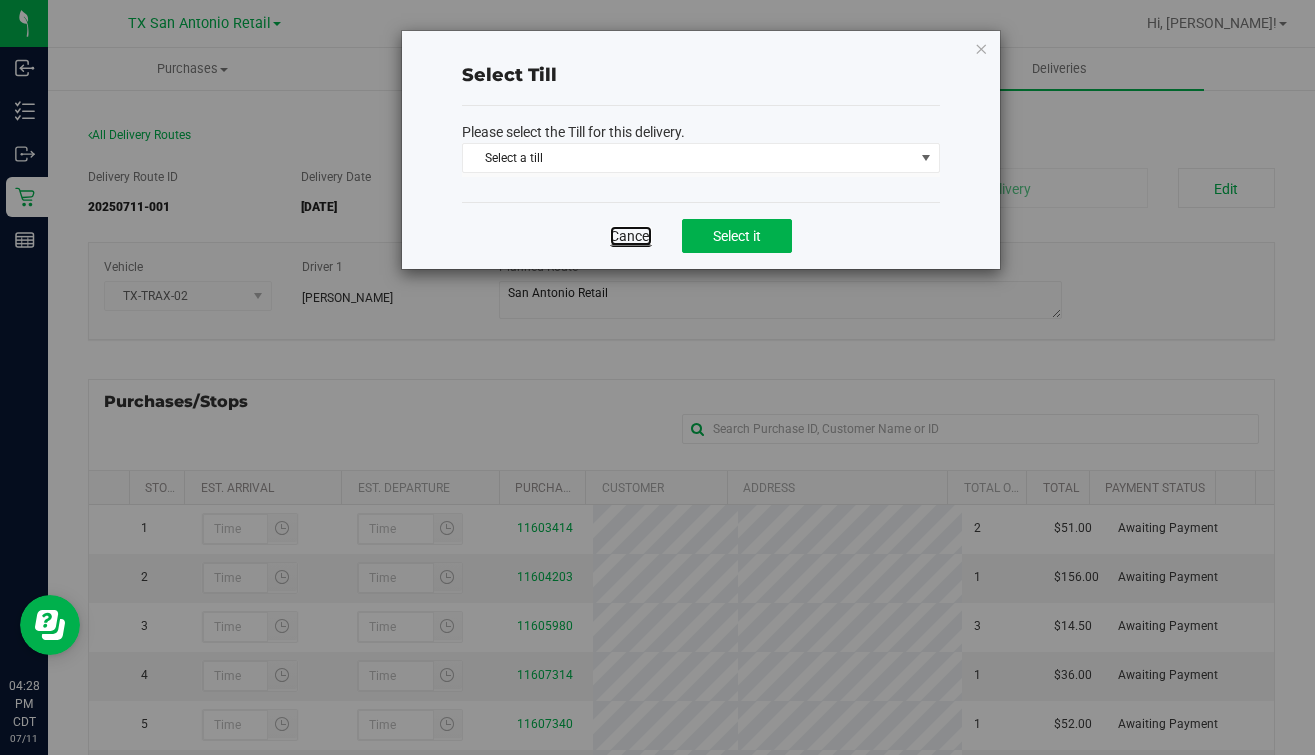 click on "Cancel" at bounding box center [631, 236] 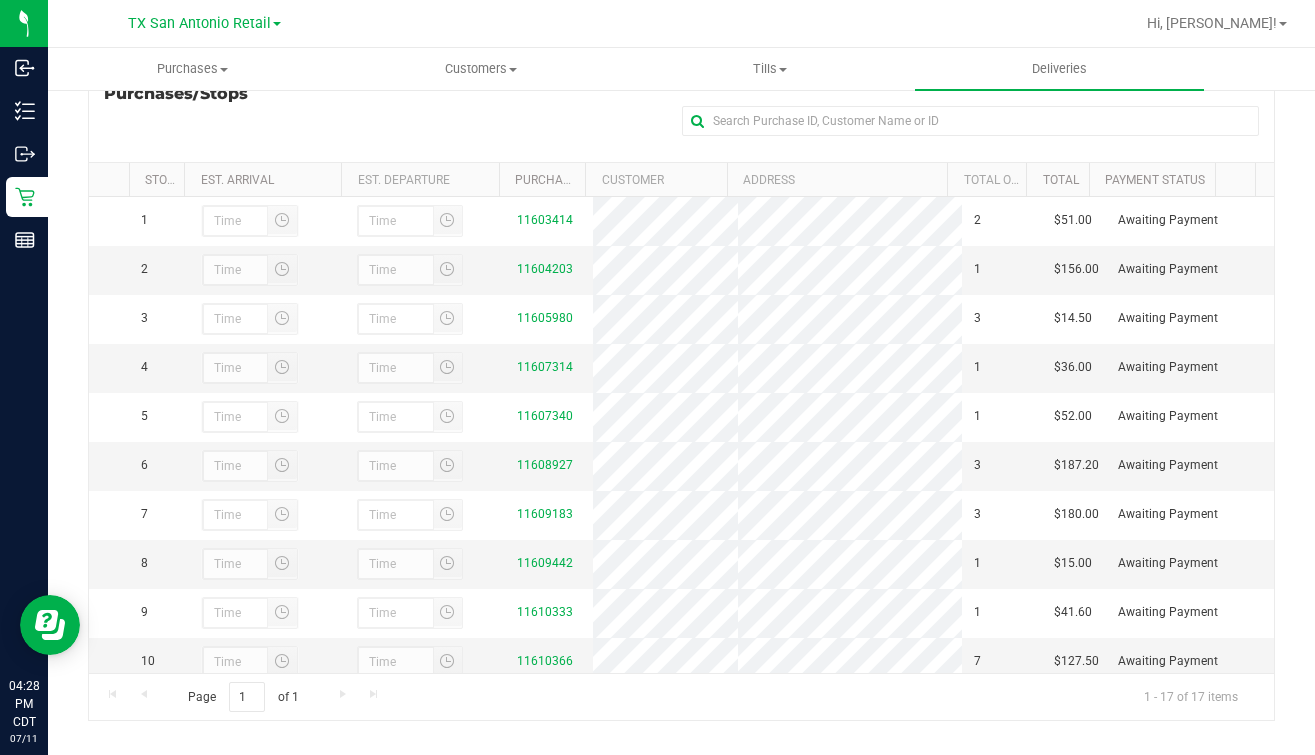 scroll, scrollTop: 330, scrollLeft: 0, axis: vertical 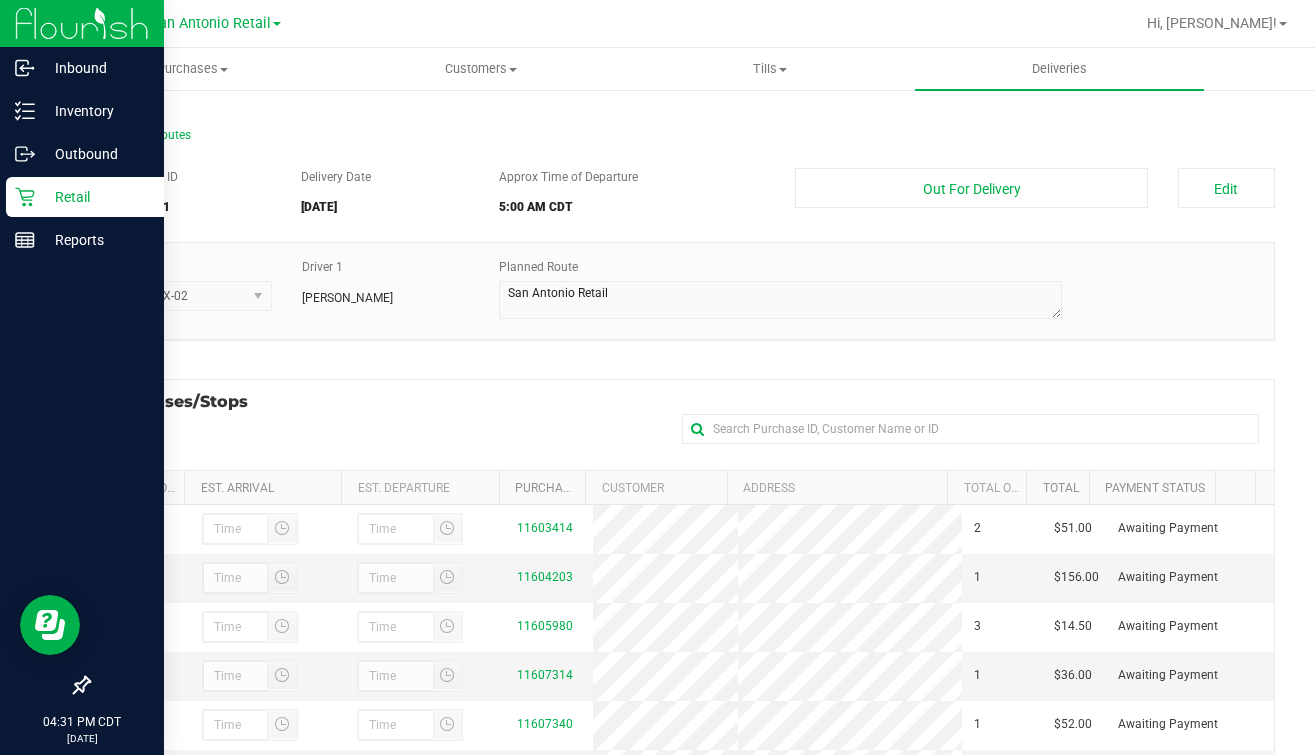 click 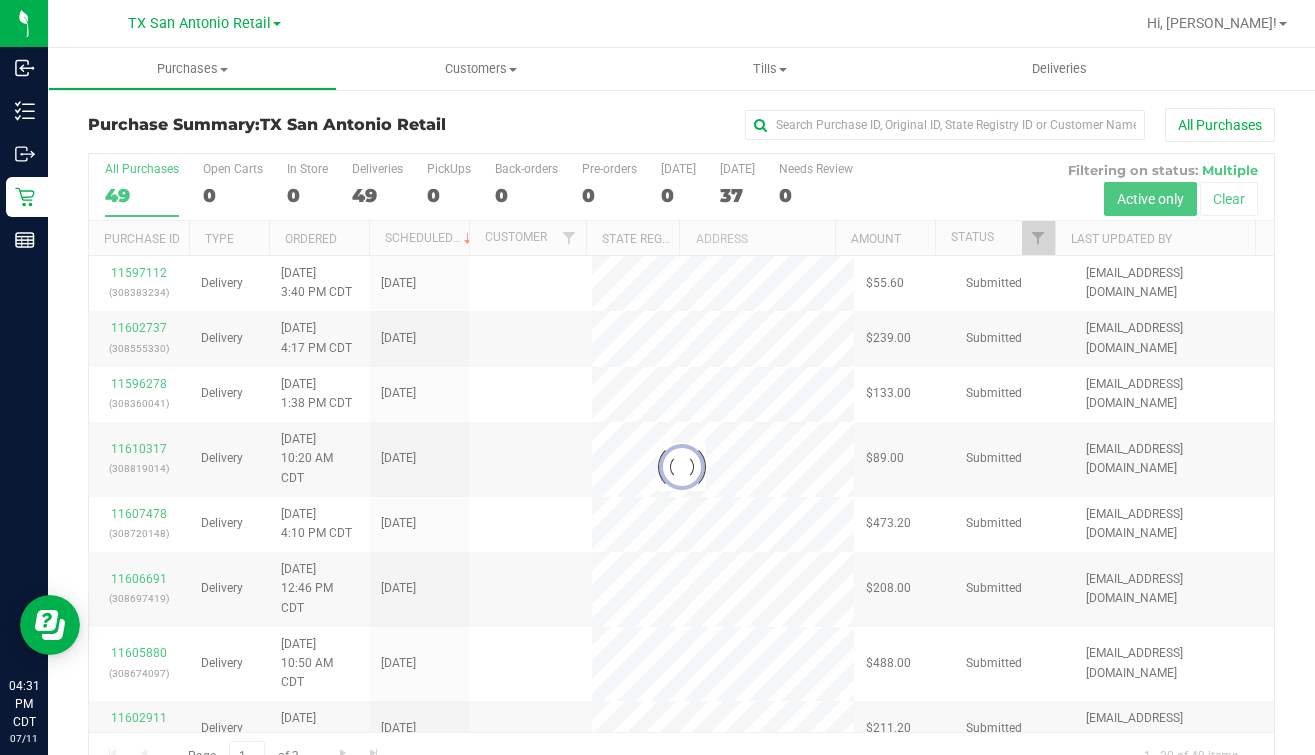 click at bounding box center [681, 467] 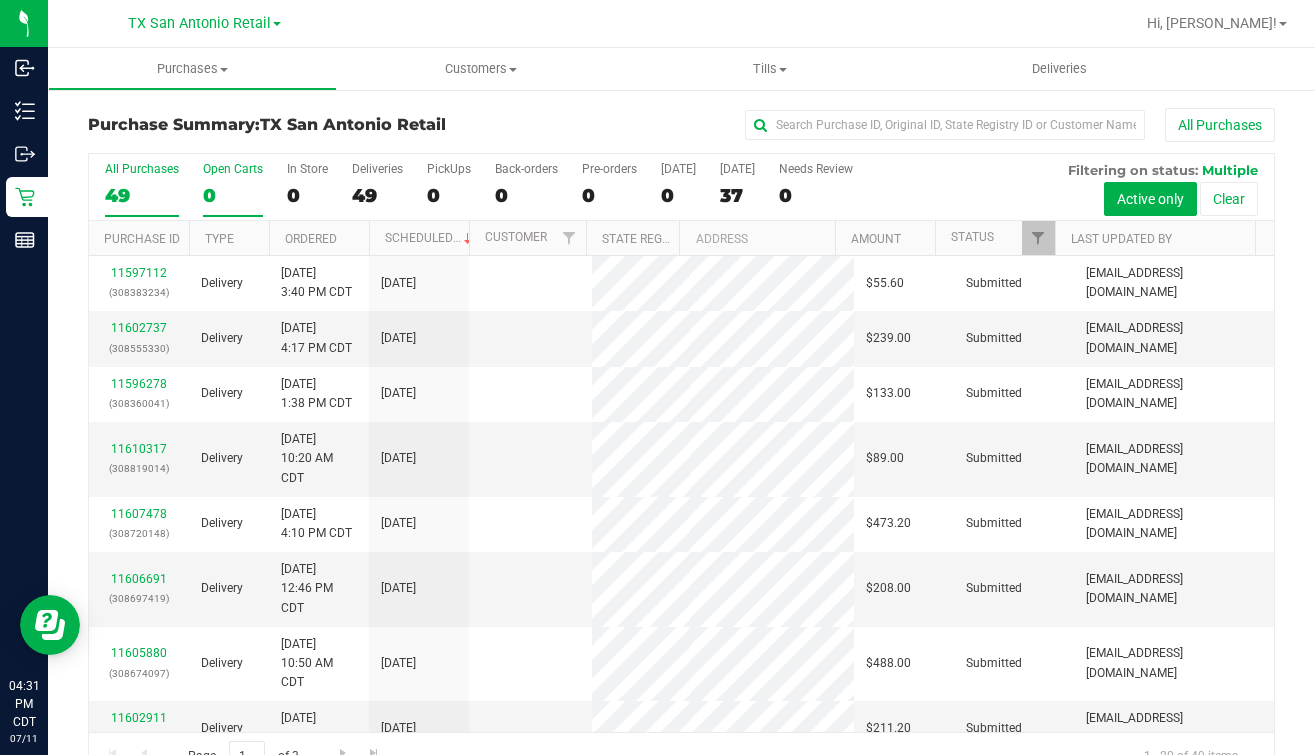 click on "Open Carts
0" at bounding box center [233, 189] 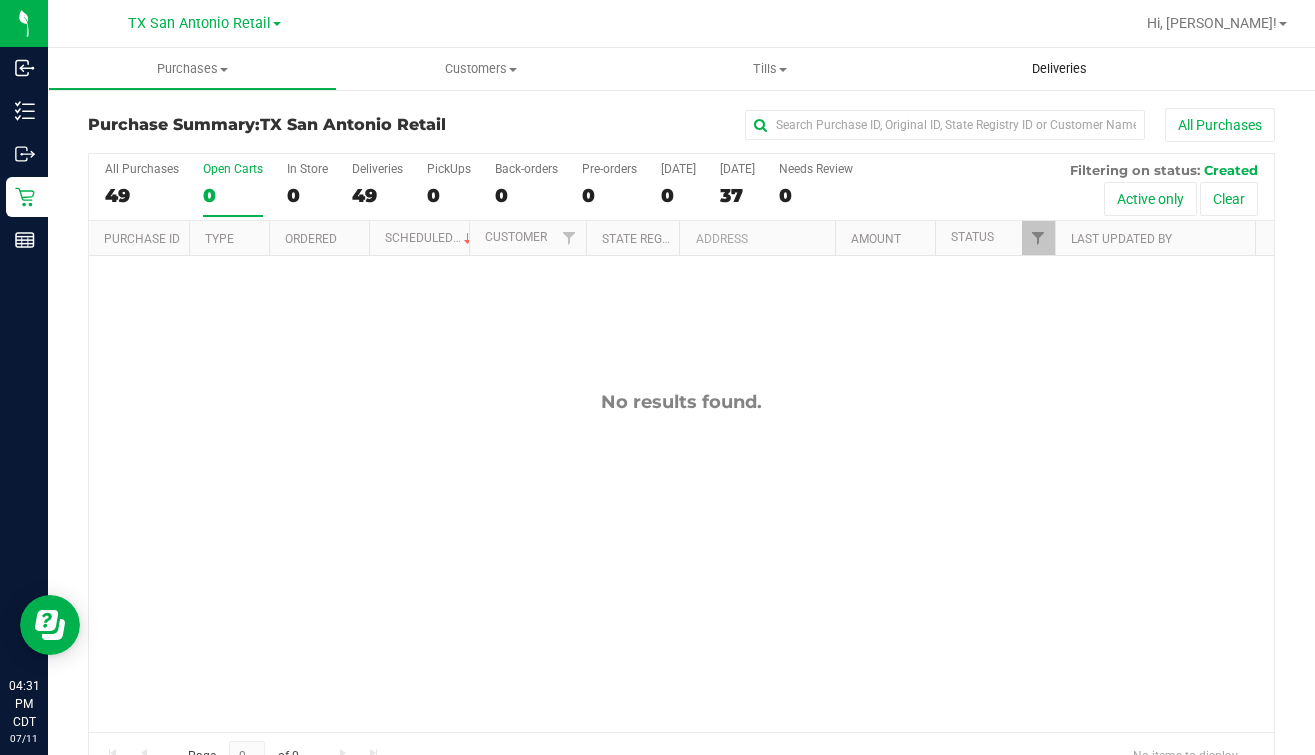 click on "Deliveries" at bounding box center [1059, 69] 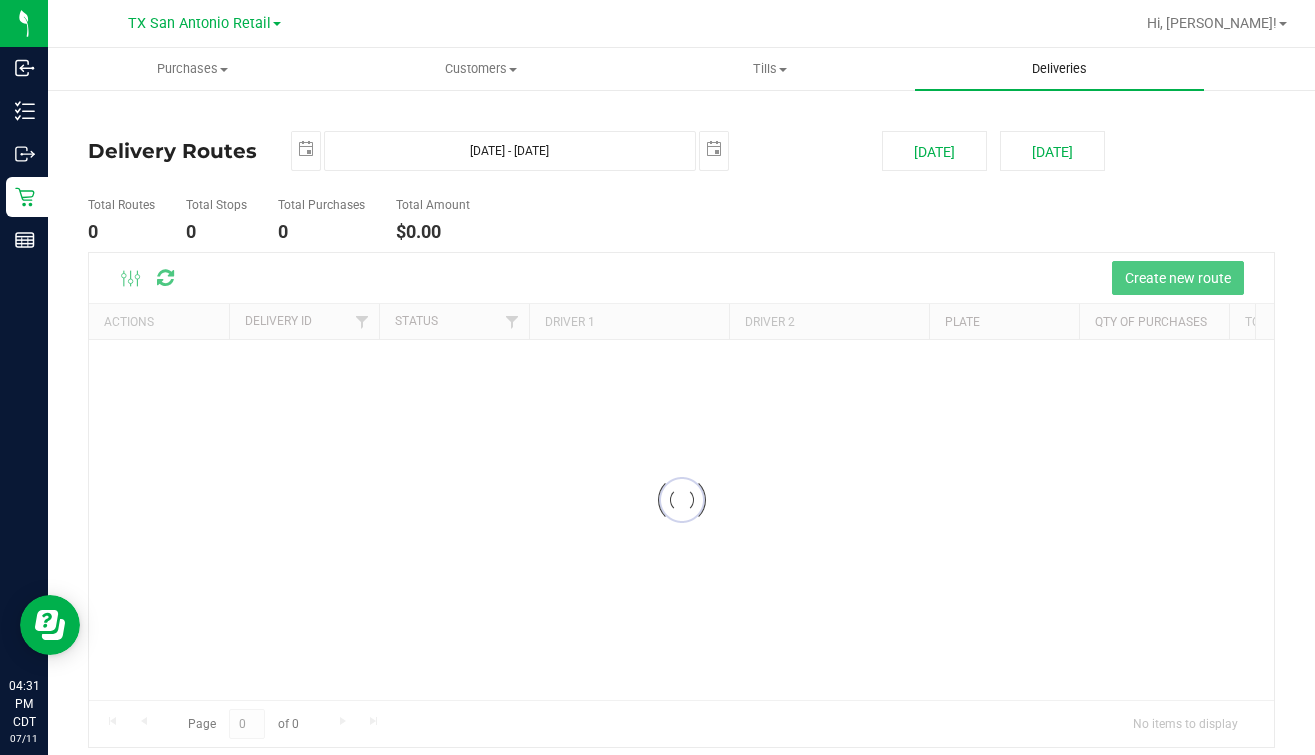 click on "Deliveries" at bounding box center (1059, 69) 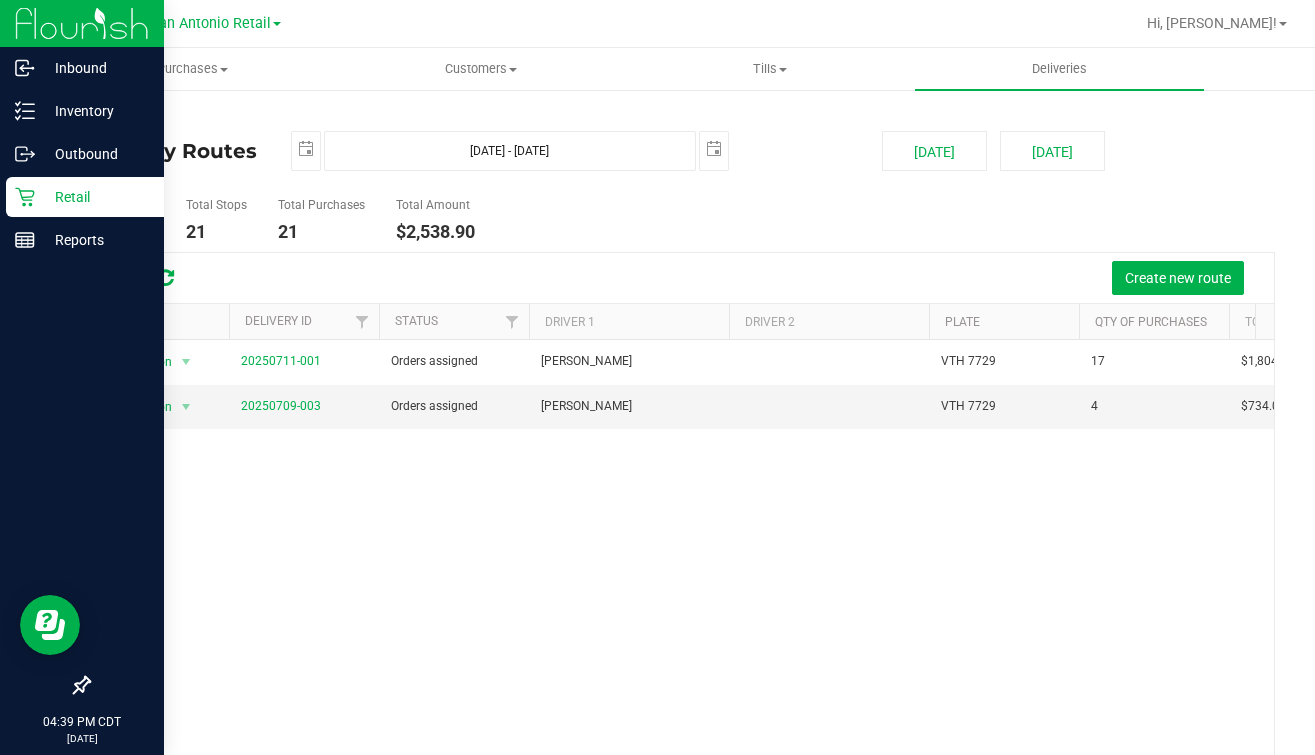 click on "Retail" at bounding box center (95, 197) 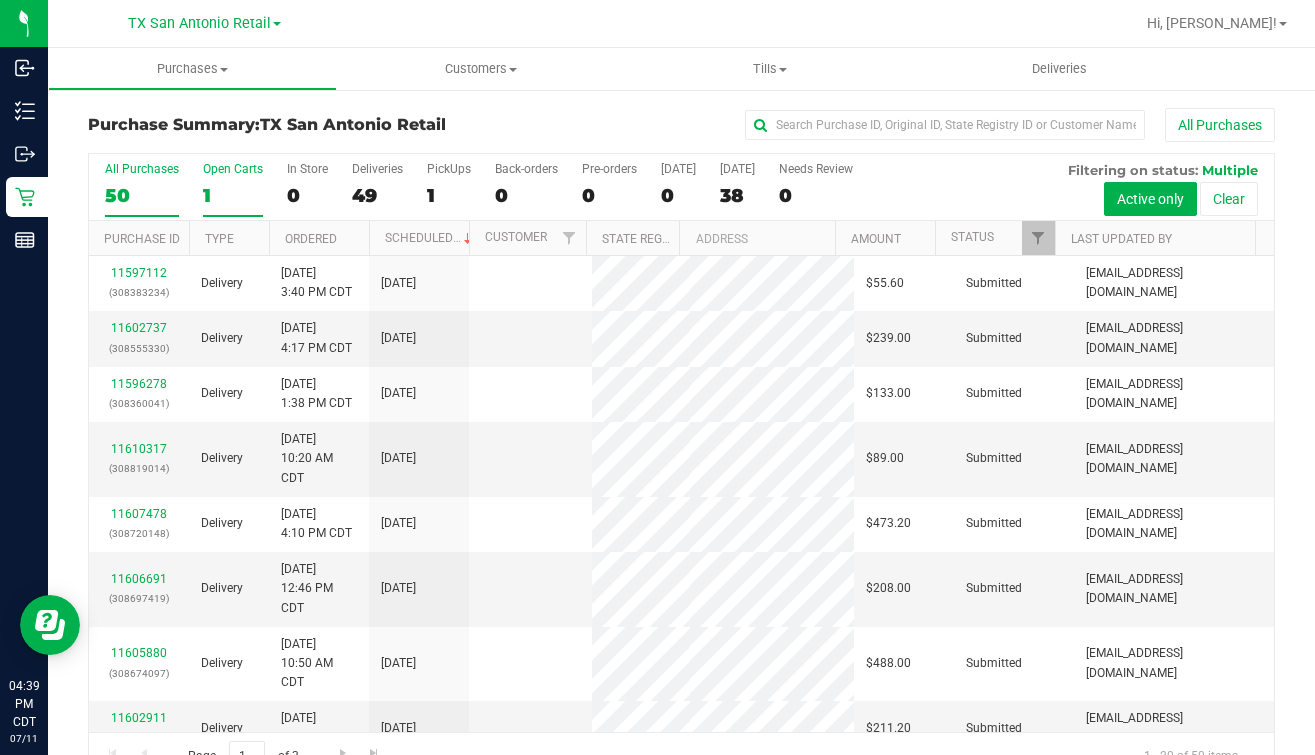 click on "Open Carts" at bounding box center [233, 169] 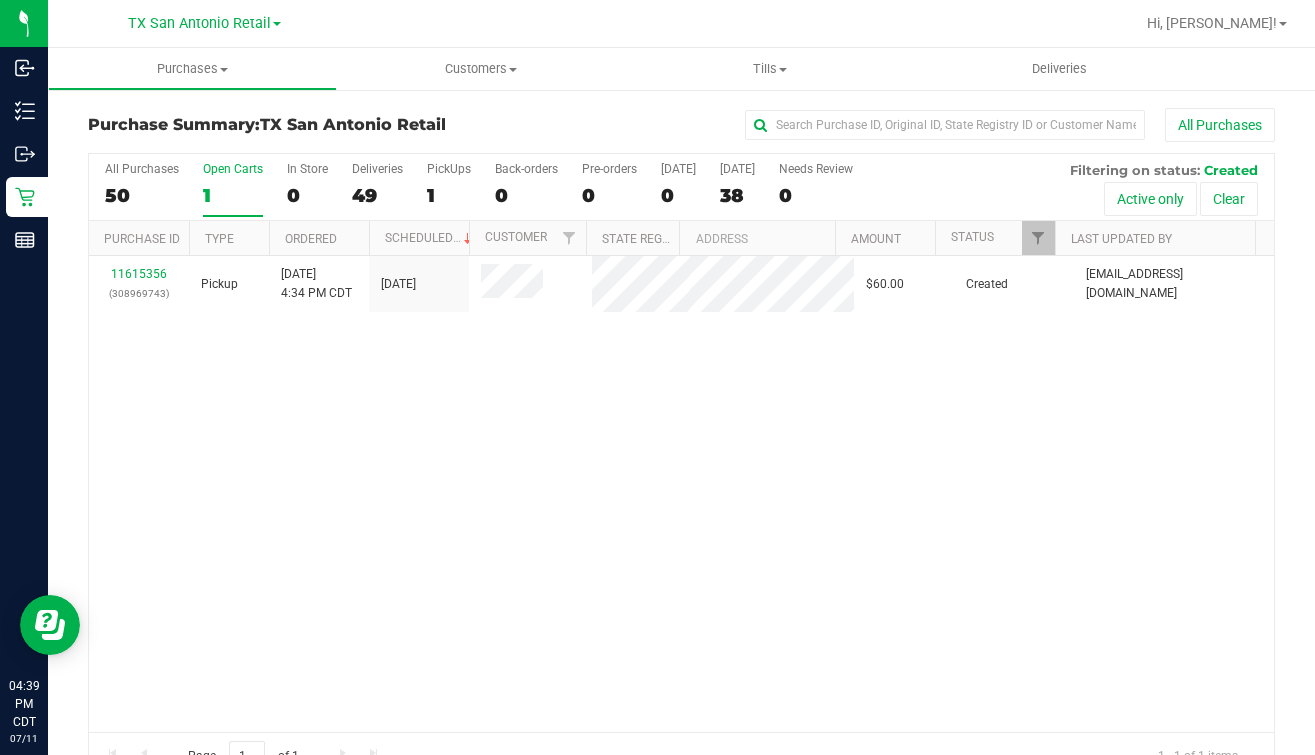 click on "11615356
(308969743)
Pickup [DATE] 4:34 PM CDT 7/12/2025
$60.00
Created [EMAIL_ADDRESS][DOMAIN_NAME]" at bounding box center [681, 494] 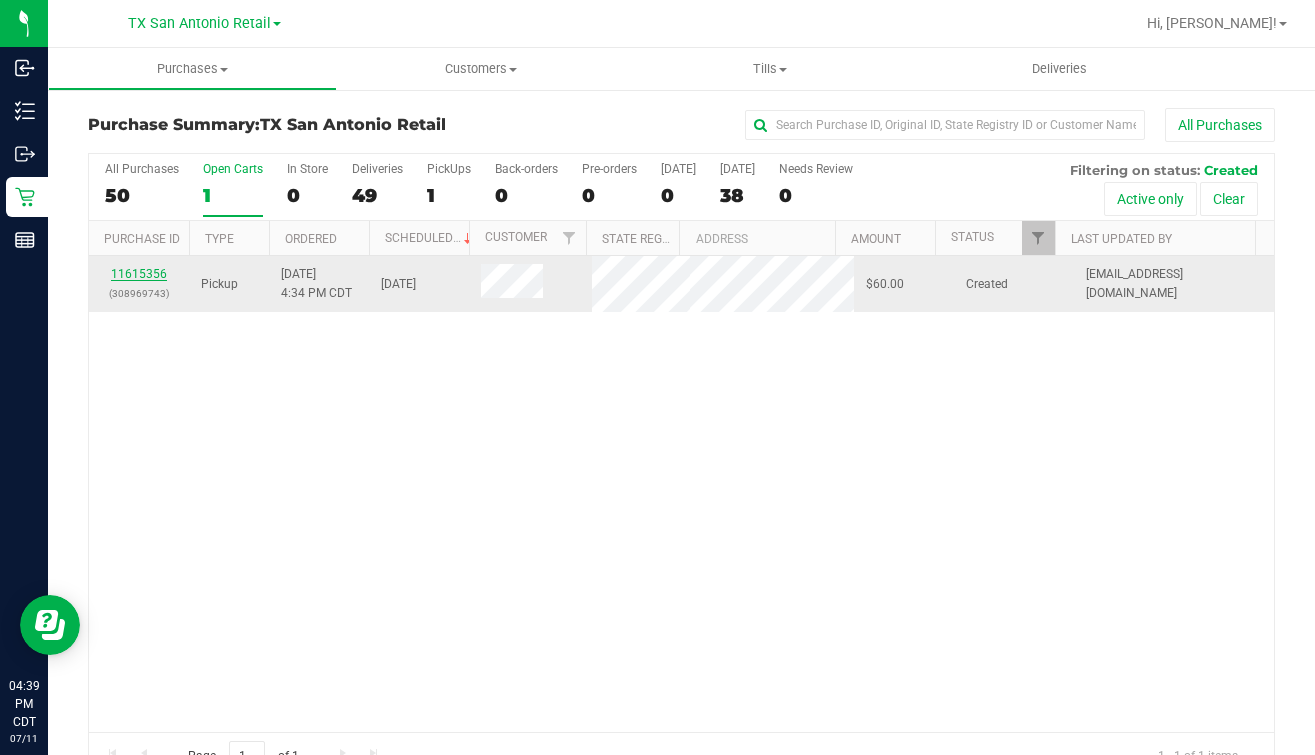 click on "11615356" at bounding box center (139, 274) 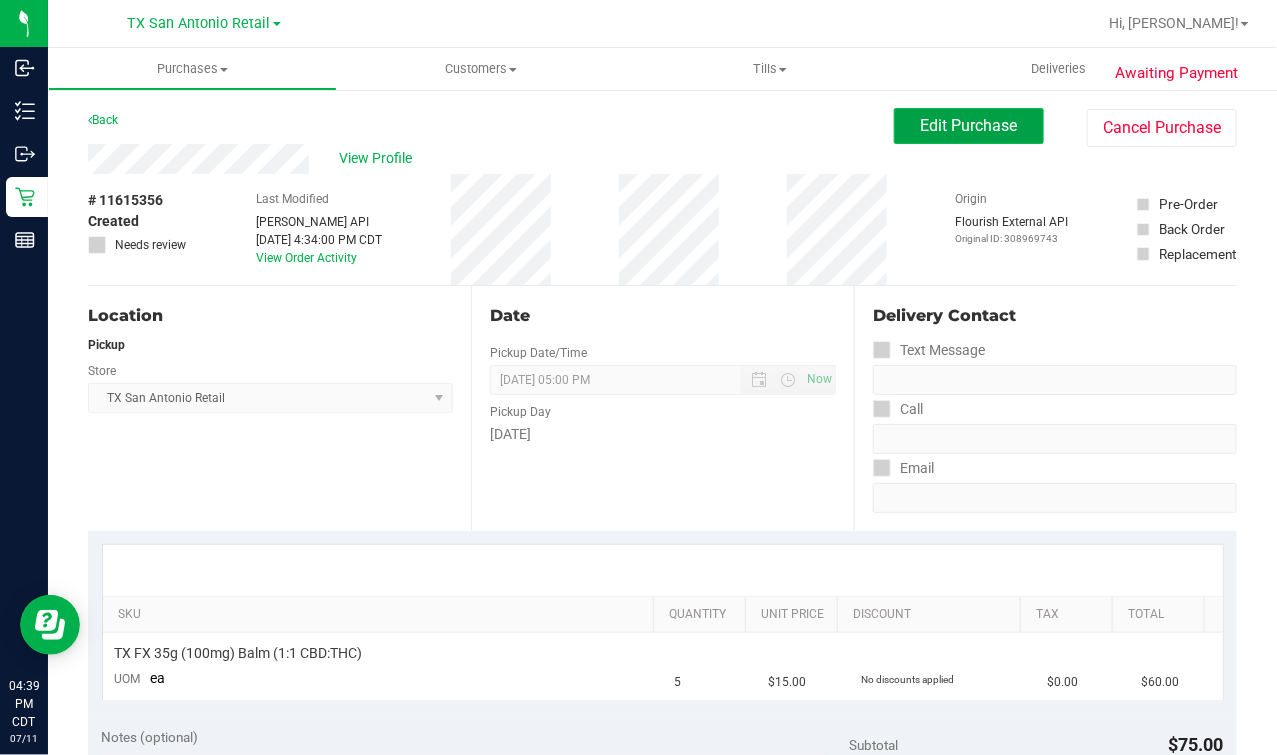 click on "Edit Purchase" at bounding box center (969, 125) 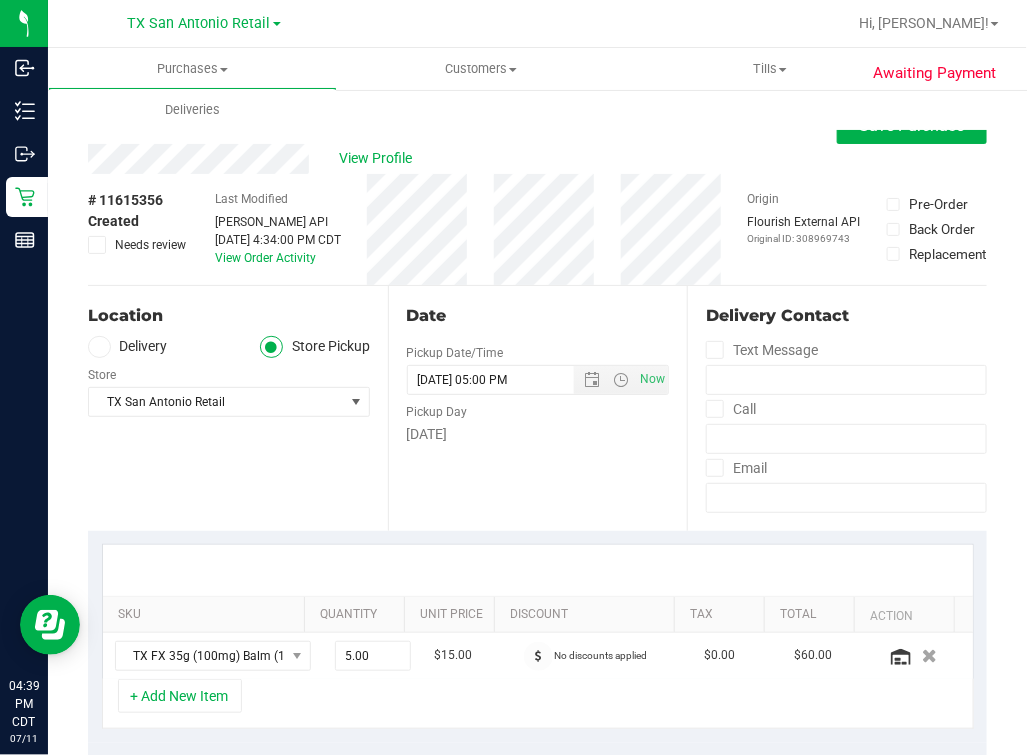 click on "Location
Delivery
Store Pickup
Store
[GEOGRAPHIC_DATA] [GEOGRAPHIC_DATA] Retail Select Store [PERSON_NAME][GEOGRAPHIC_DATA] [GEOGRAPHIC_DATA][PERSON_NAME][GEOGRAPHIC_DATA] [GEOGRAPHIC_DATA] [GEOGRAPHIC_DATA] [PERSON_NAME][GEOGRAPHIC_DATA] WC [GEOGRAPHIC_DATA] WC Call Center [PERSON_NAME] [GEOGRAPHIC_DATA] WC [GEOGRAPHIC_DATA] WC [GEOGRAPHIC_DATA] WC [GEOGRAPHIC_DATA] WC [GEOGRAPHIC_DATA][PERSON_NAME] WC Ft. Lauderdale WC Ft. [PERSON_NAME] [GEOGRAPHIC_DATA] WC Jax Atlantic WC JAX DC REP Jax WC [GEOGRAPHIC_DATA][PERSON_NAME] WC [GEOGRAPHIC_DATA][PERSON_NAME][GEOGRAPHIC_DATA] [GEOGRAPHIC_DATA] [GEOGRAPHIC_DATA] [PERSON_NAME][GEOGRAPHIC_DATA] [GEOGRAPHIC_DATA] [GEOGRAPHIC_DATA] 72nd WC [GEOGRAPHIC_DATA] WC [GEOGRAPHIC_DATA] [GEOGRAPHIC_DATA] [GEOGRAPHIC_DATA] [GEOGRAPHIC_DATA] [GEOGRAPHIC_DATA] [GEOGRAPHIC_DATA] [GEOGRAPHIC_DATA][PERSON_NAME] [GEOGRAPHIC_DATA] WC [GEOGRAPHIC_DATA] Ocala WC [GEOGRAPHIC_DATA] [PERSON_NAME][GEOGRAPHIC_DATA] Colonial [PERSON_NAME][GEOGRAPHIC_DATA] [GEOGRAPHIC_DATA] [GEOGRAPHIC_DATA] [PERSON_NAME][GEOGRAPHIC_DATA] WC [GEOGRAPHIC_DATA] WC [GEOGRAPHIC_DATA] WC [GEOGRAPHIC_DATA] WC [GEOGRAPHIC_DATA] WC WPB DC" at bounding box center [238, 408] 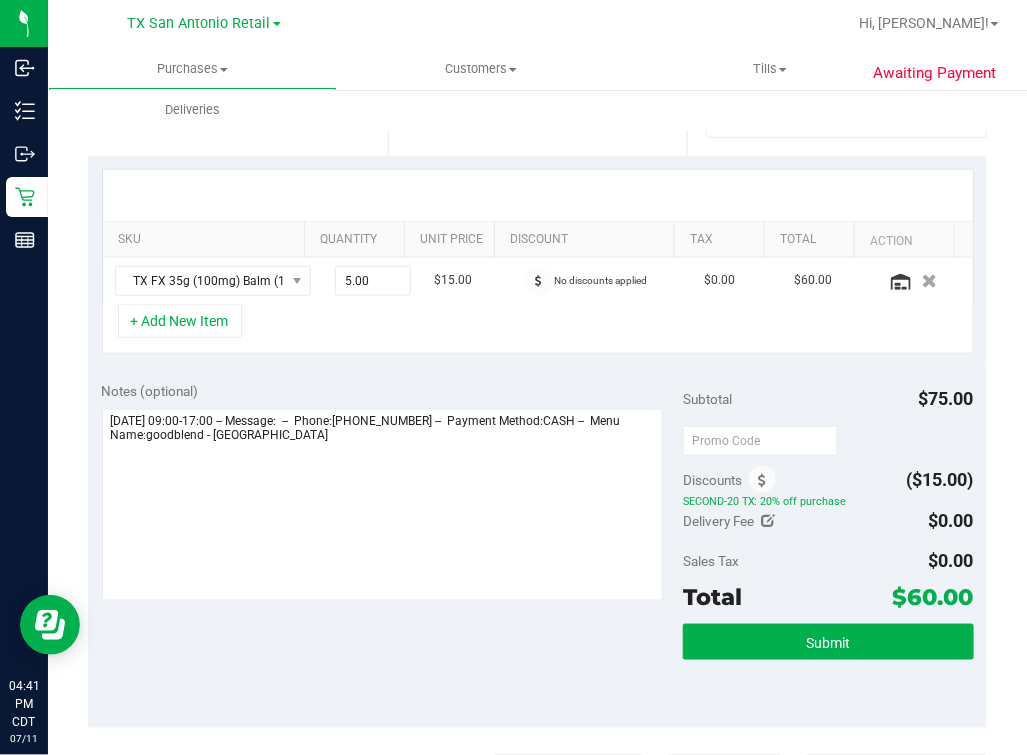 scroll, scrollTop: 0, scrollLeft: 0, axis: both 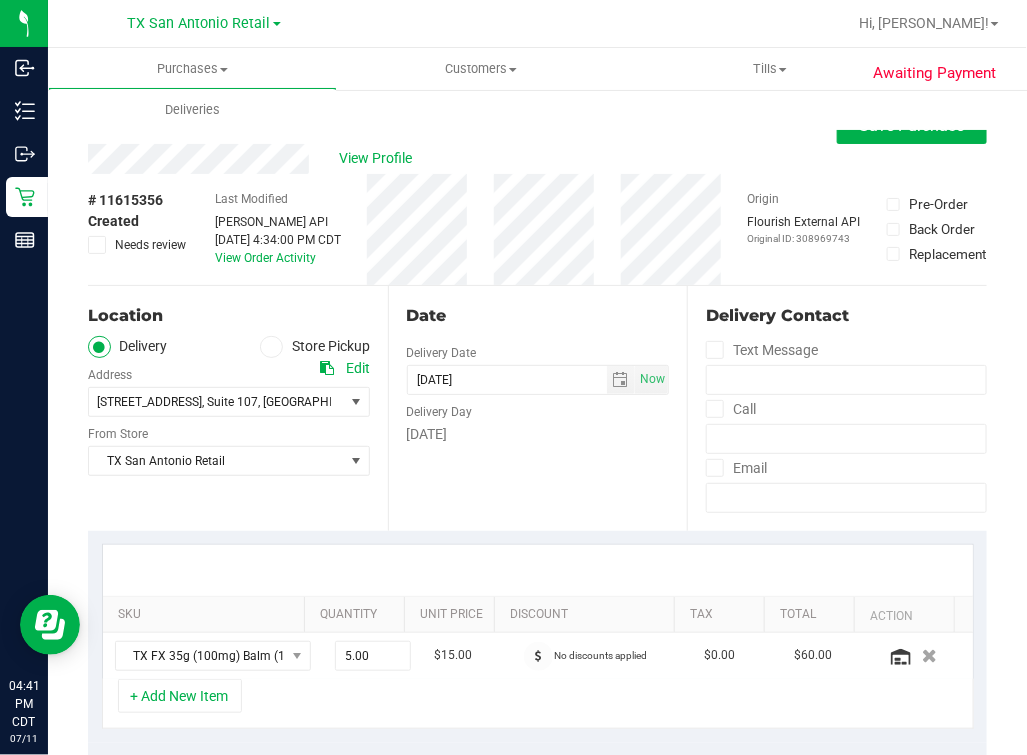click on "Date
Delivery Date
[DATE]
Now
[DATE] 05:00 PM
Now
Delivery Day
[DATE]" at bounding box center [538, 408] 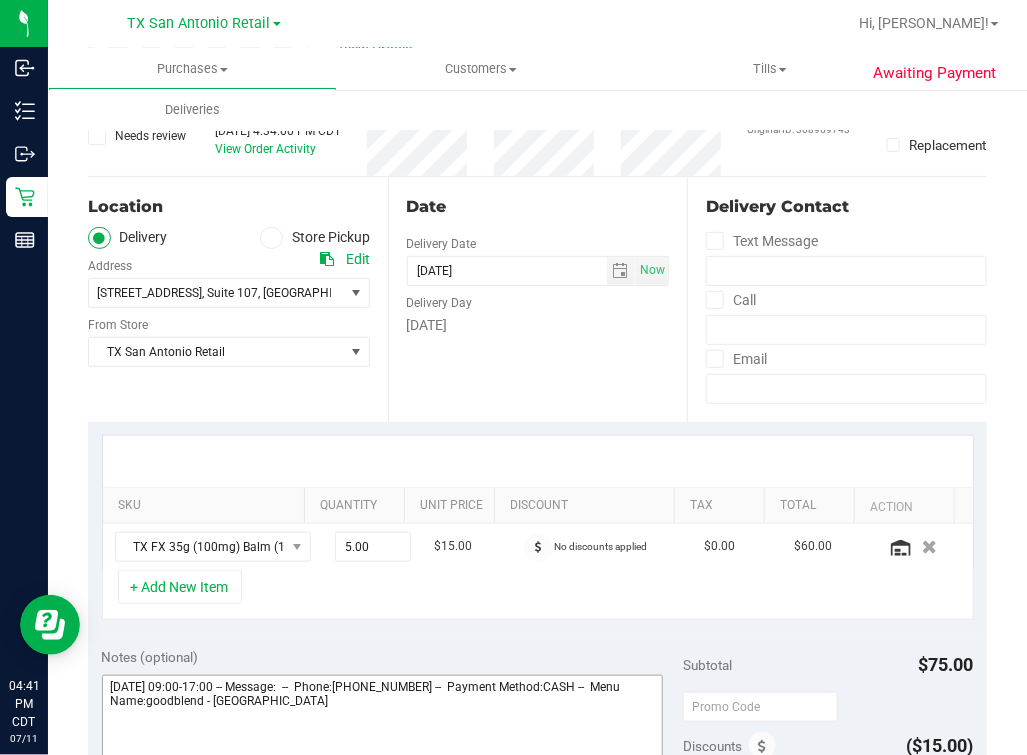 scroll, scrollTop: 0, scrollLeft: 0, axis: both 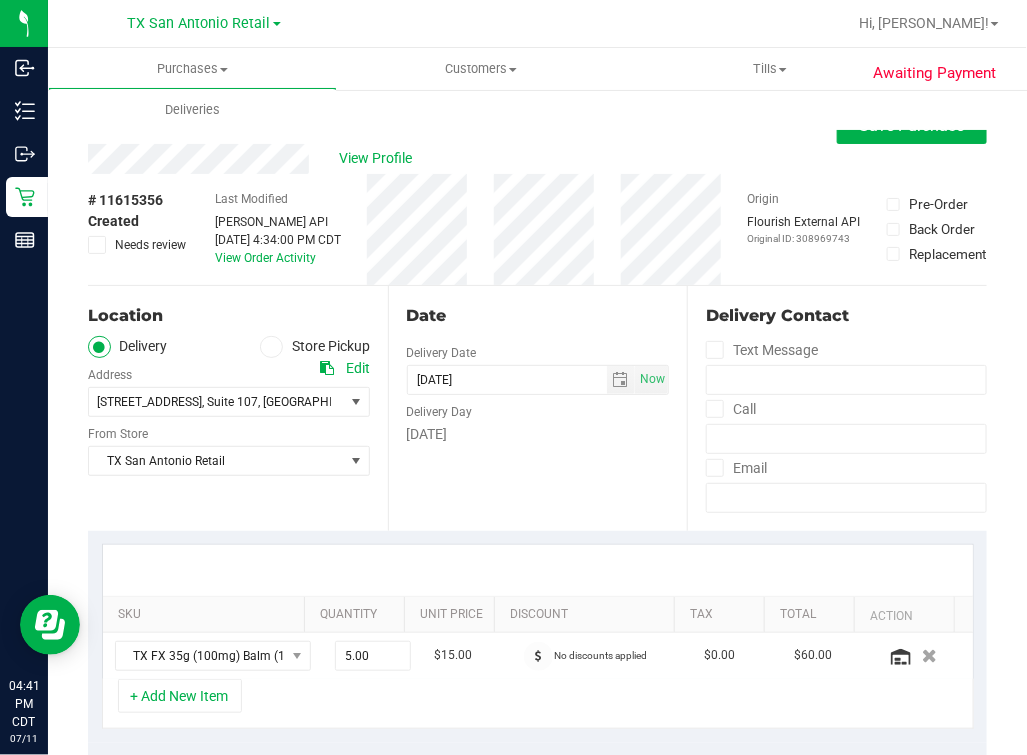 click on "[DATE]" at bounding box center [538, 434] 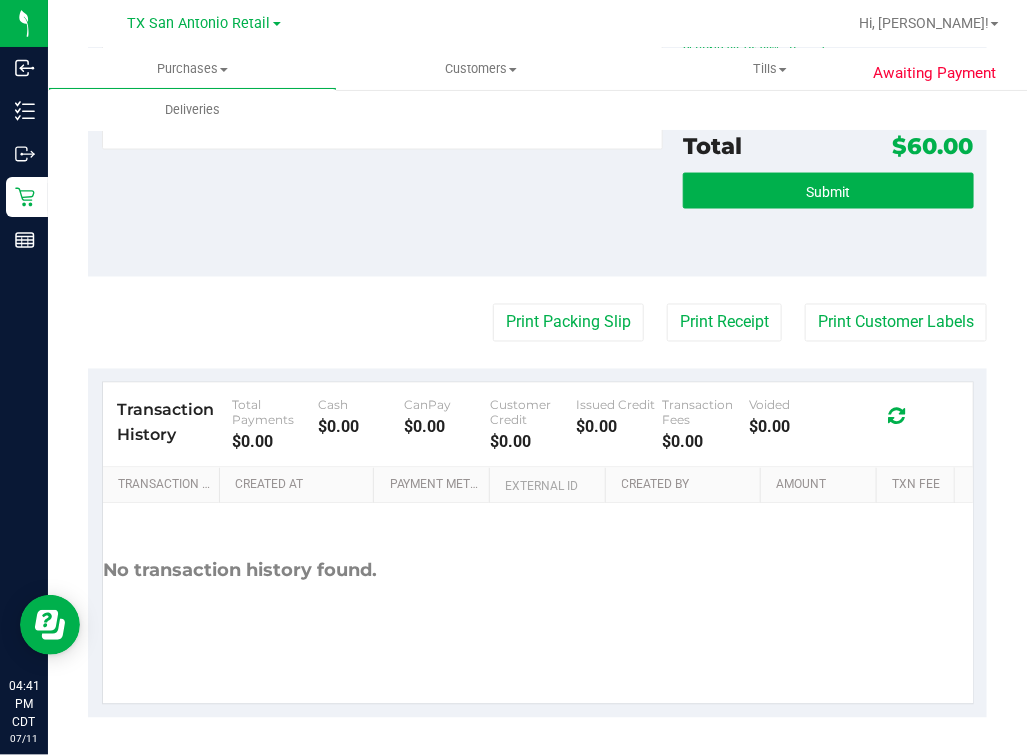 scroll, scrollTop: 76, scrollLeft: 0, axis: vertical 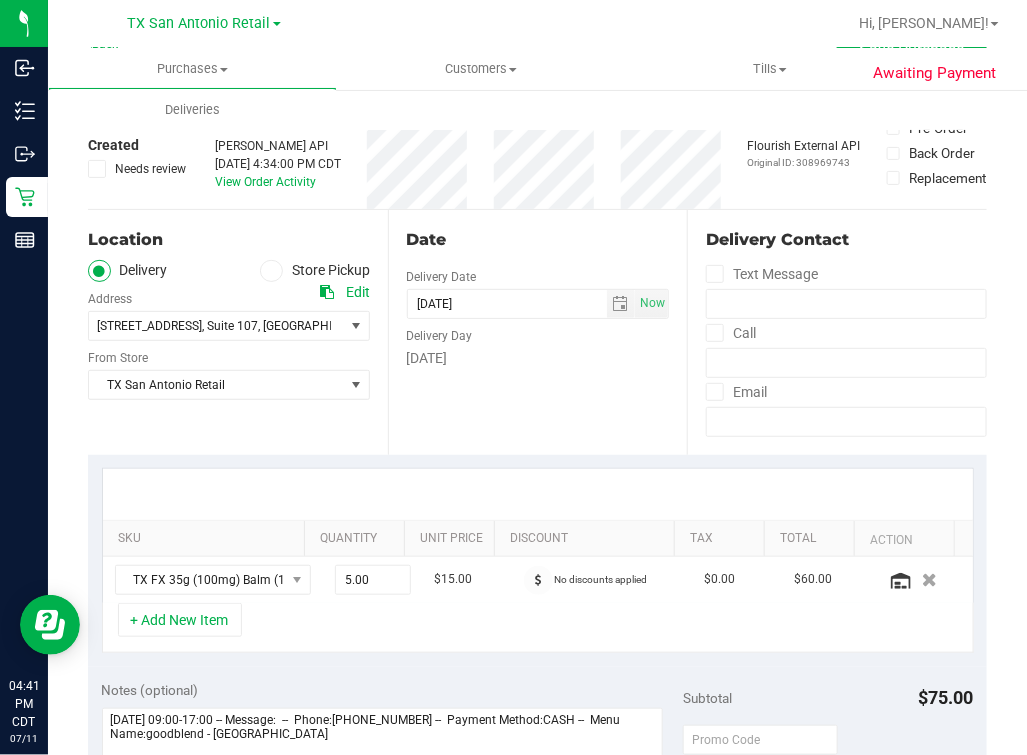 click on "Date
Delivery Date
[DATE]
Now
[DATE] 05:00 PM
Now
Delivery Day
[DATE]" at bounding box center (538, 332) 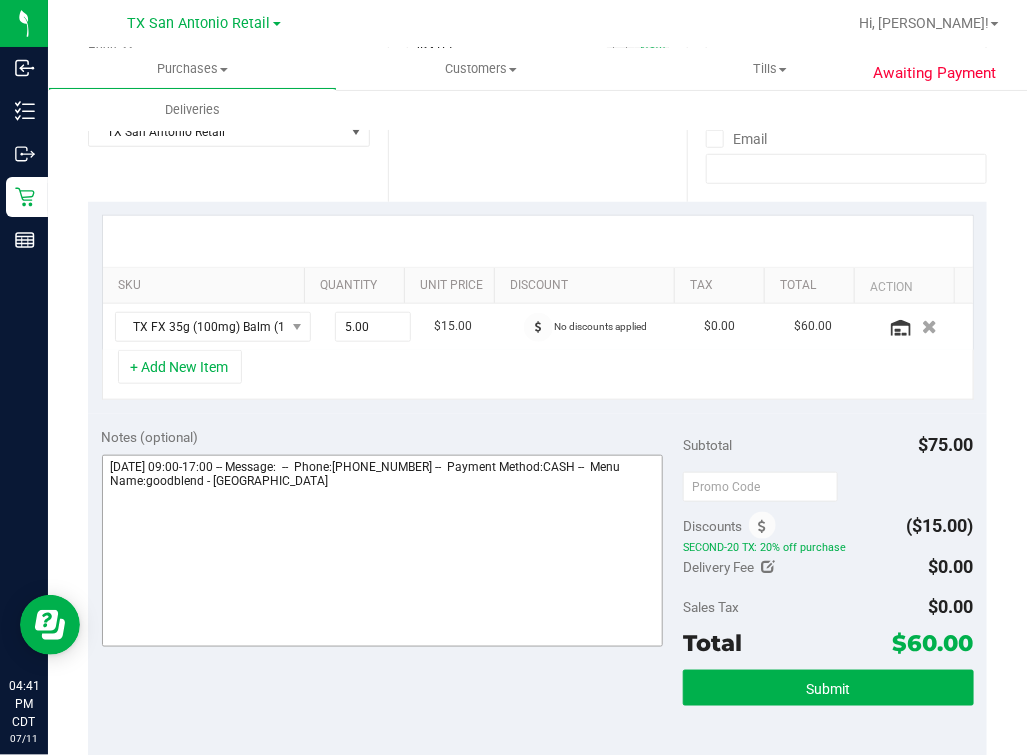 scroll, scrollTop: 0, scrollLeft: 0, axis: both 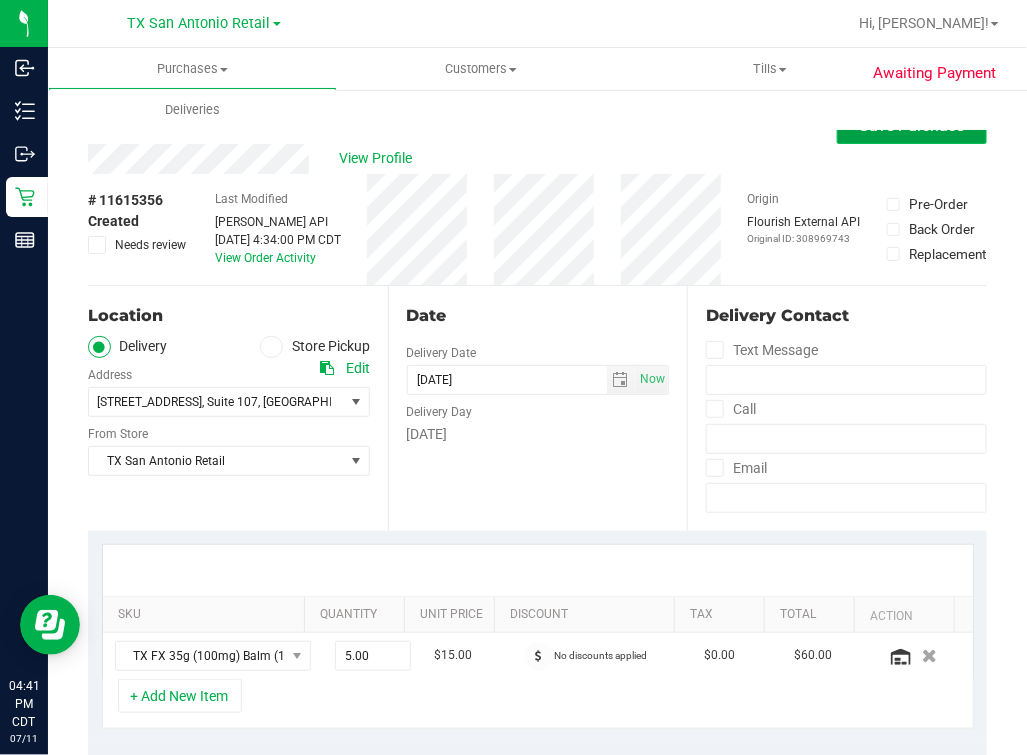 click on "Save Purchase" at bounding box center [912, 126] 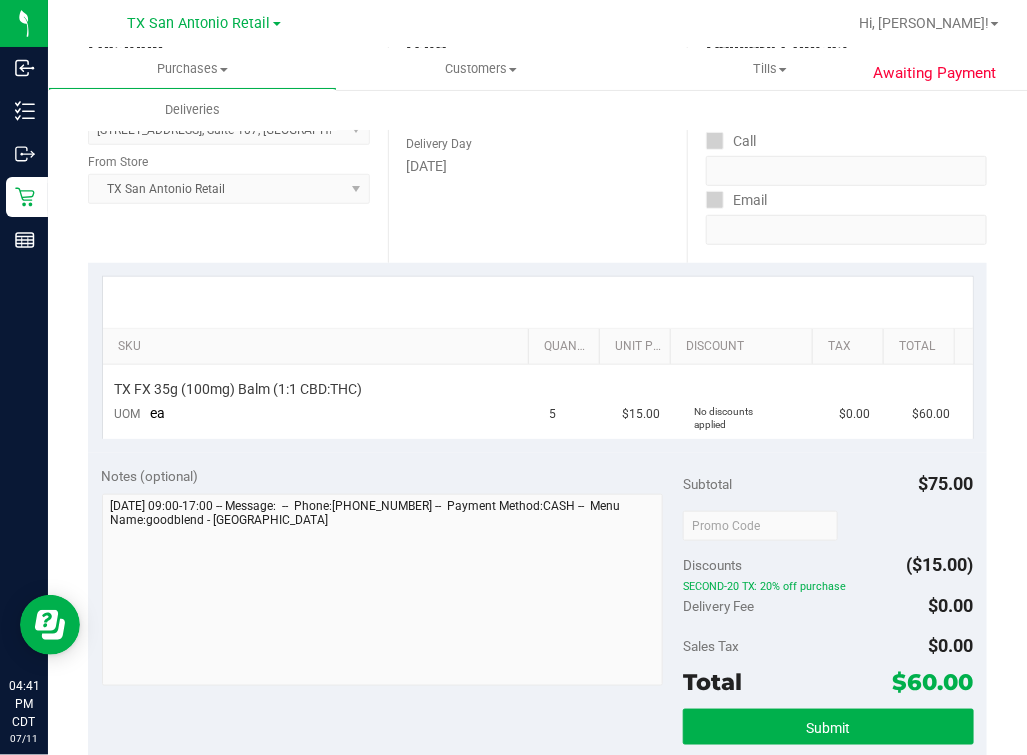 scroll, scrollTop: 499, scrollLeft: 0, axis: vertical 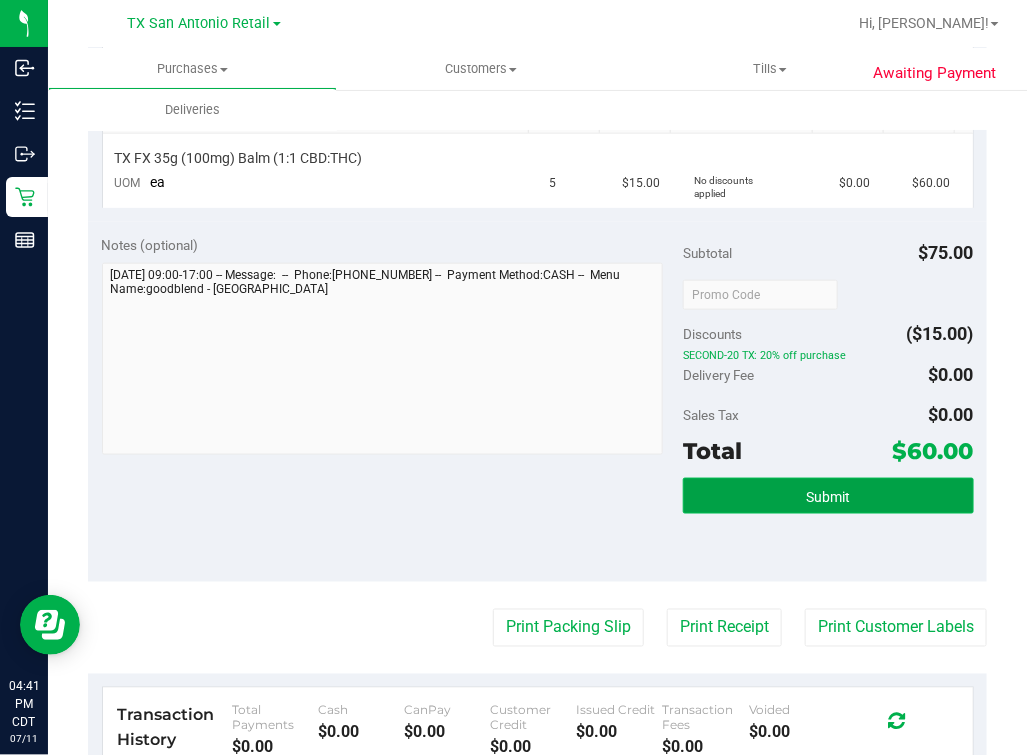 click on "Submit" at bounding box center [828, 496] 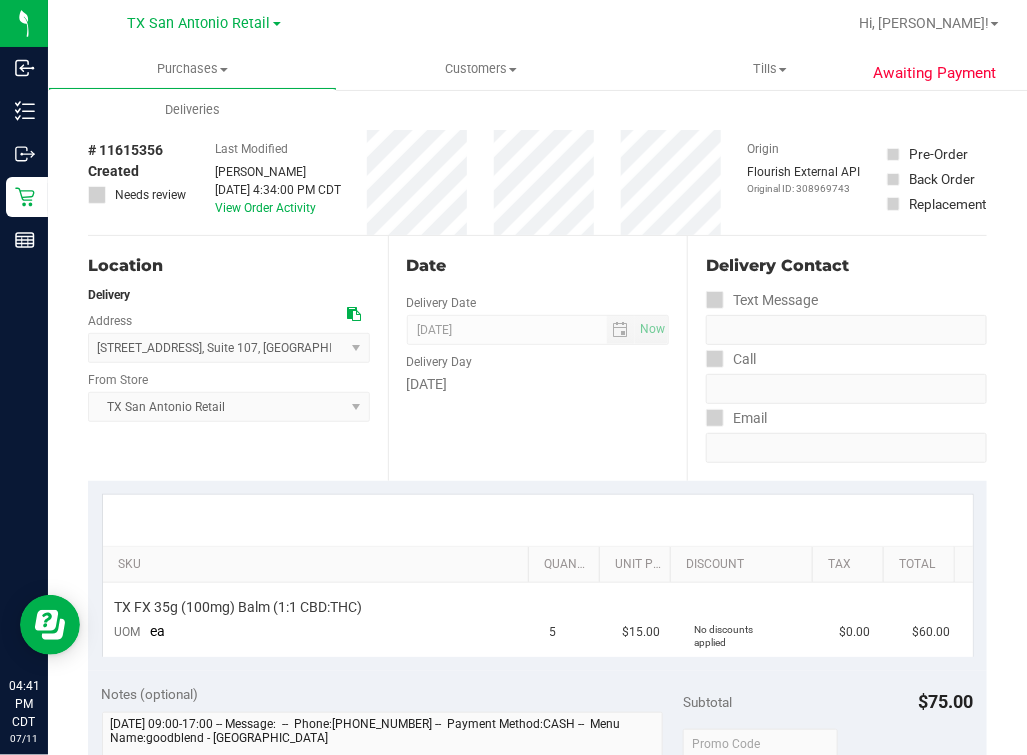 scroll, scrollTop: 0, scrollLeft: 0, axis: both 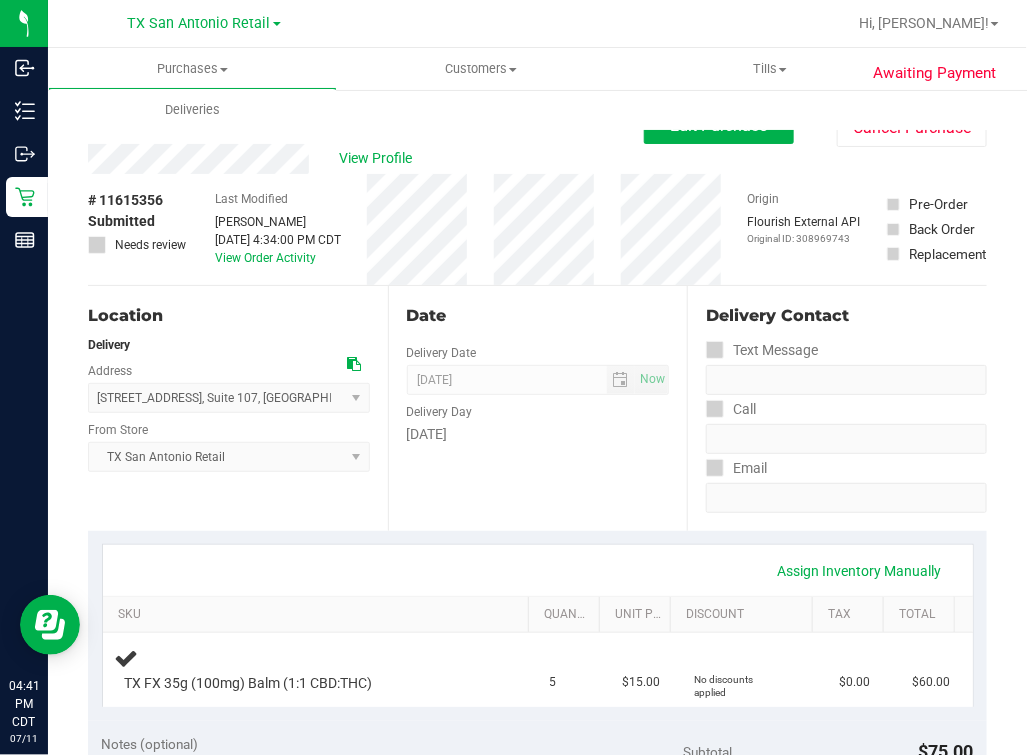 click on "Purchases
Summary of purchases
Fulfillment
All purchases
Customers
All customers
Add a new customer
All physicians" at bounding box center [561, 89] 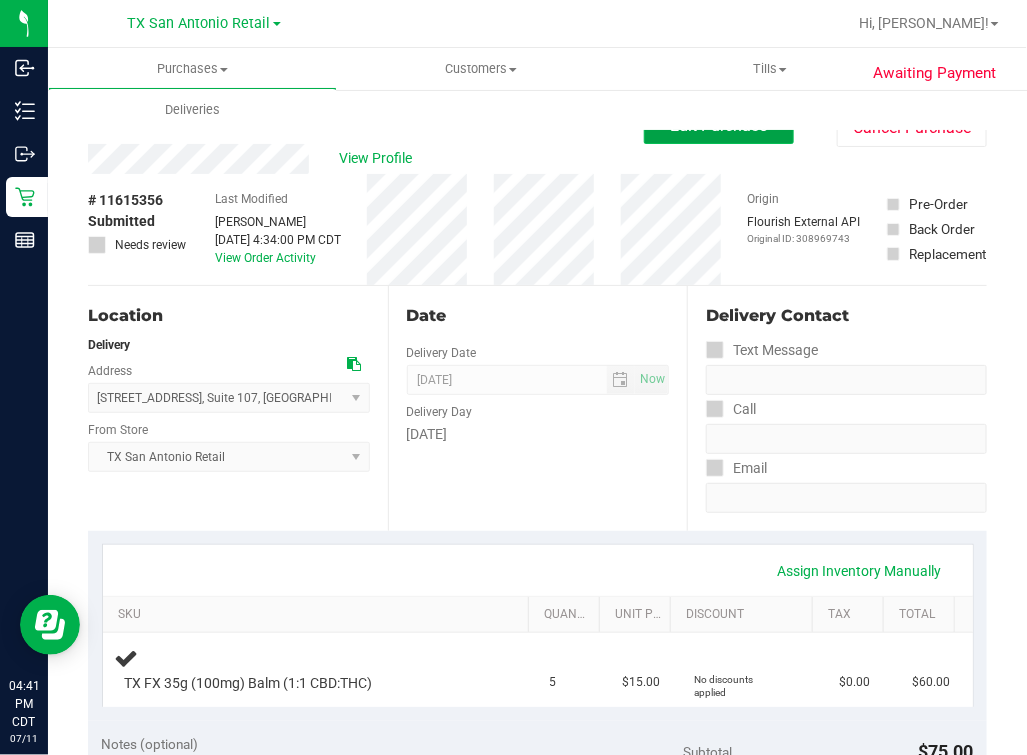 click on "Edit Purchase" at bounding box center (719, 125) 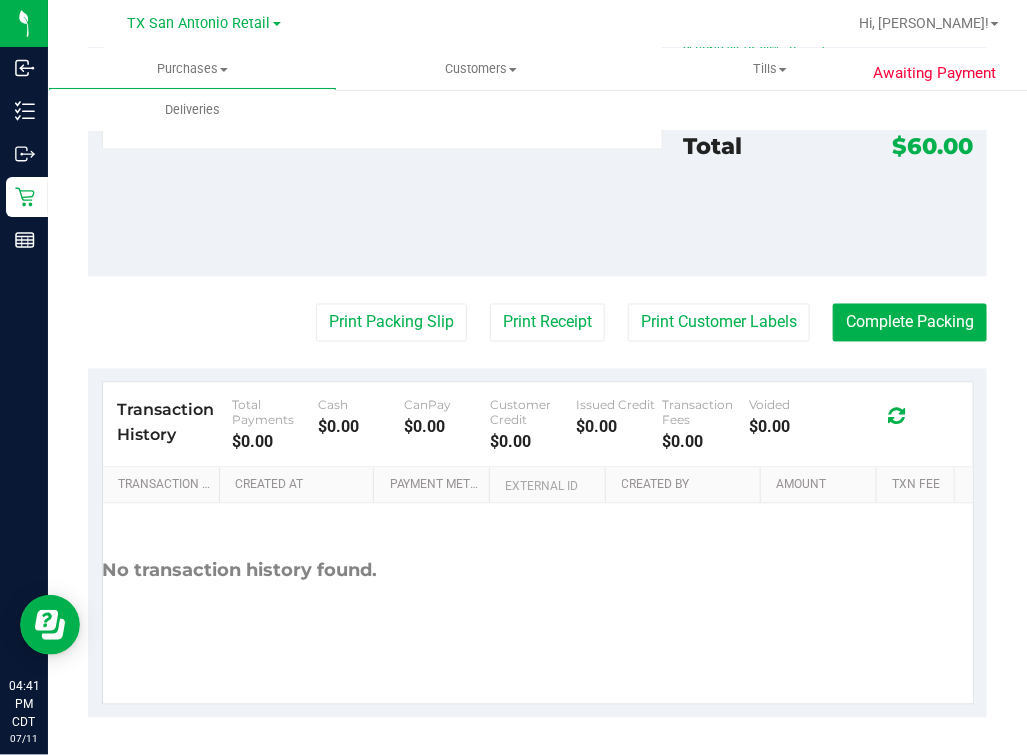 scroll, scrollTop: 576, scrollLeft: 0, axis: vertical 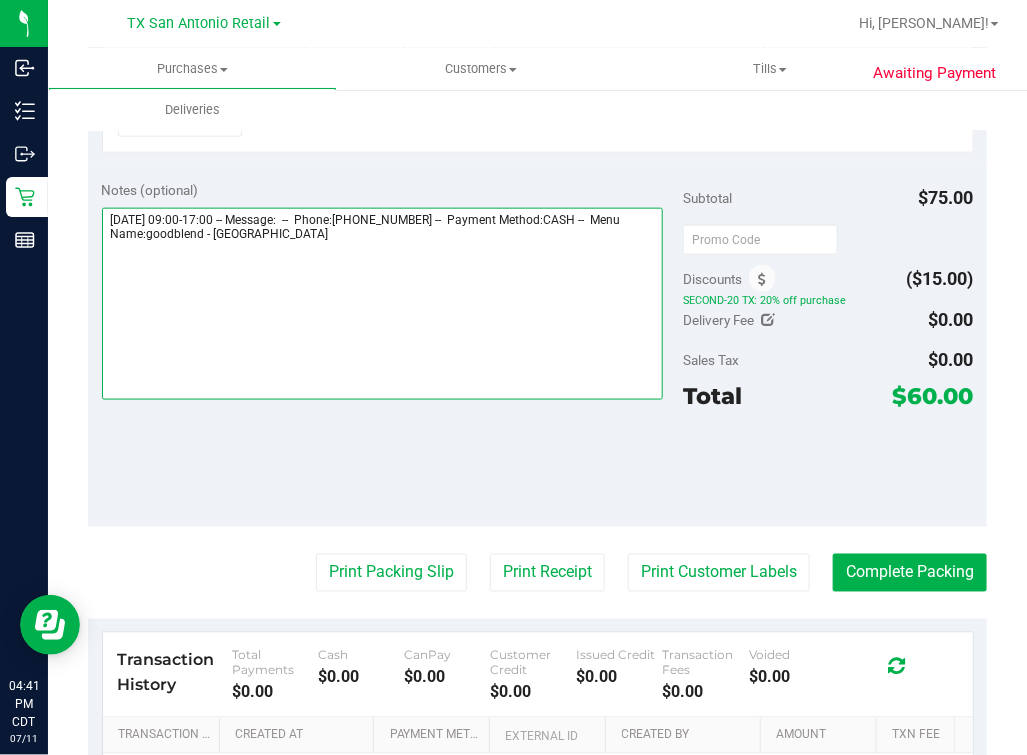 click at bounding box center [382, 304] 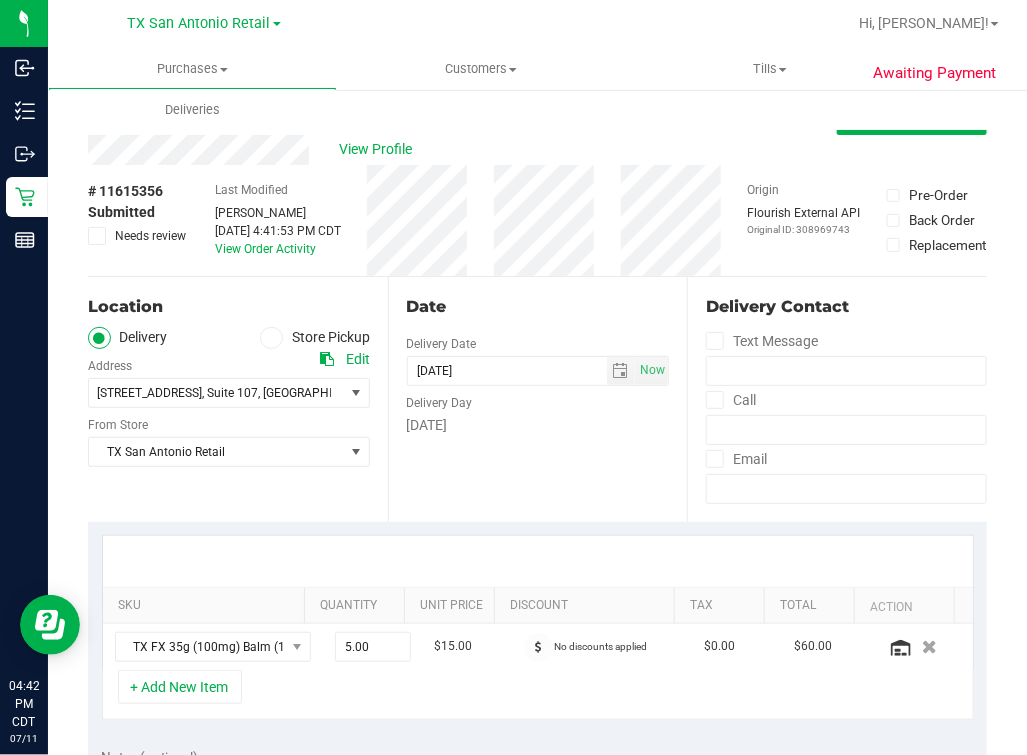 scroll, scrollTop: 0, scrollLeft: 0, axis: both 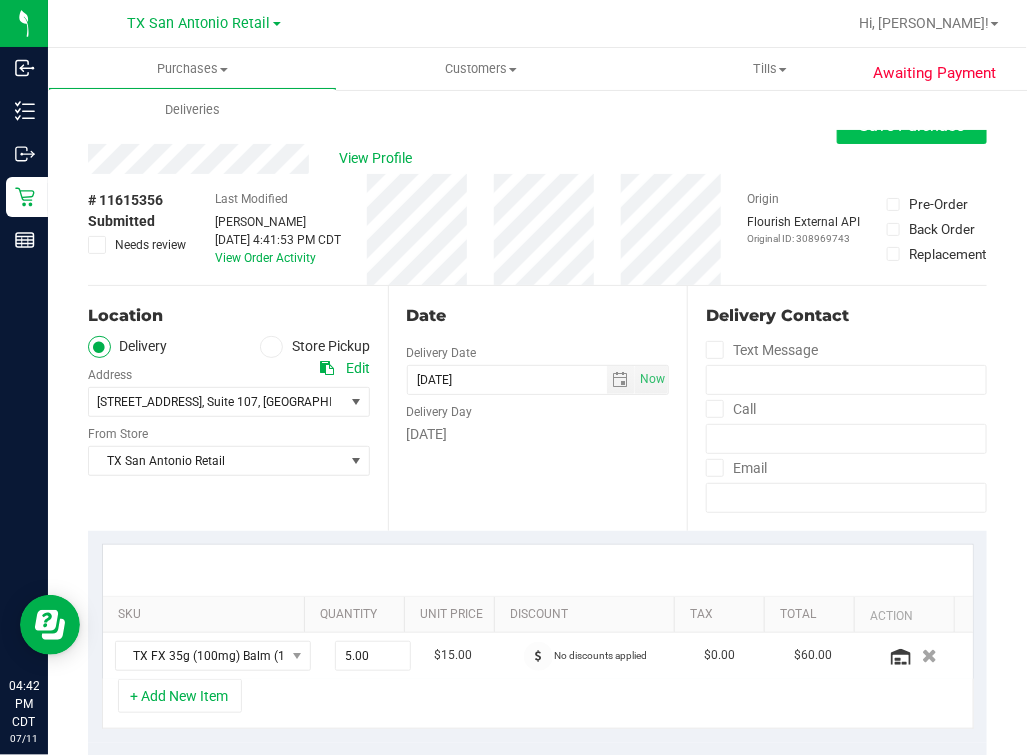 type on "[DATE] 09:00-17:00 -- Message:  --  Phone:[PHONE_NUMBER] --  Payment Method:CASH --  Menu Name:goodblend - [GEOGRAPHIC_DATA]
***confirmed** satx, m.o." 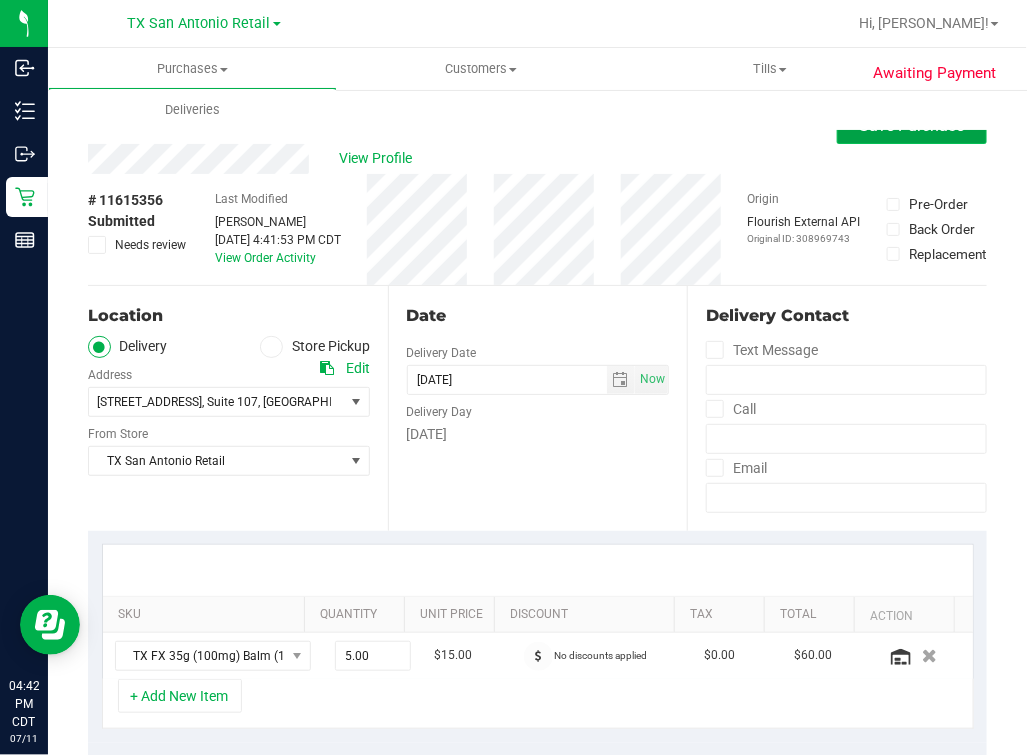click on "Save Purchase" at bounding box center [912, 126] 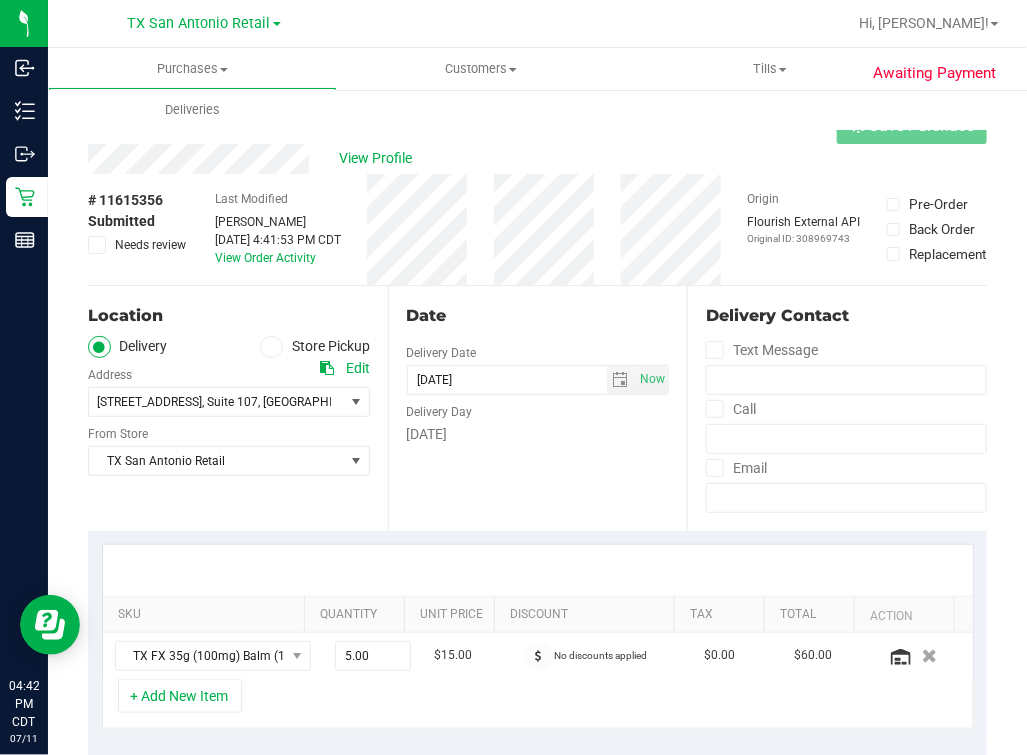click on "Back
Save Purchase" at bounding box center [537, 126] 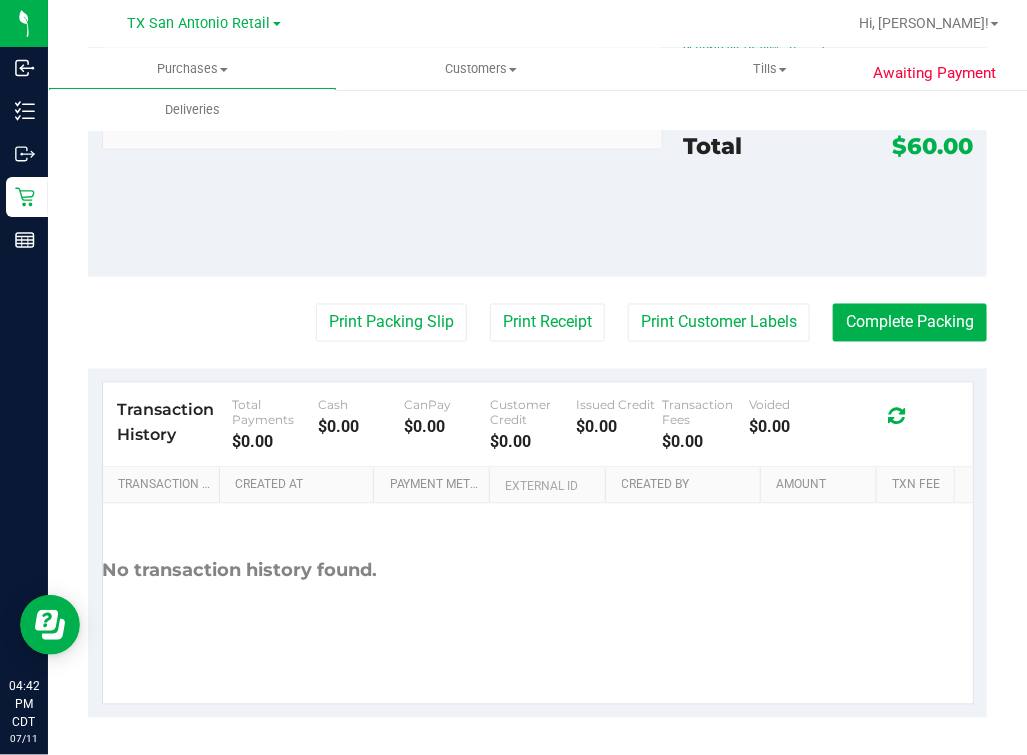 scroll, scrollTop: 0, scrollLeft: 0, axis: both 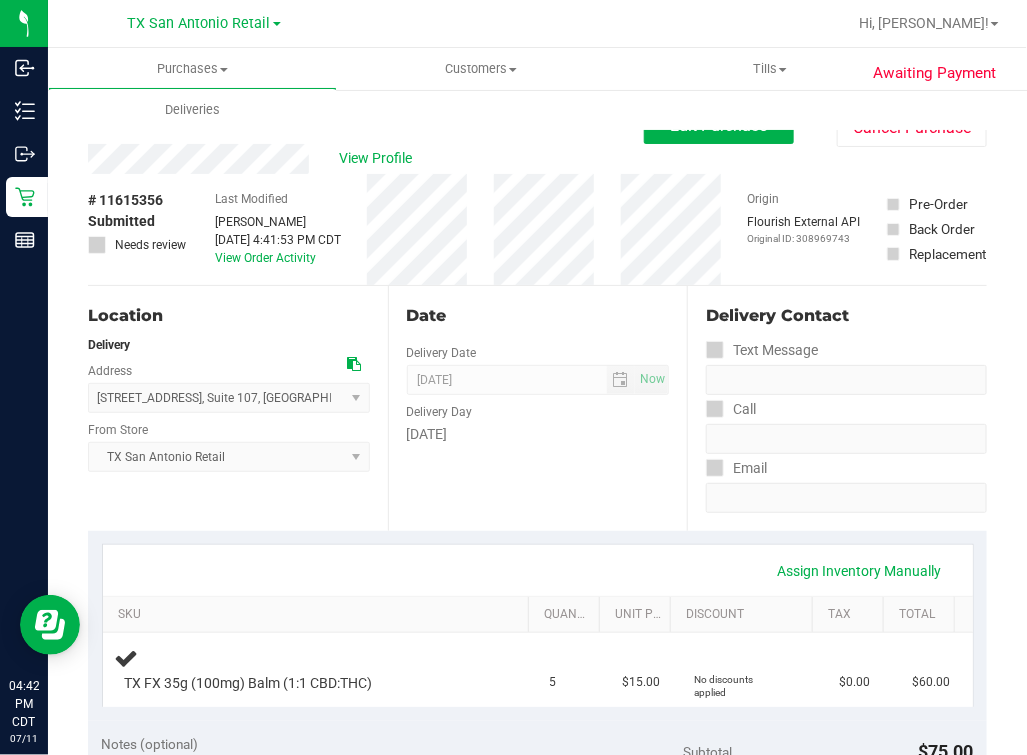 click on "Date" at bounding box center (538, 316) 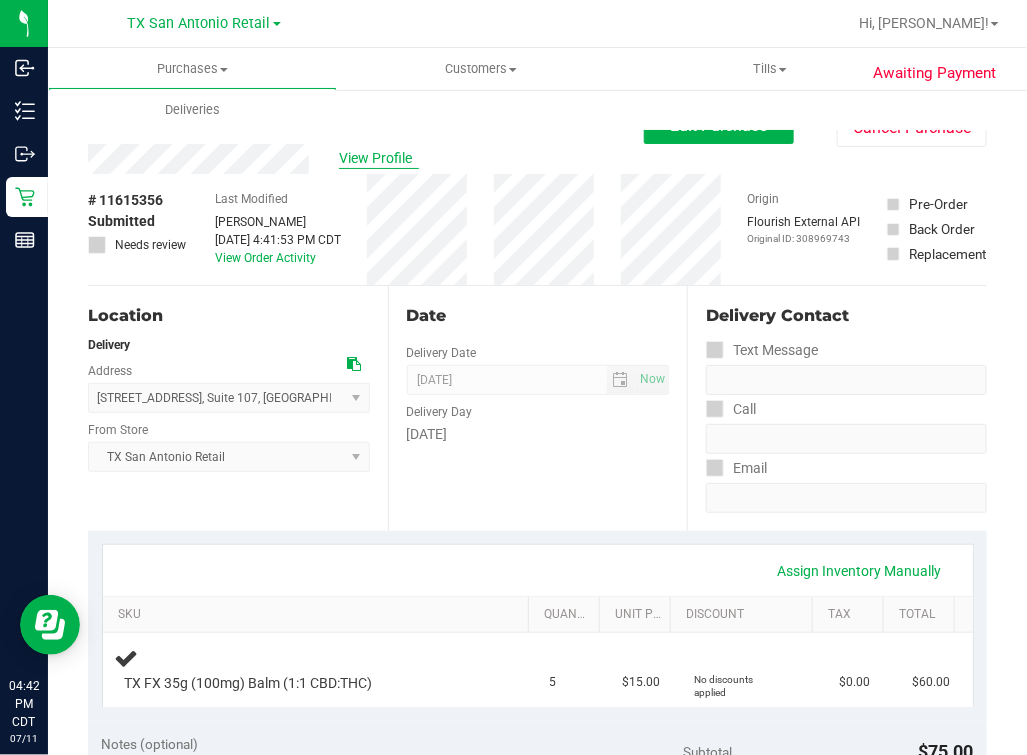 click on "View Profile" at bounding box center [379, 158] 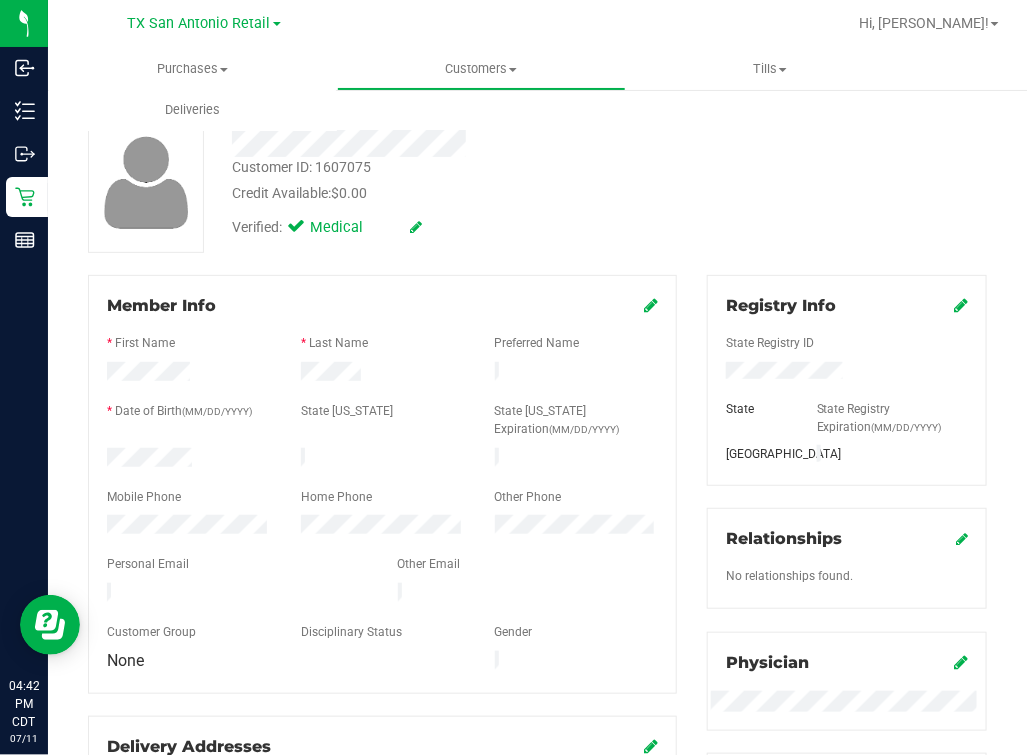scroll, scrollTop: 124, scrollLeft: 0, axis: vertical 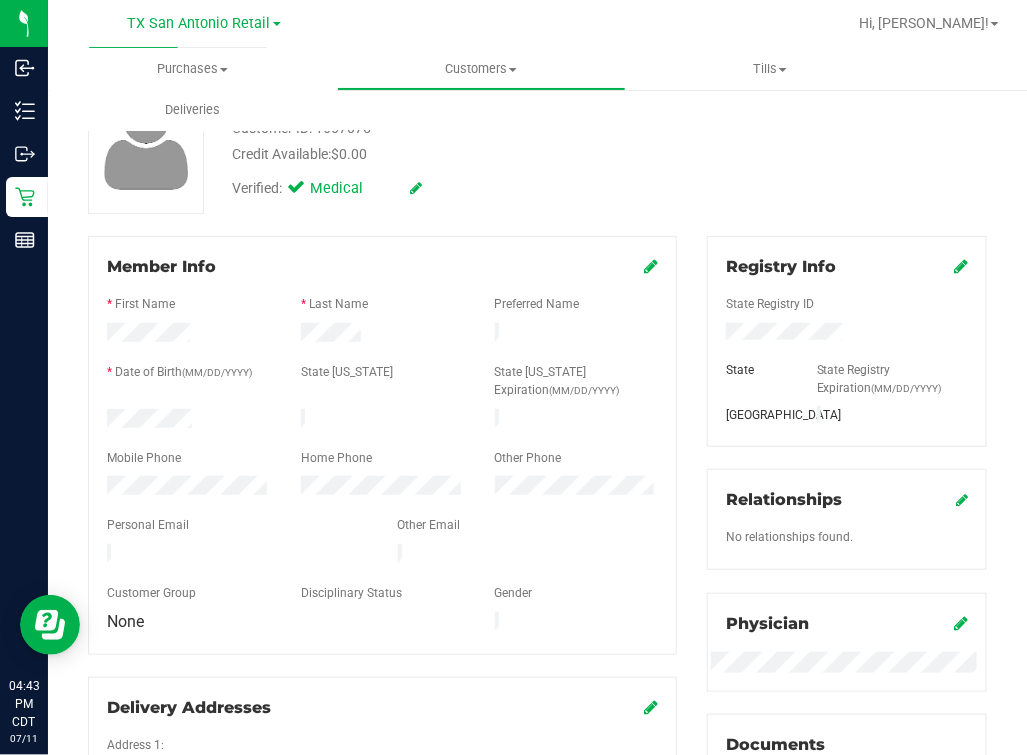 drag, startPoint x: 511, startPoint y: 275, endPoint x: 477, endPoint y: 259, distance: 37.576588 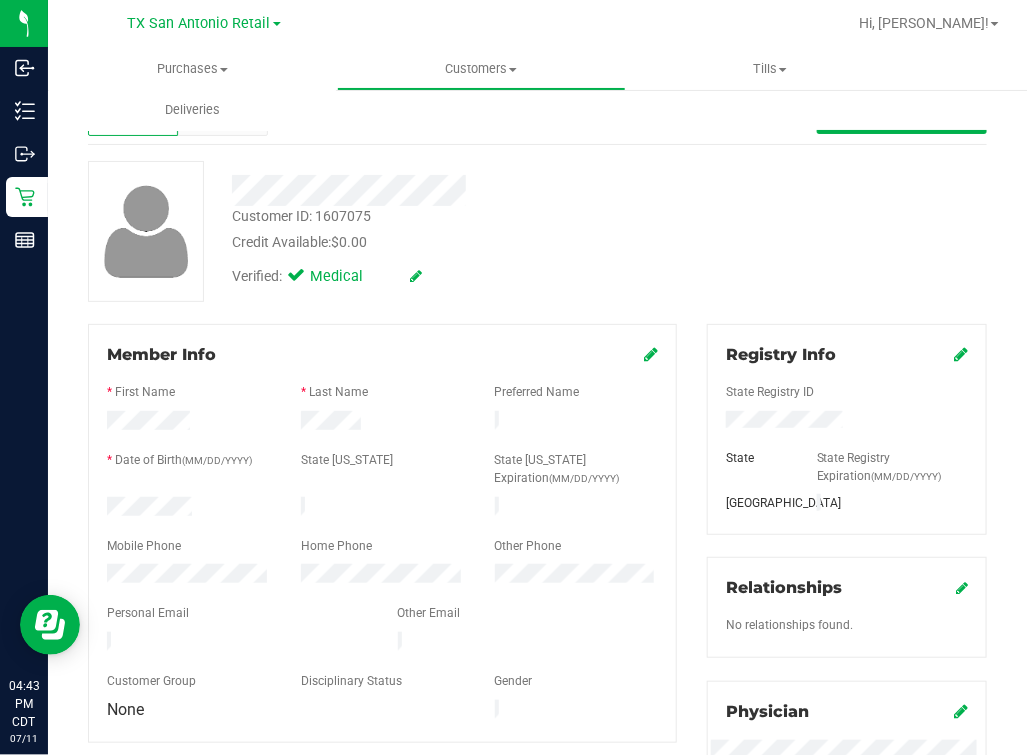 scroll, scrollTop: 0, scrollLeft: 0, axis: both 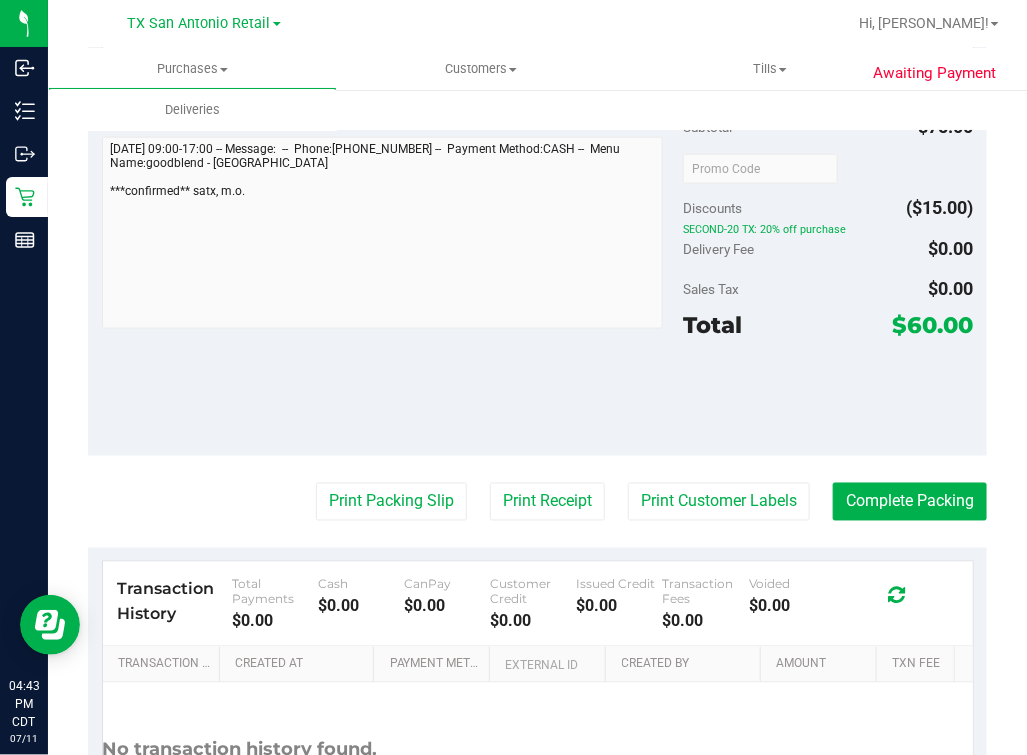 click on "$60.00" at bounding box center (933, 325) 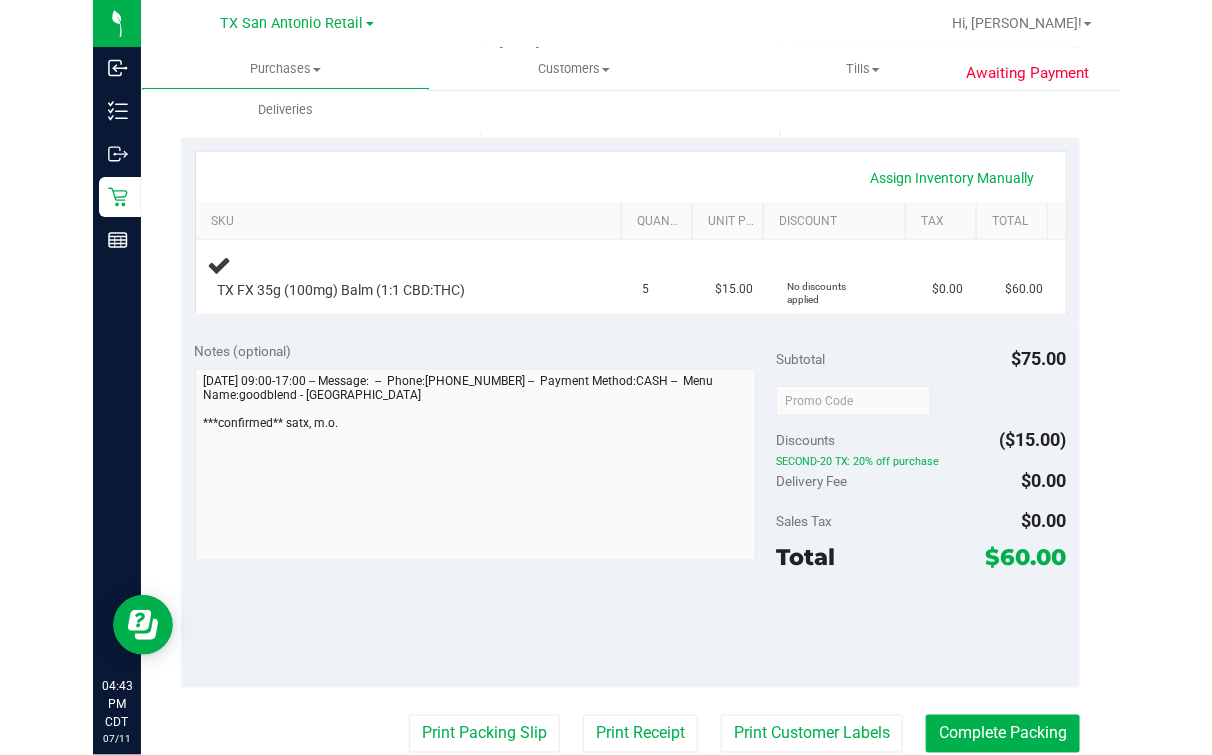 scroll, scrollTop: 0, scrollLeft: 0, axis: both 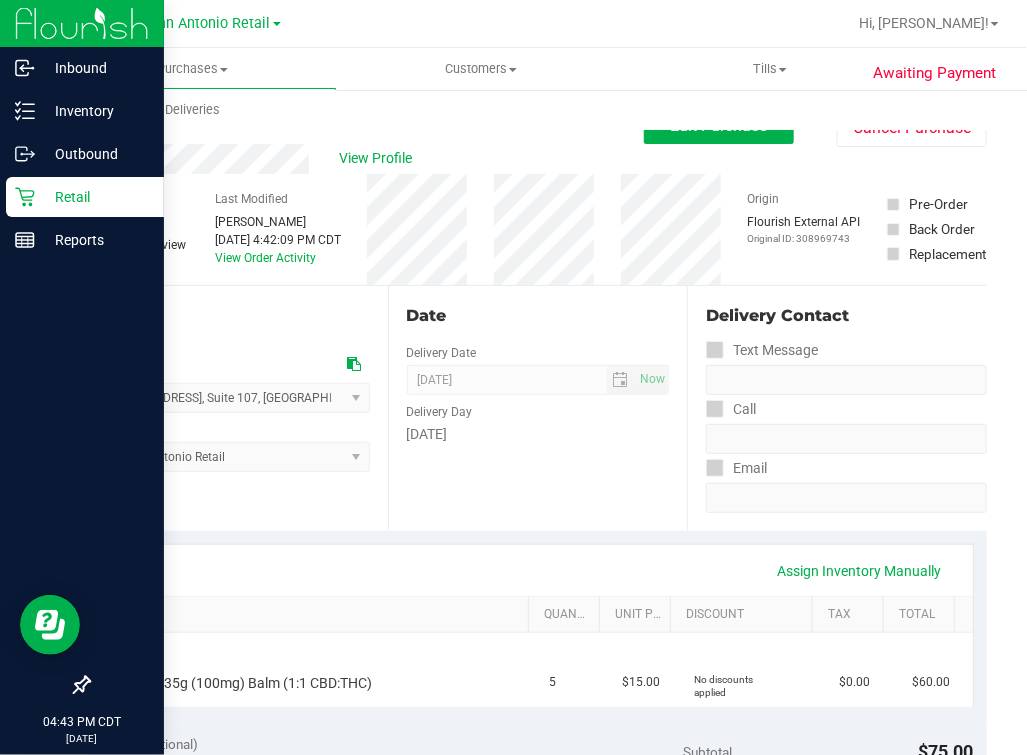 drag, startPoint x: 27, startPoint y: 188, endPoint x: 82, endPoint y: 192, distance: 55.145264 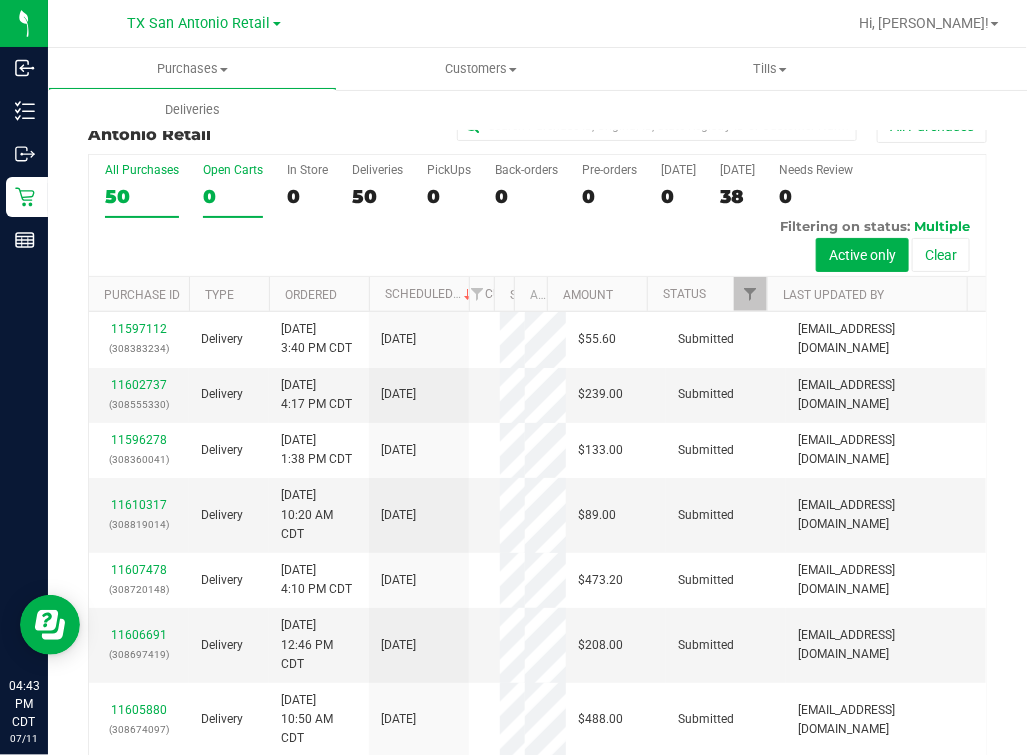 click on "0" at bounding box center [233, 196] 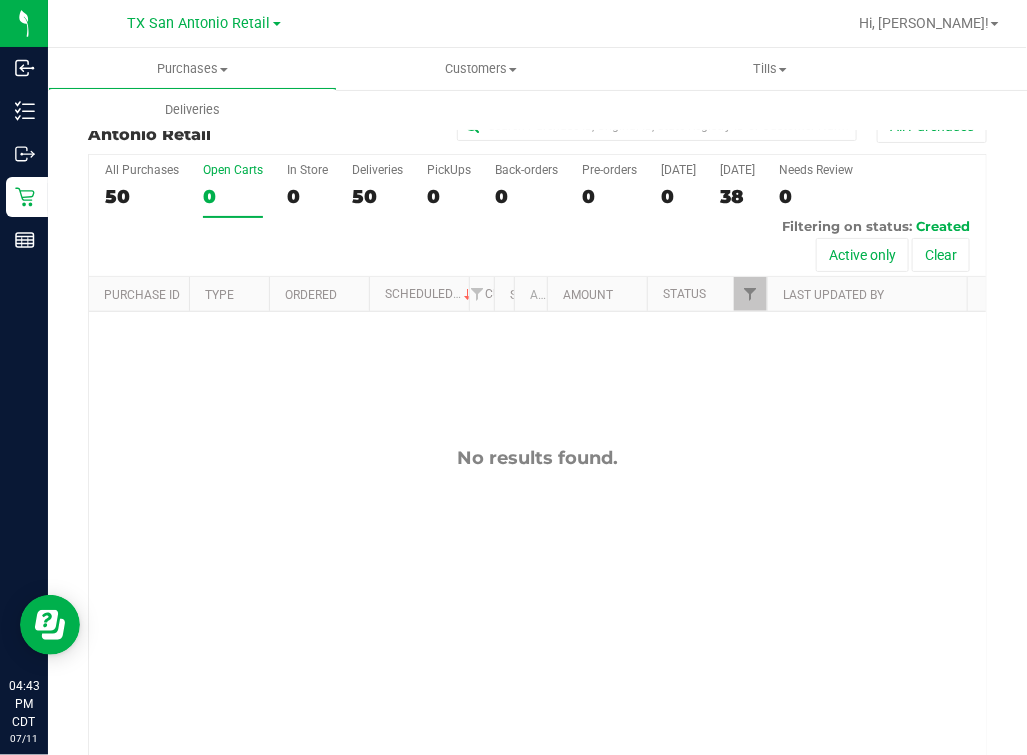 click at bounding box center [602, 23] 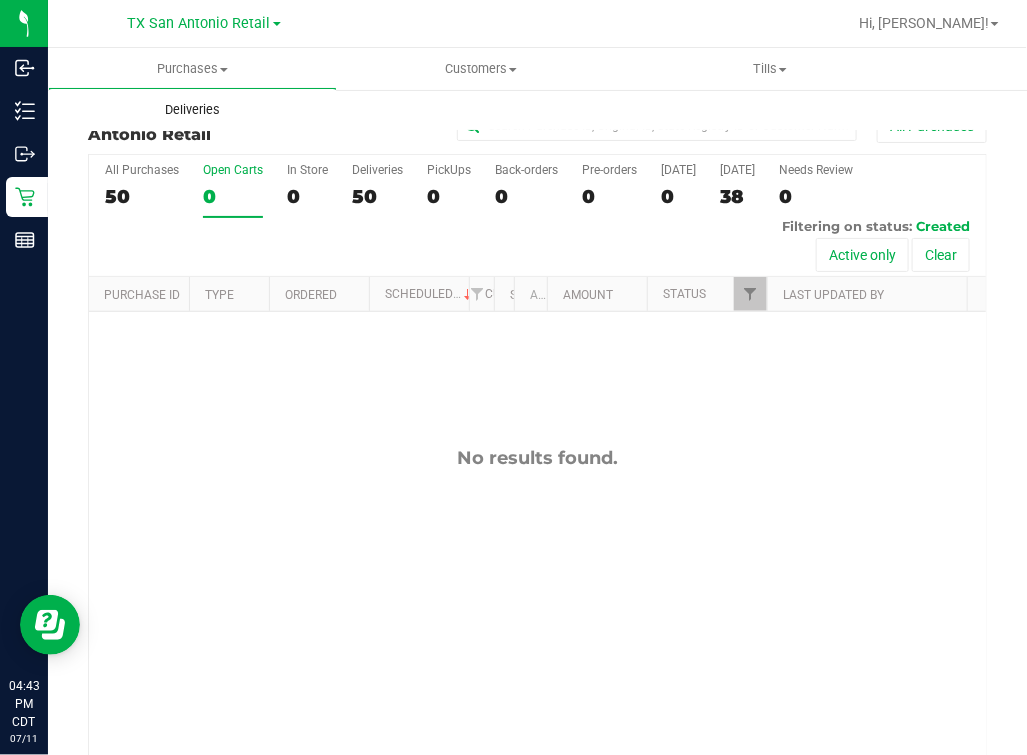 click on "Deliveries" at bounding box center (192, 110) 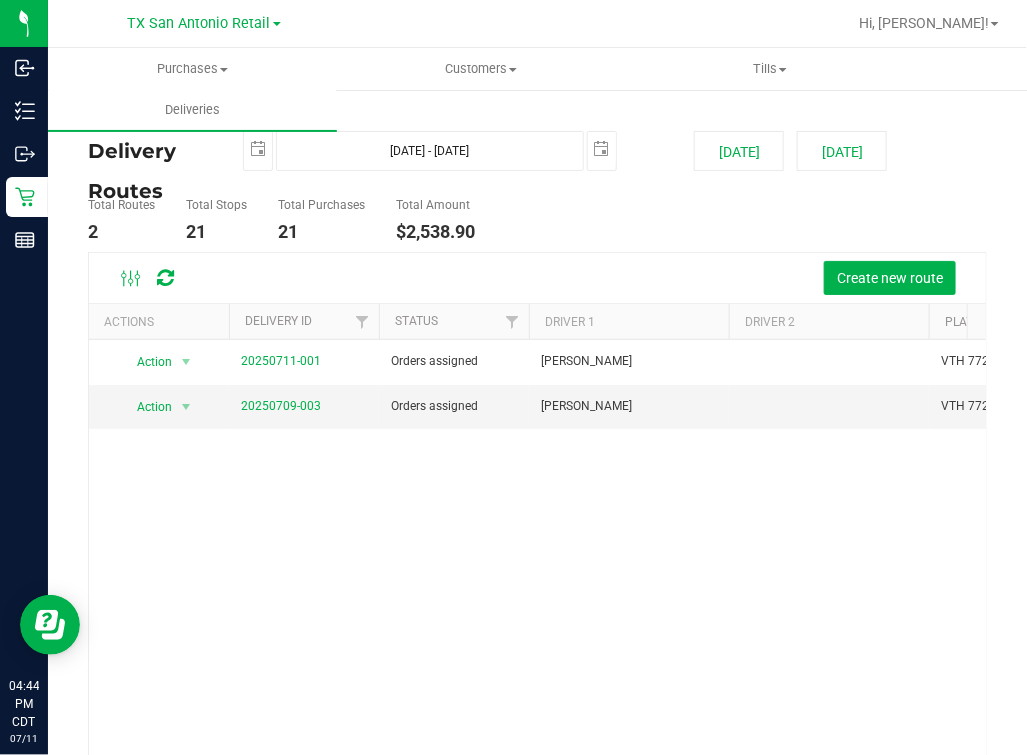 click on "Create new route" at bounding box center [537, 278] 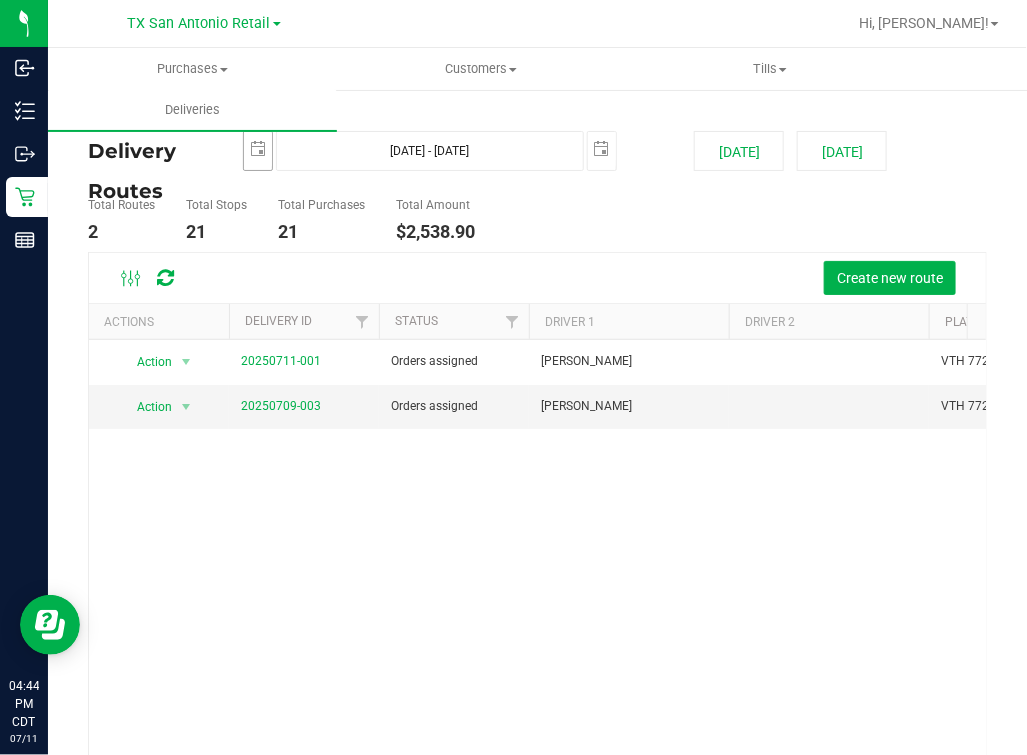 click at bounding box center [258, 149] 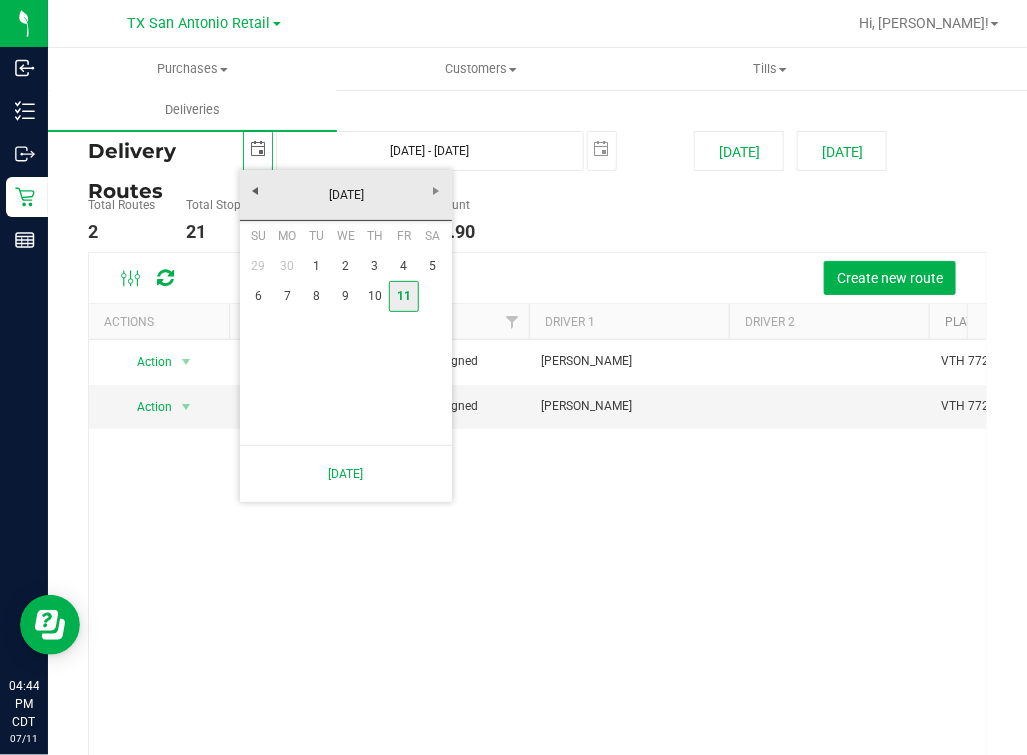 click on "11" at bounding box center [403, 296] 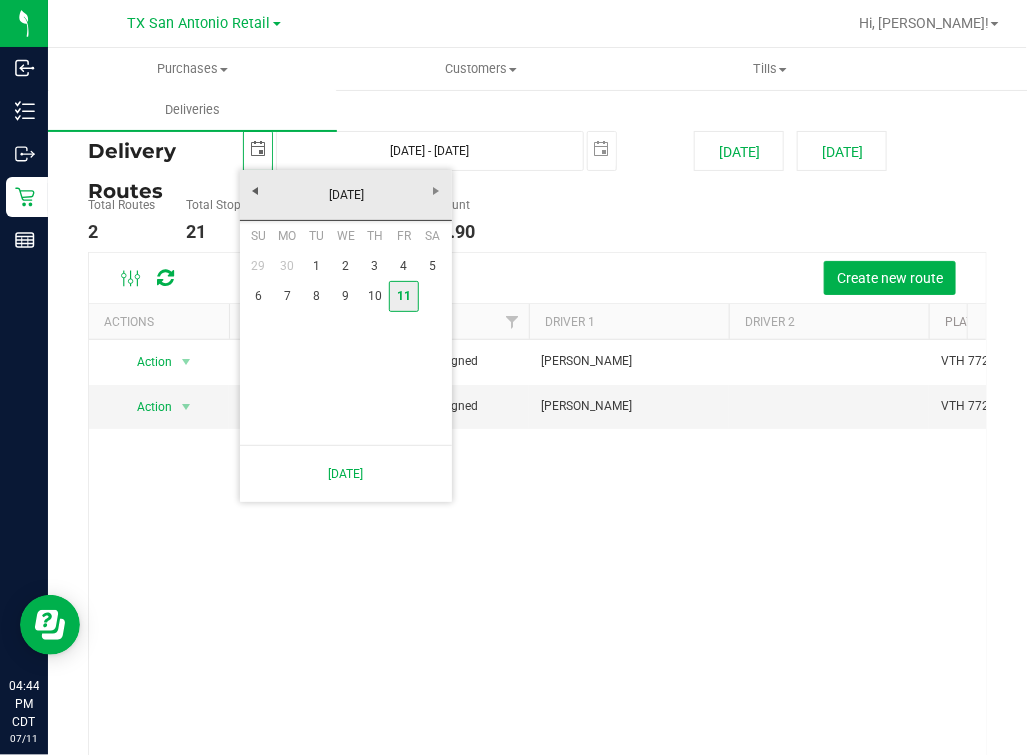 type on "[DATE]" 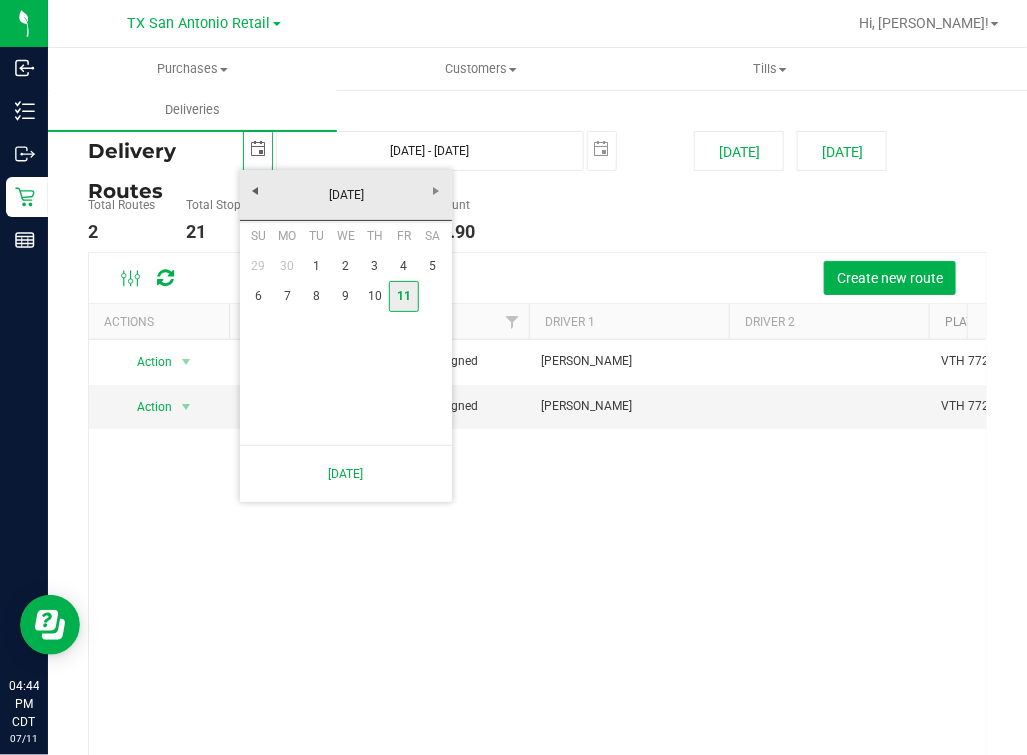 type on "[DATE] - [DATE]" 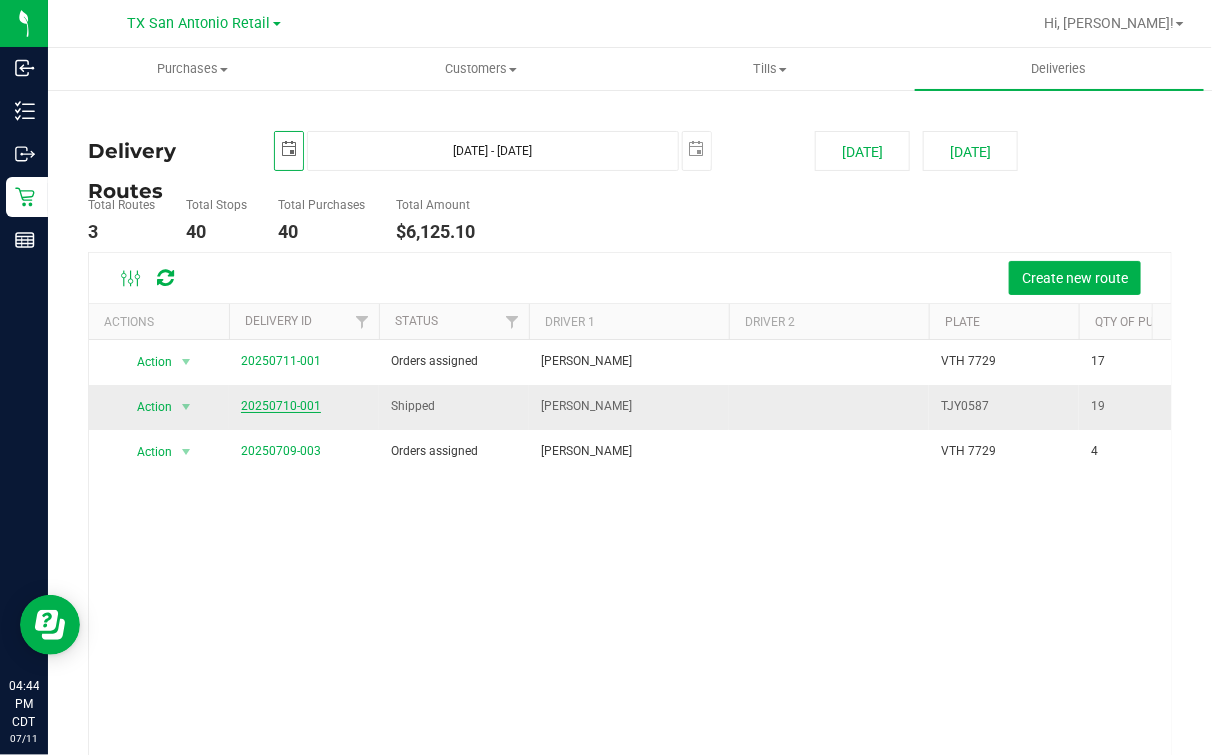 click on "20250710-001" at bounding box center [281, 406] 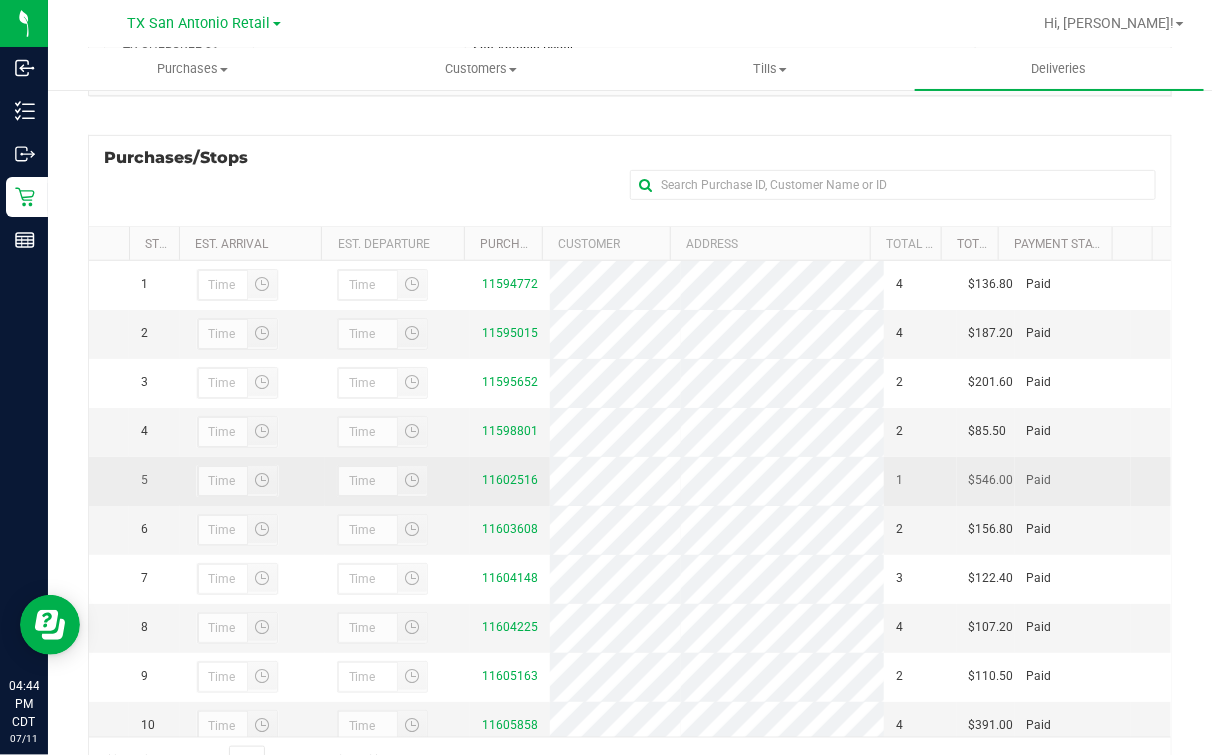 scroll, scrollTop: 249, scrollLeft: 0, axis: vertical 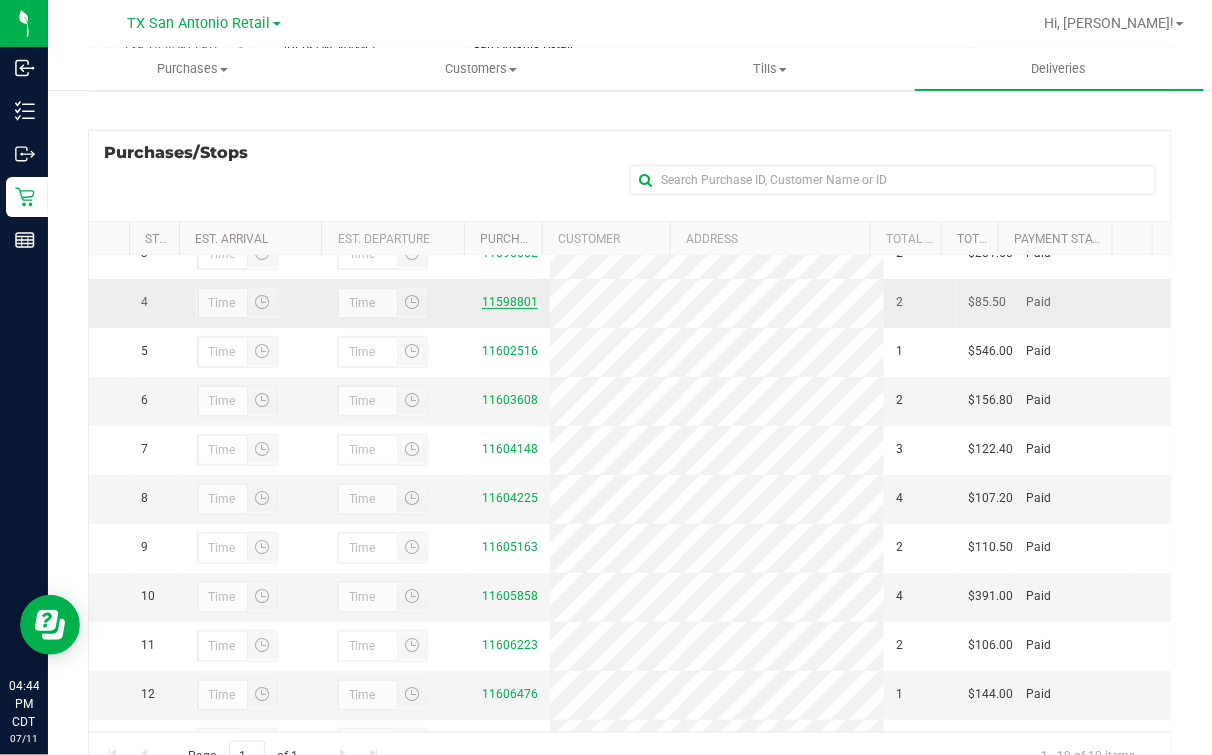 click on "11598801" at bounding box center (510, 302) 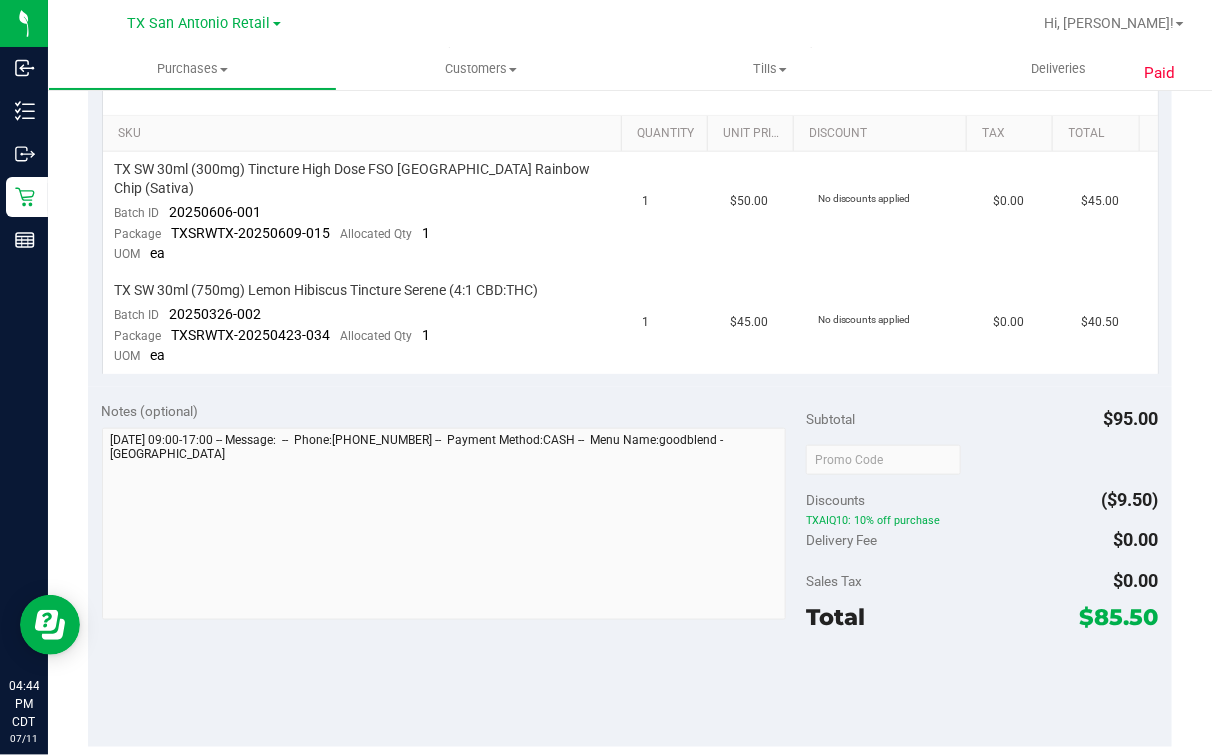 scroll, scrollTop: 946, scrollLeft: 0, axis: vertical 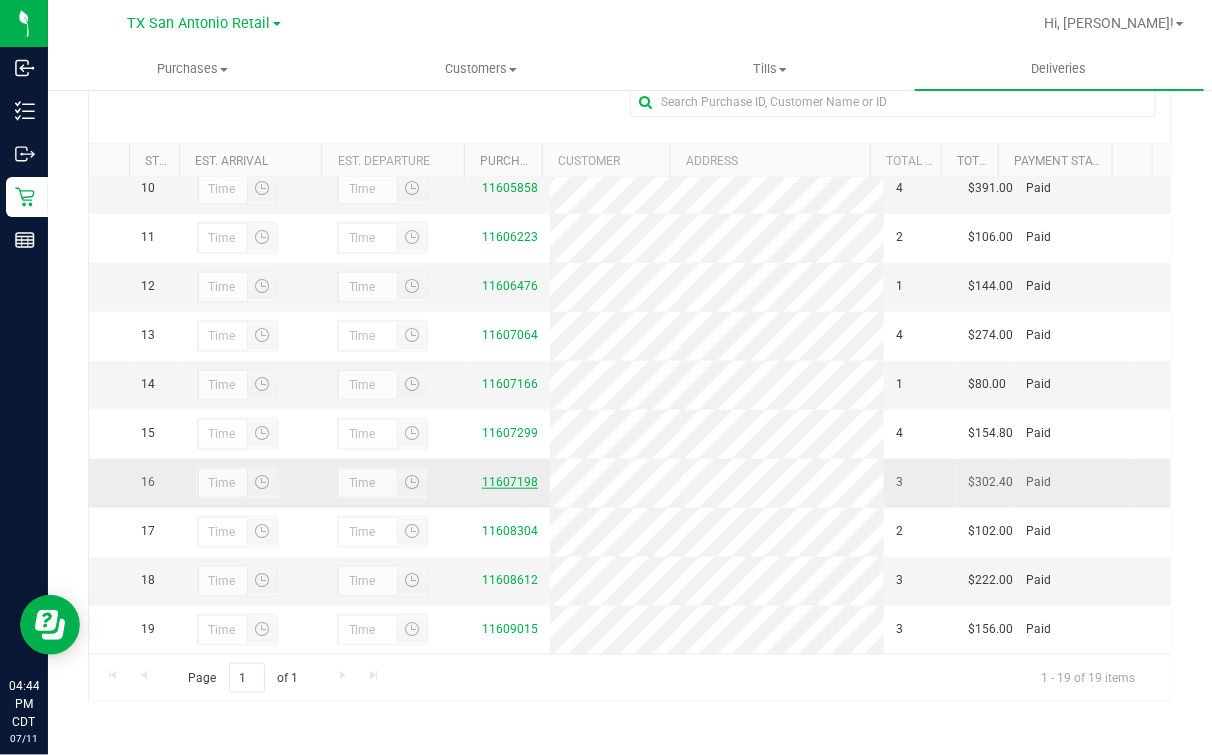 click on "11607198" at bounding box center (510, 482) 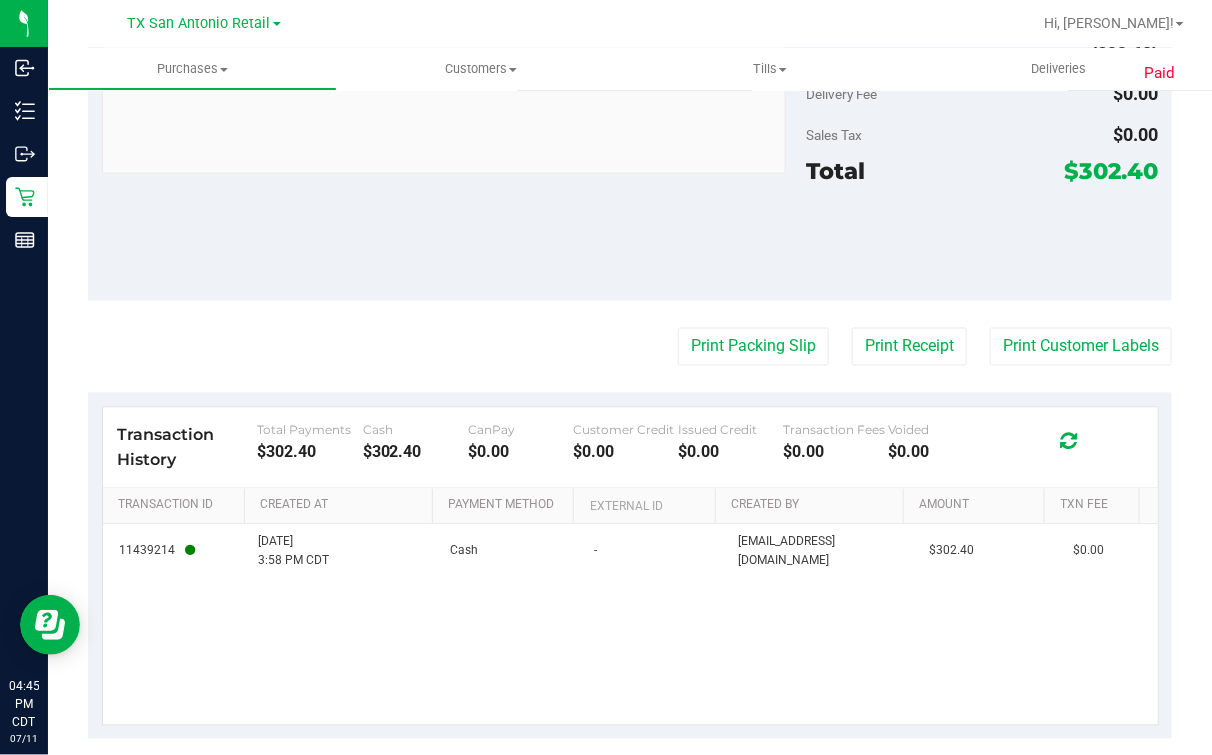 scroll, scrollTop: 47, scrollLeft: 0, axis: vertical 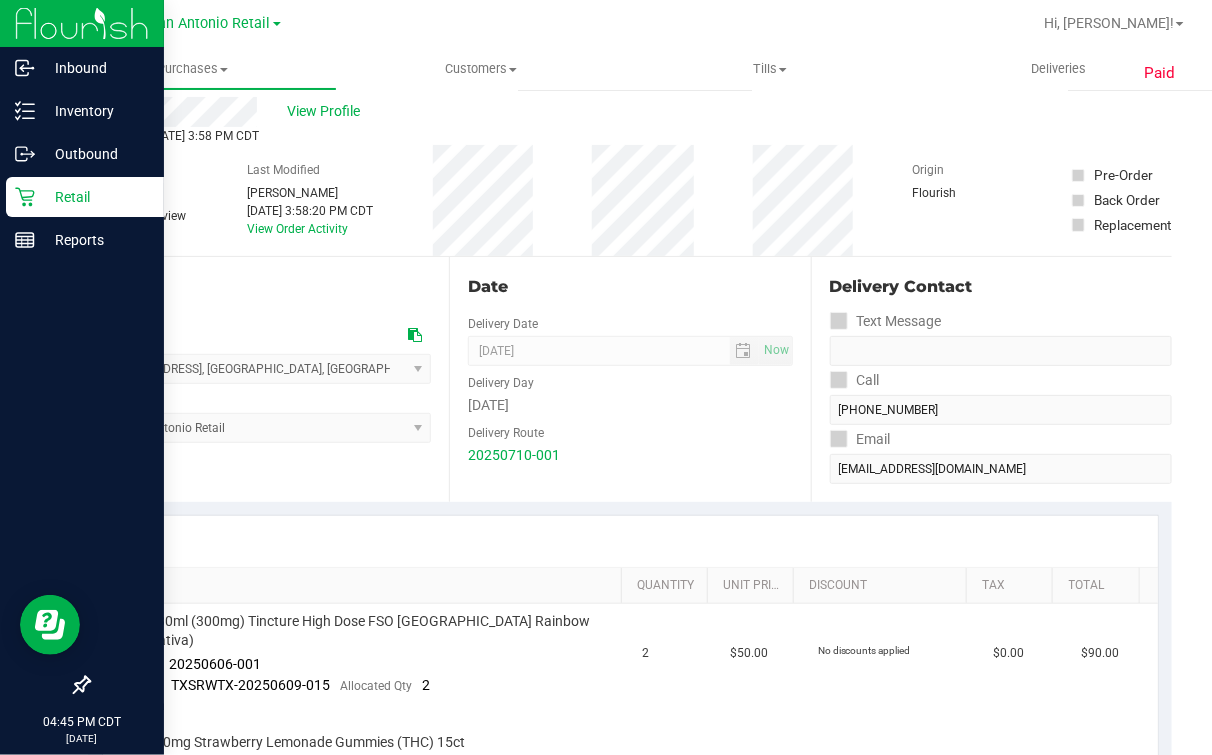 click 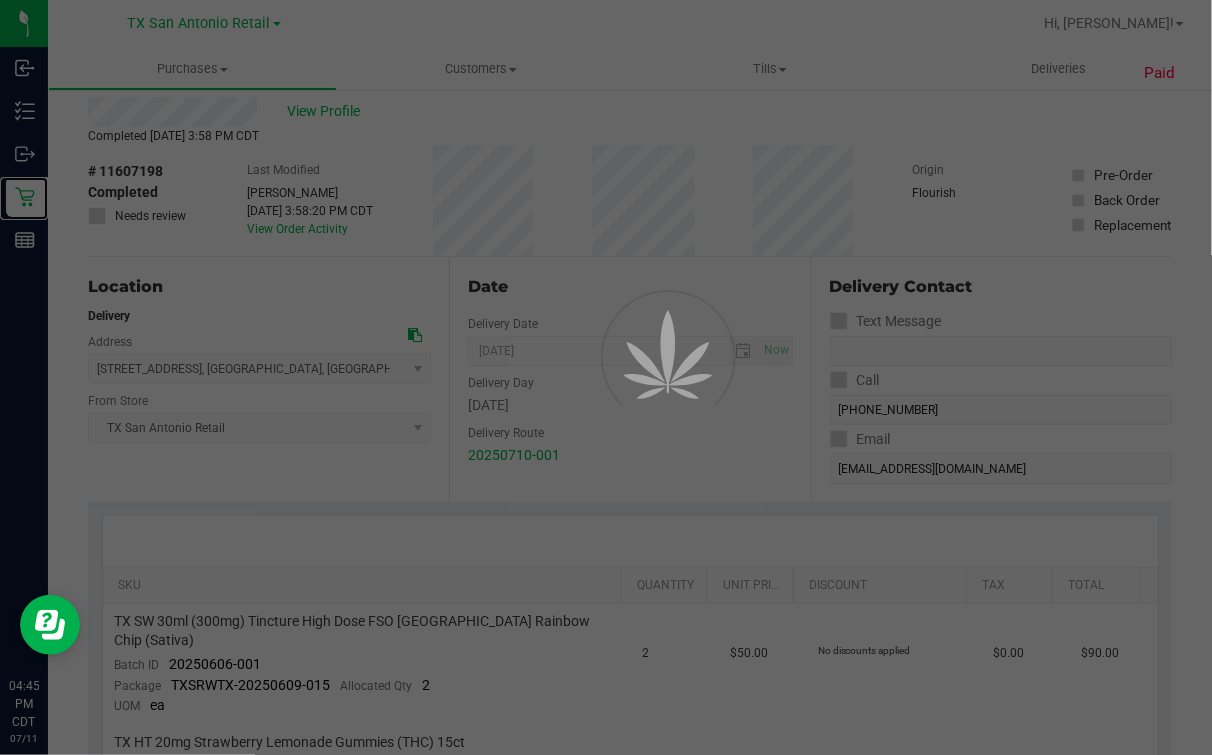 scroll, scrollTop: 0, scrollLeft: 0, axis: both 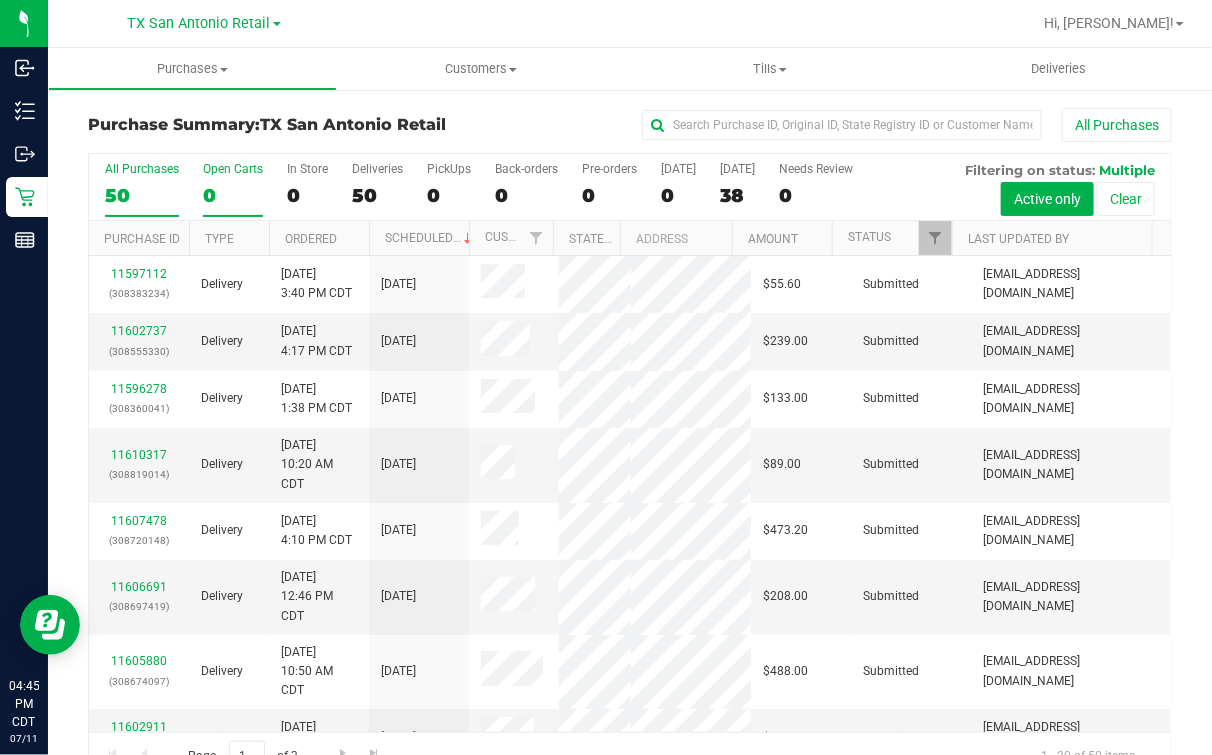 click on "Open Carts
0" at bounding box center (233, 189) 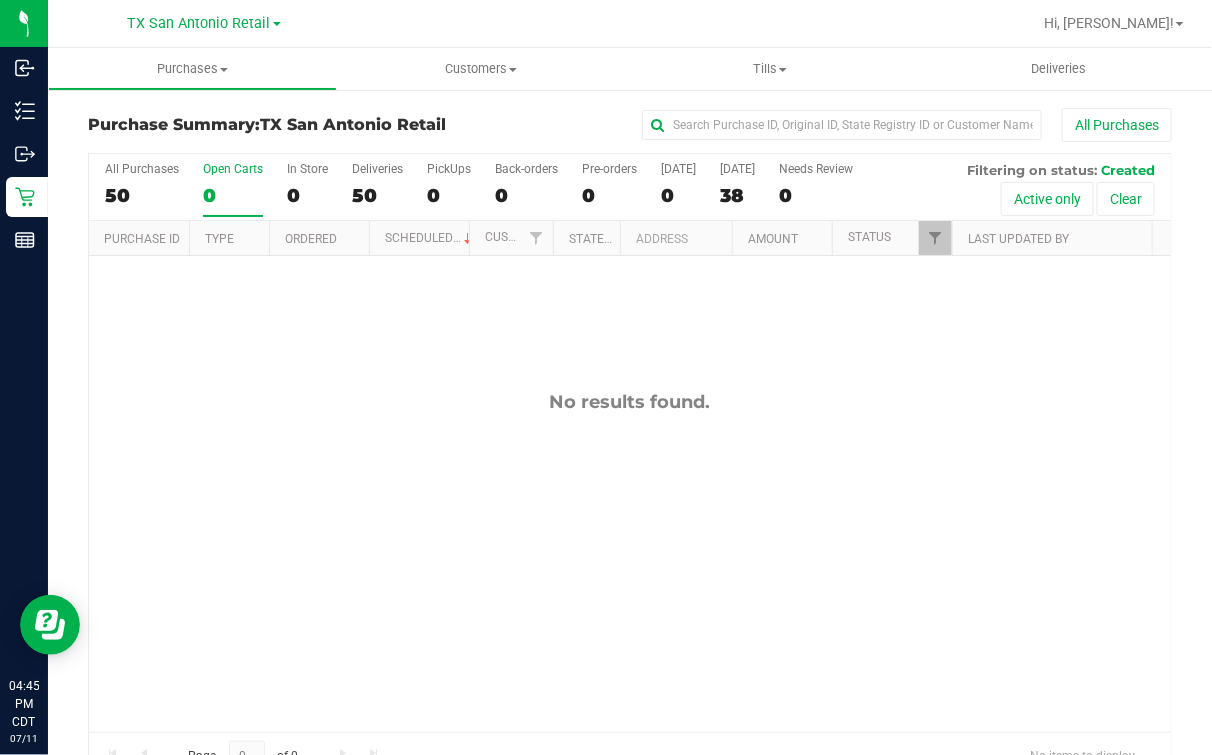 click on "No results found." at bounding box center [630, 402] 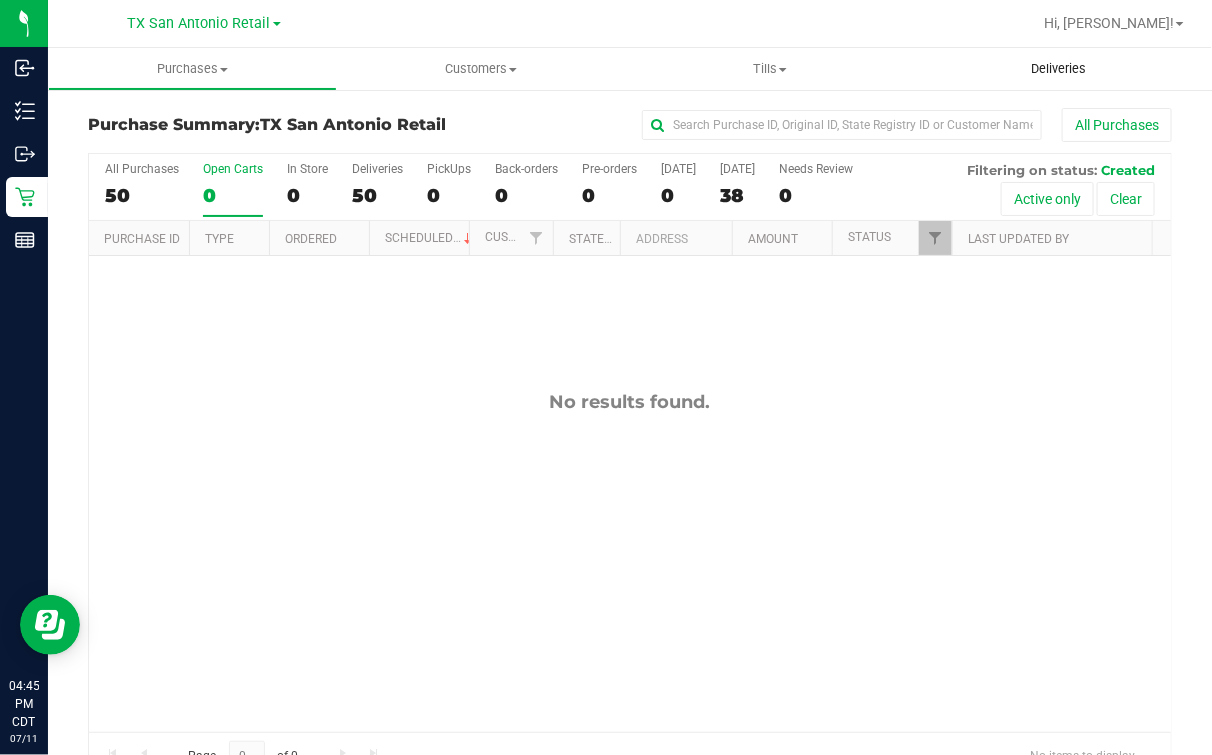click on "Deliveries" at bounding box center [1059, 69] 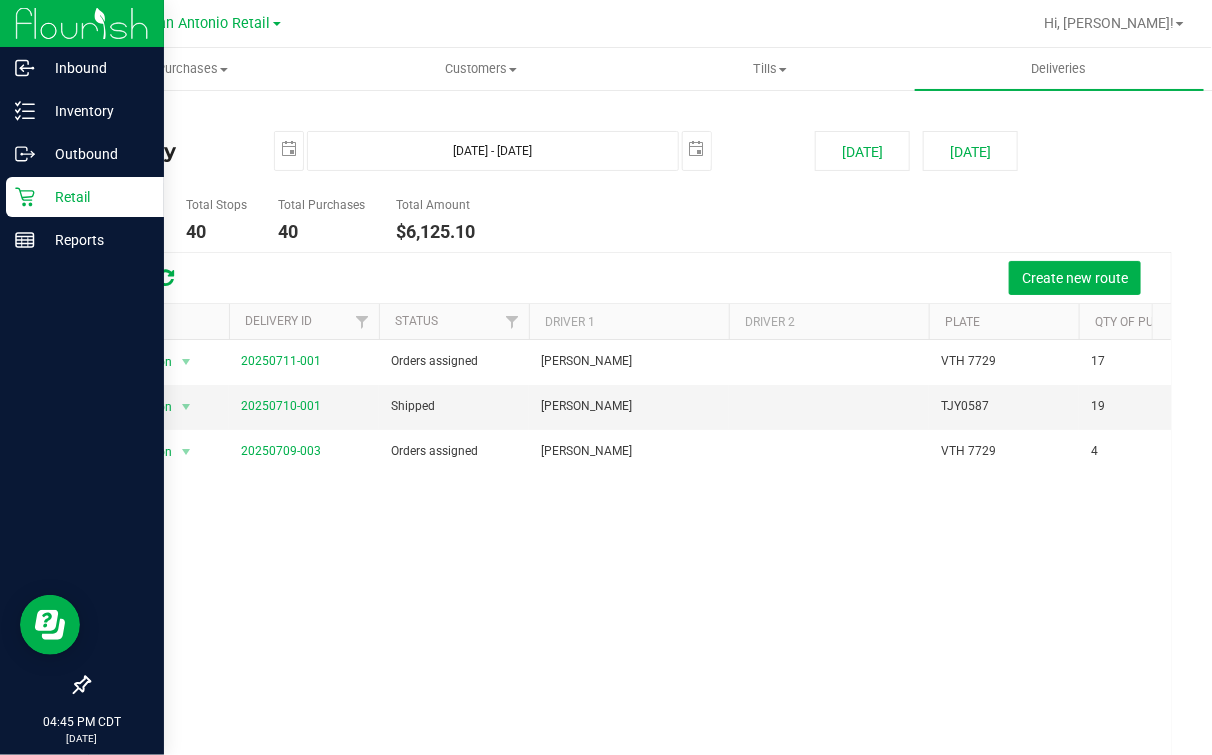 click on "Retail" at bounding box center (85, 197) 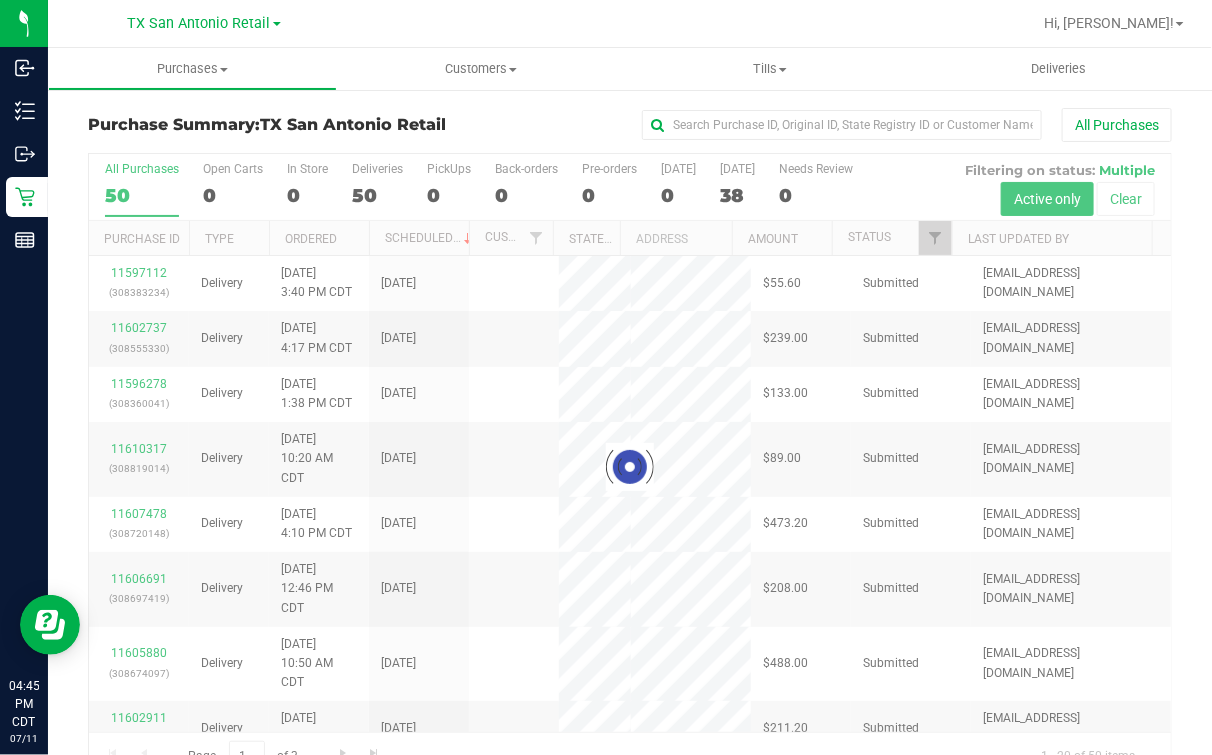 click on "Open Carts
0" at bounding box center (233, 189) 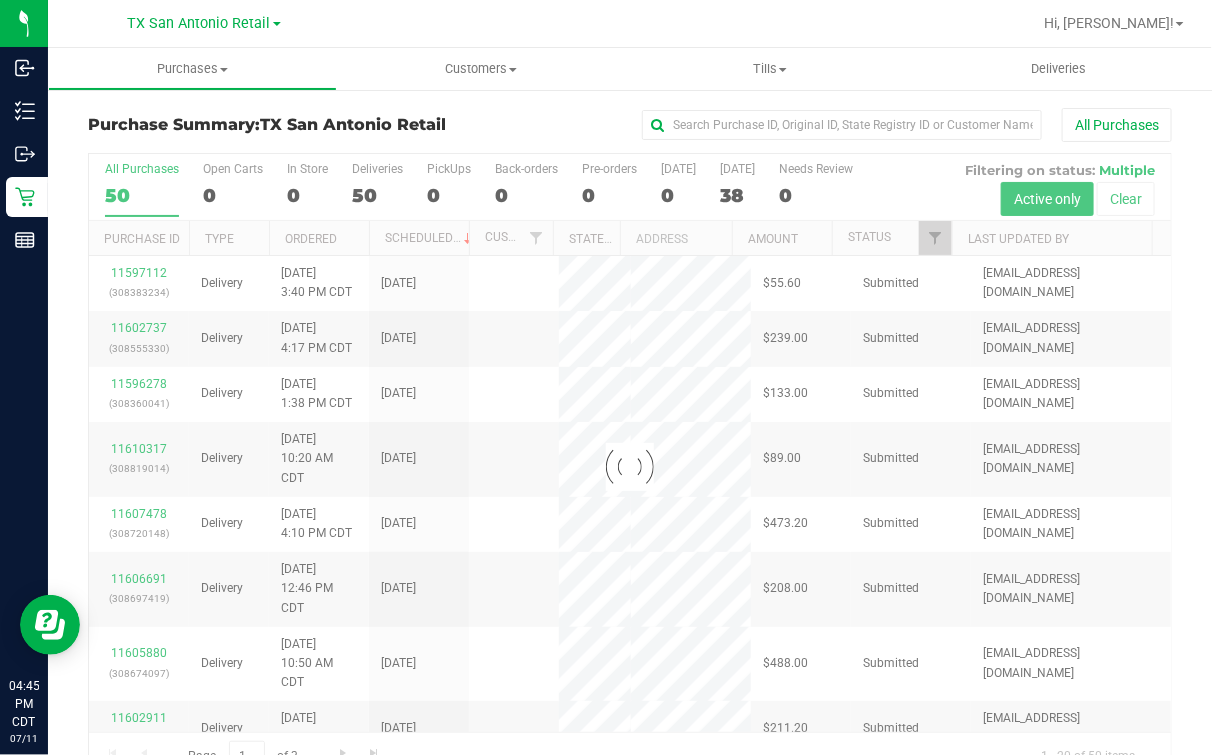 click on "Open Carts
0" at bounding box center [0, 0] 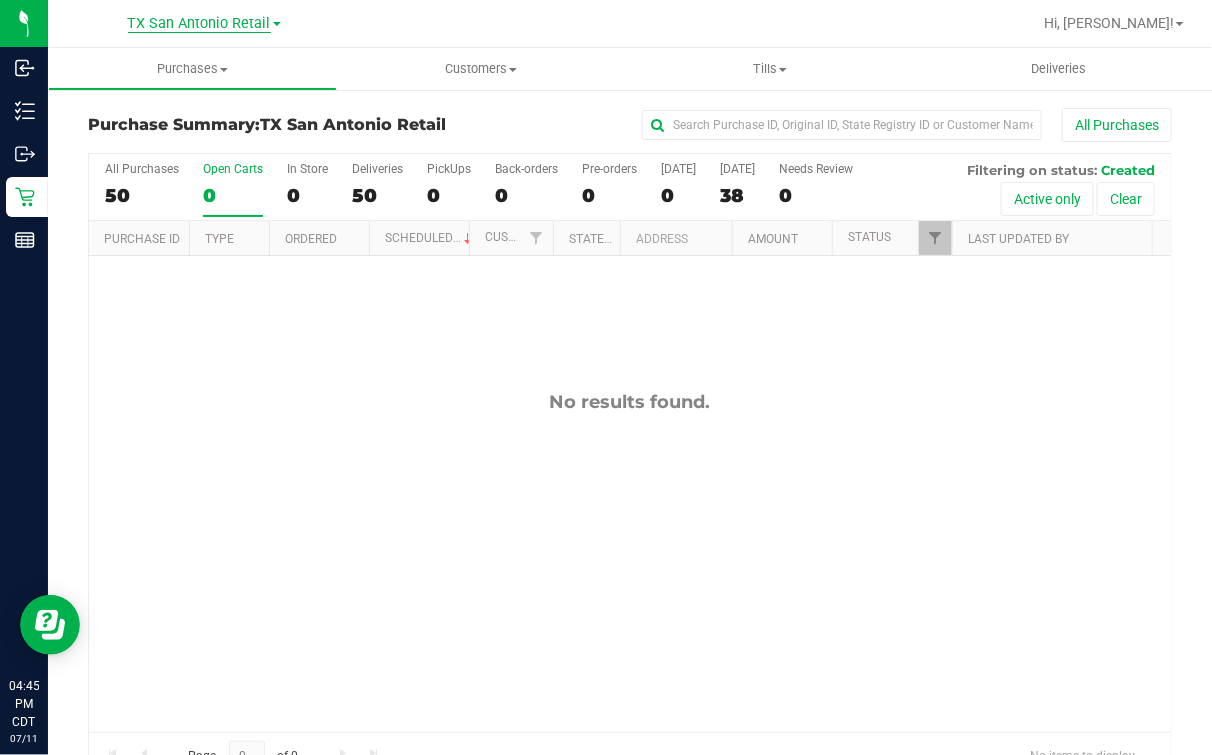 click on "TX San Antonio Retail" at bounding box center (199, 24) 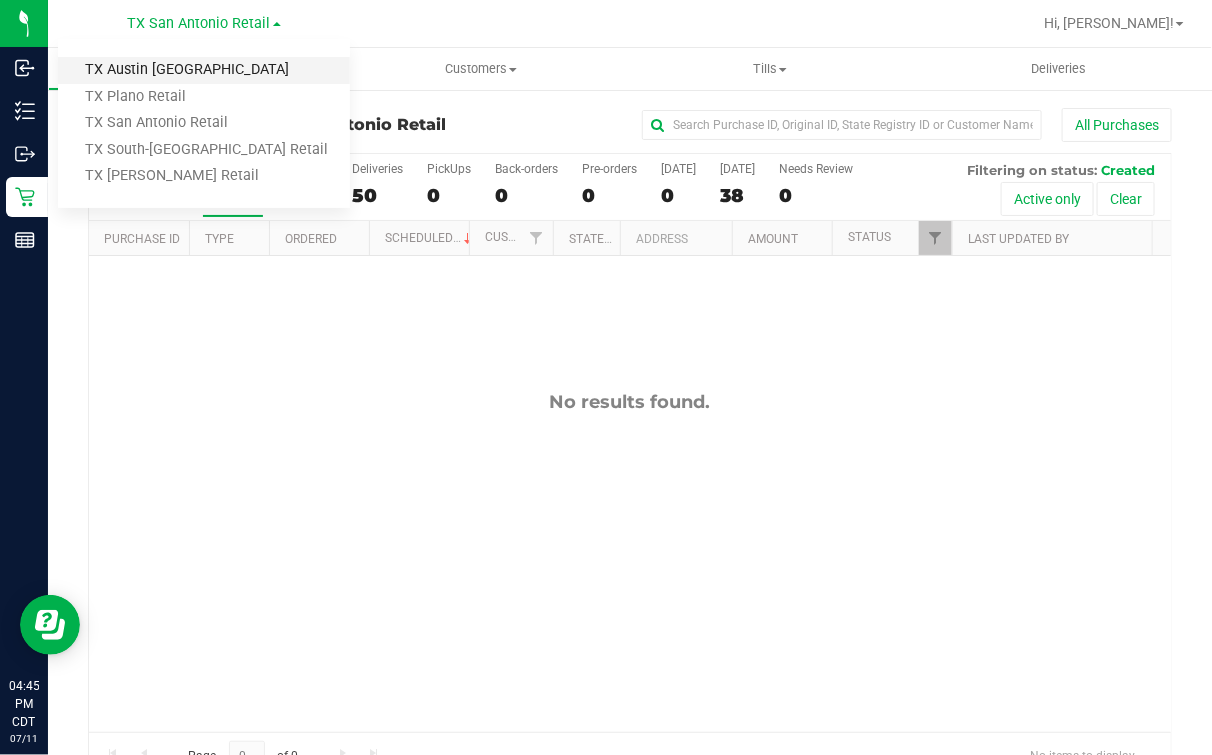 click on "TX Austin [GEOGRAPHIC_DATA]" at bounding box center [204, 70] 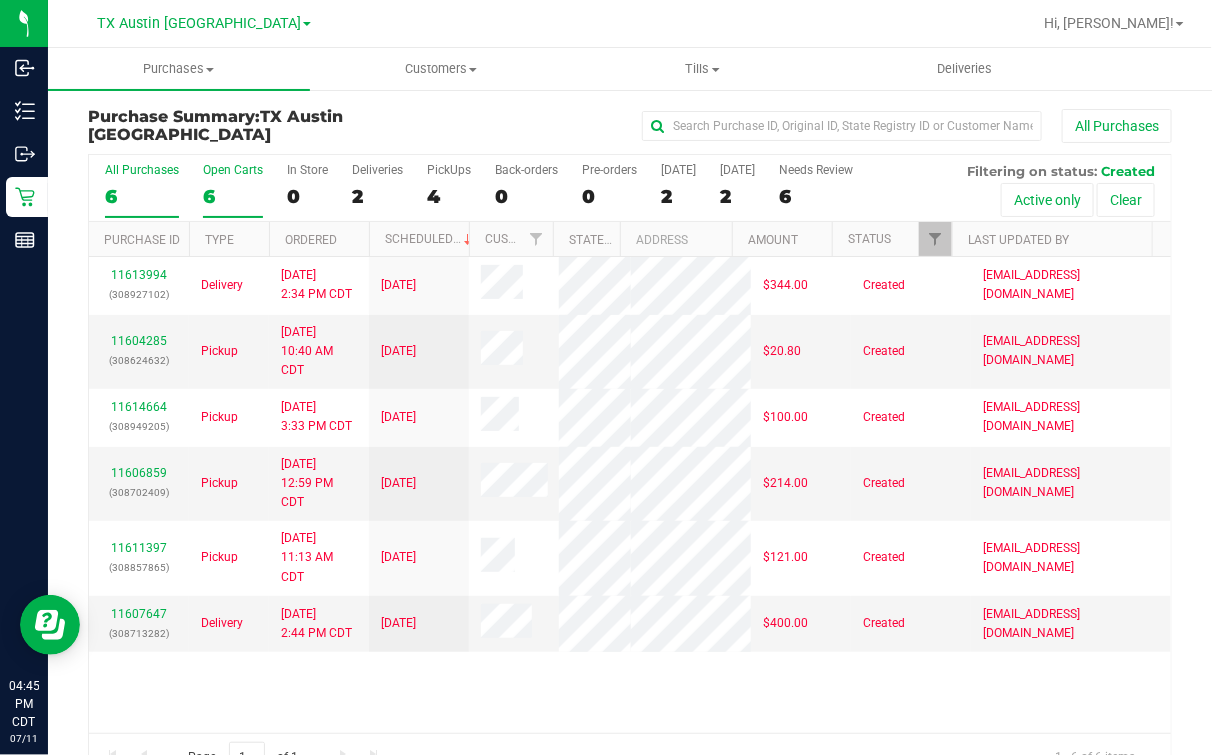 click on "6" at bounding box center [233, 196] 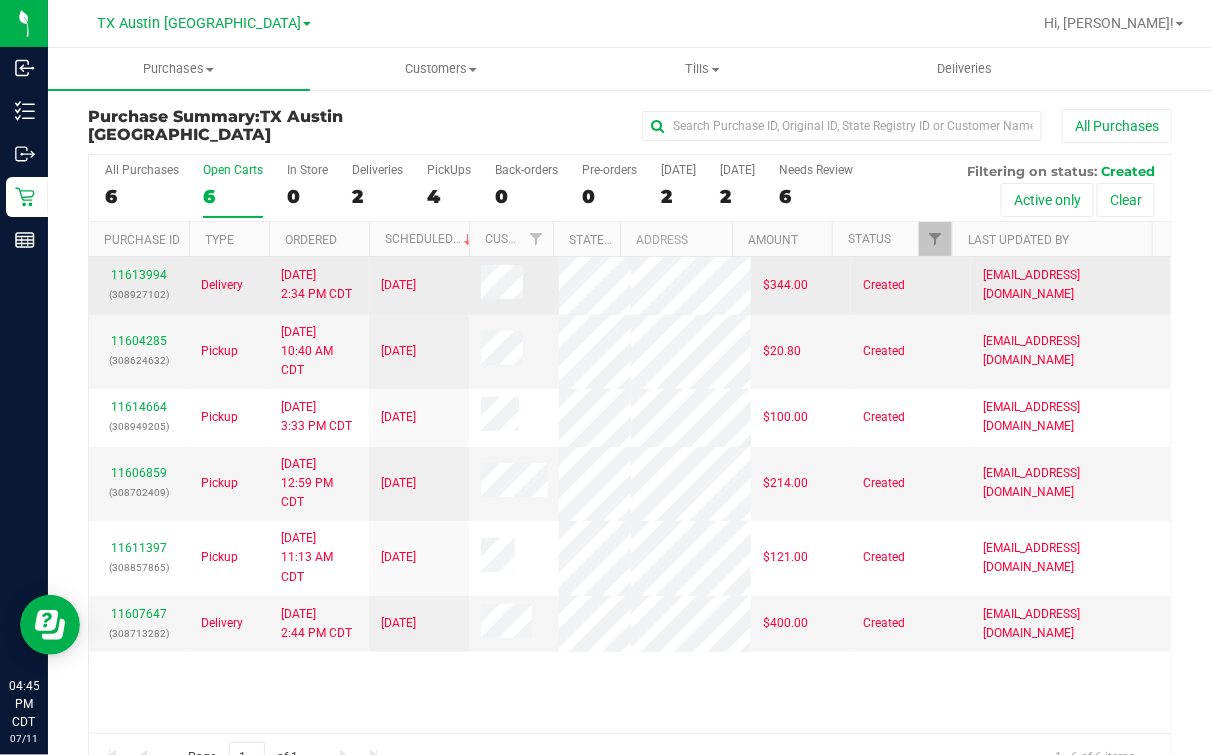 scroll, scrollTop: 46, scrollLeft: 0, axis: vertical 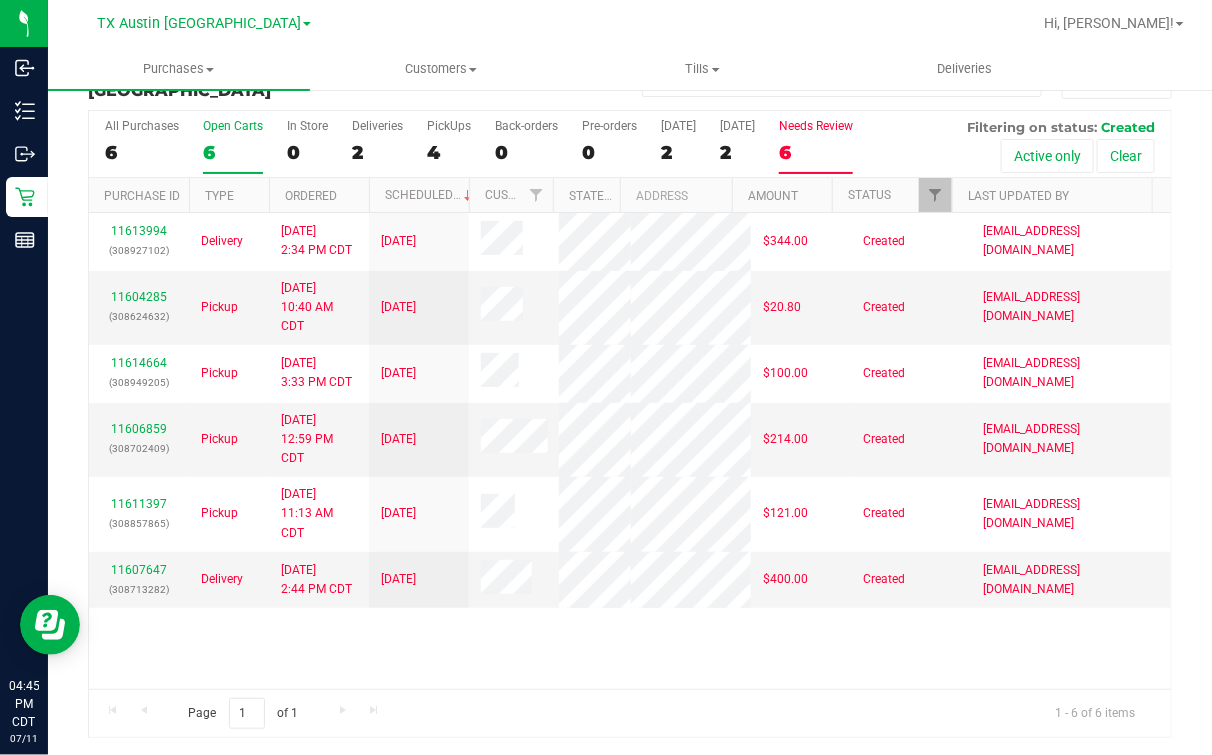 click on "6" at bounding box center [816, 152] 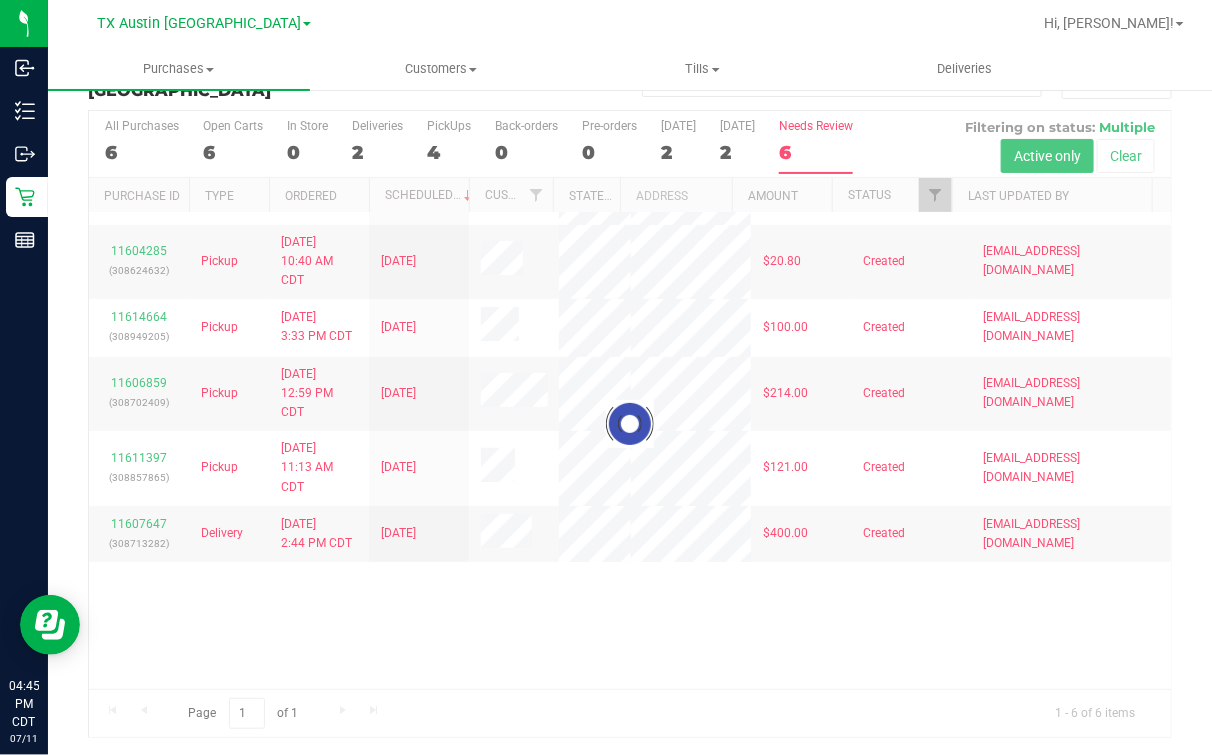 click at bounding box center [630, 424] 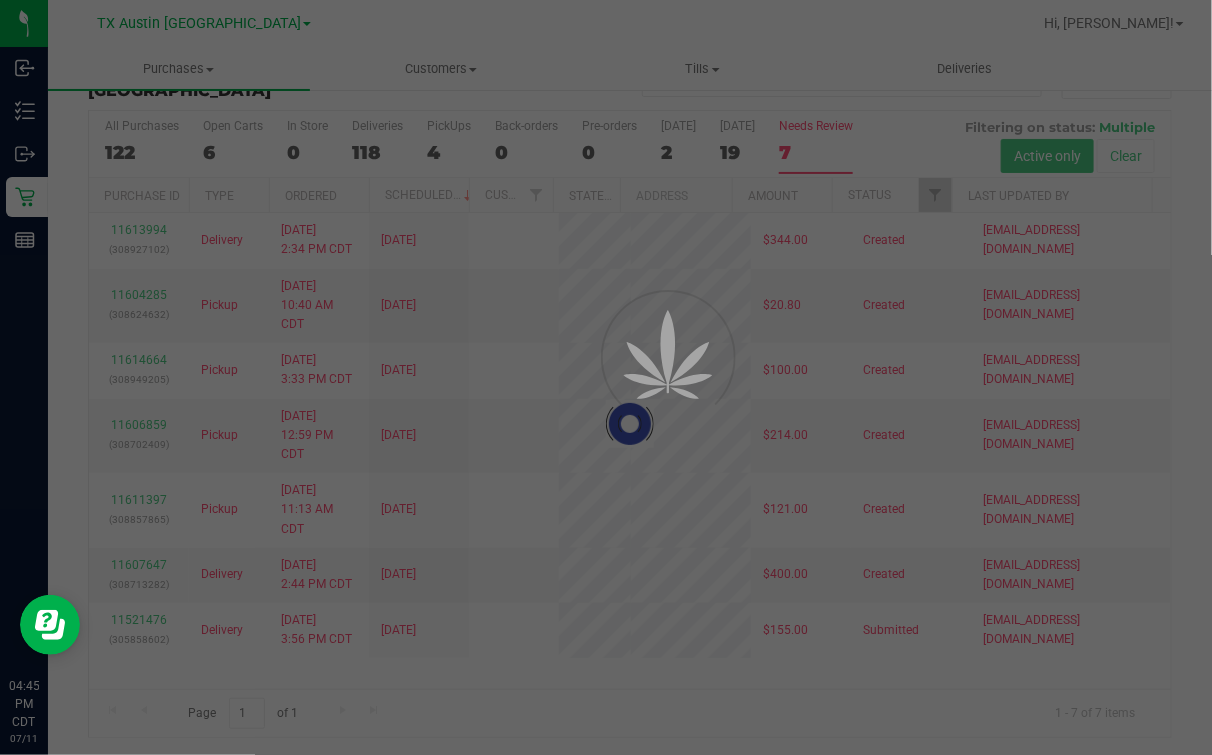 scroll, scrollTop: 0, scrollLeft: 0, axis: both 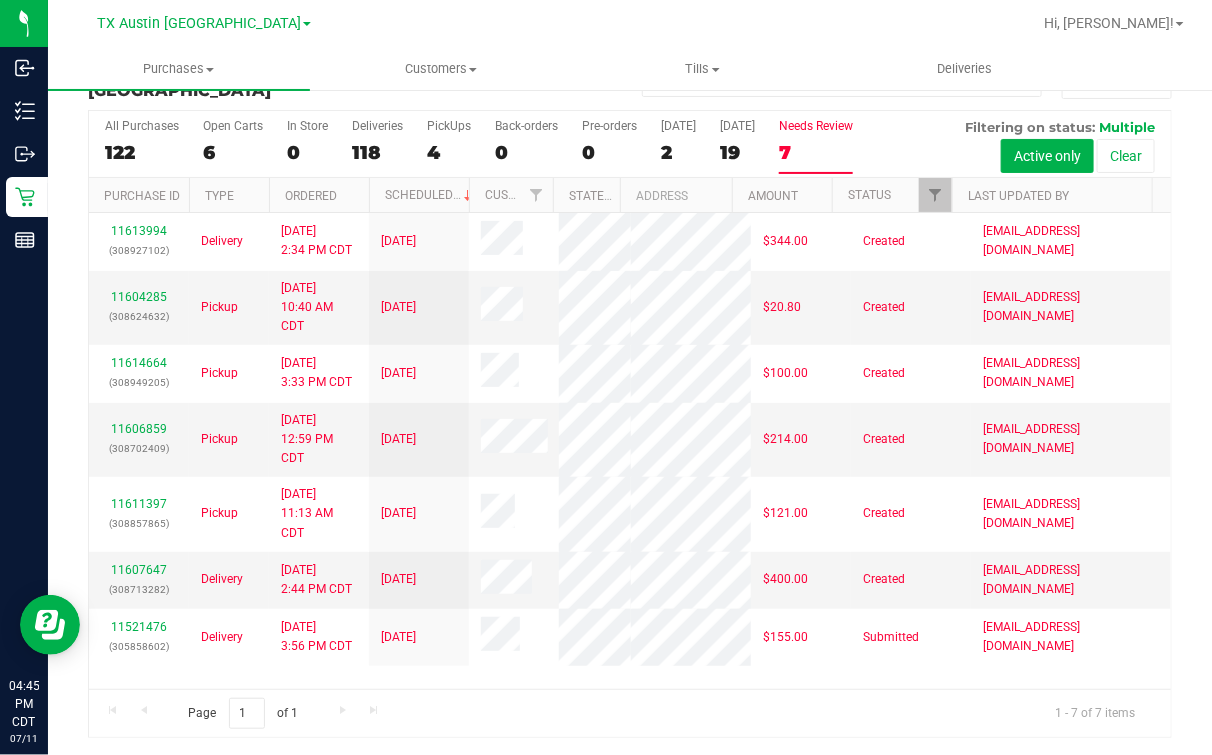 click on "7" at bounding box center [816, 152] 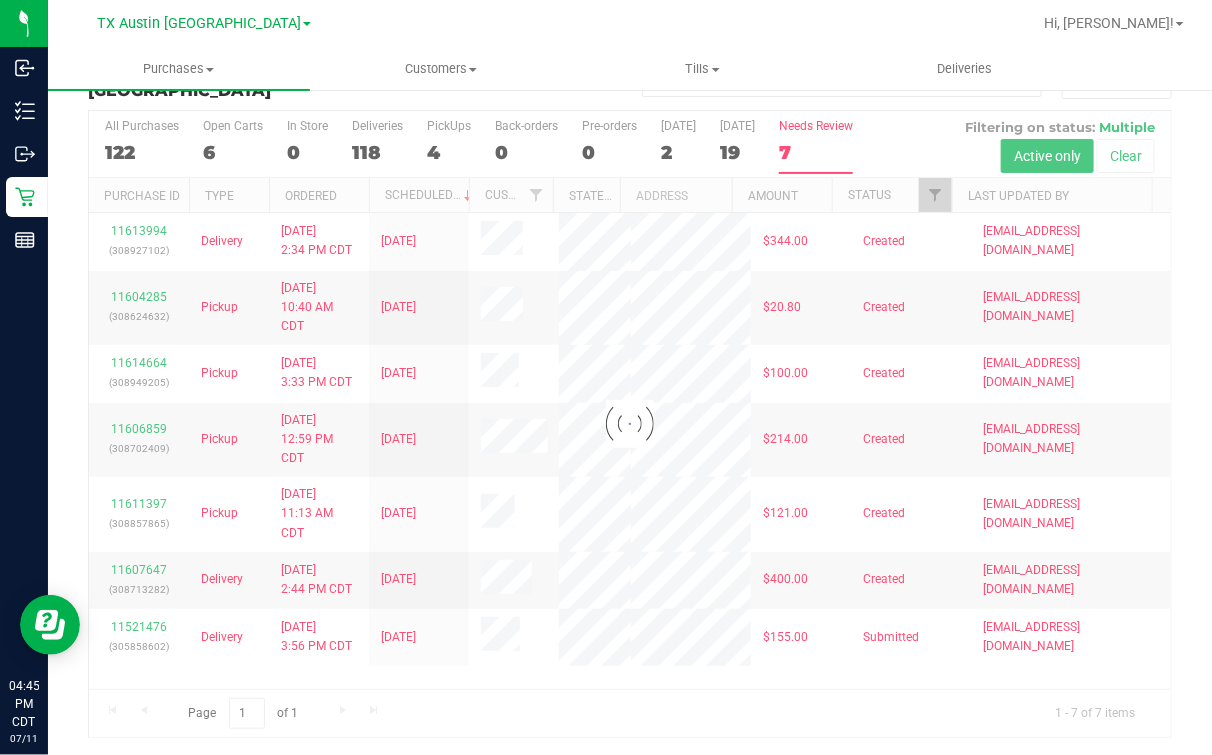 click at bounding box center [630, 424] 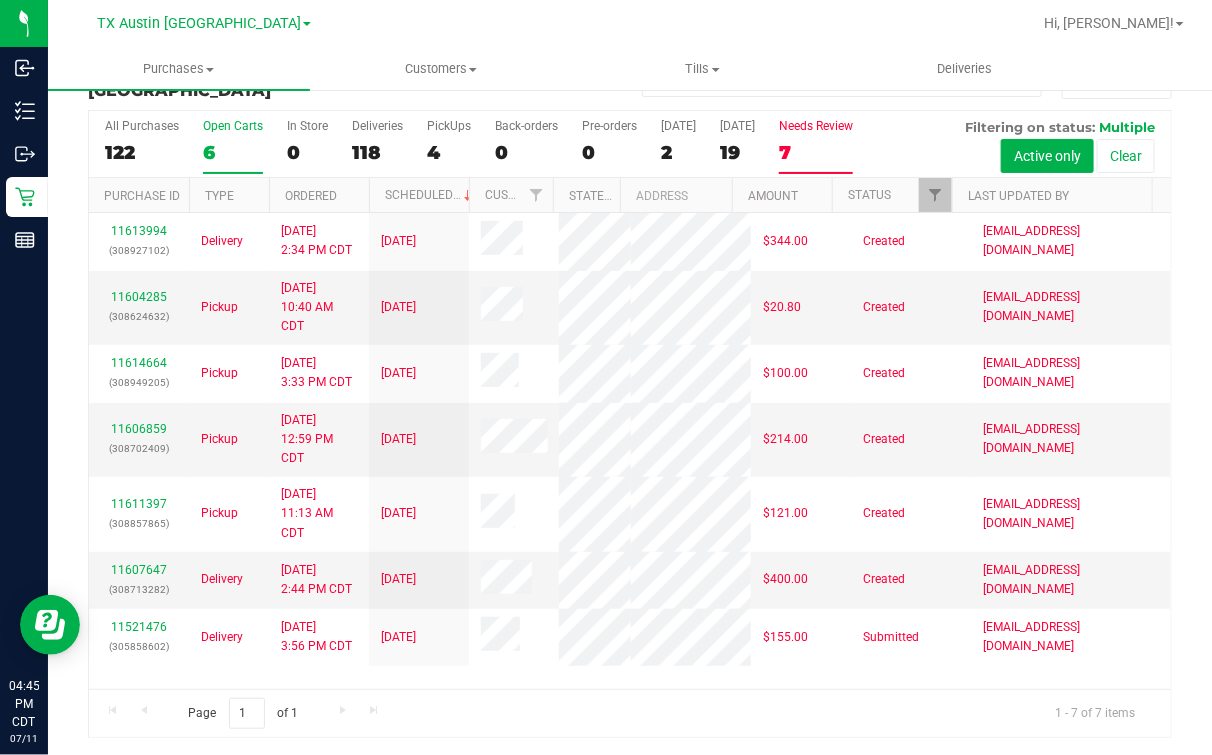 click on "Open Carts
6" at bounding box center [233, 146] 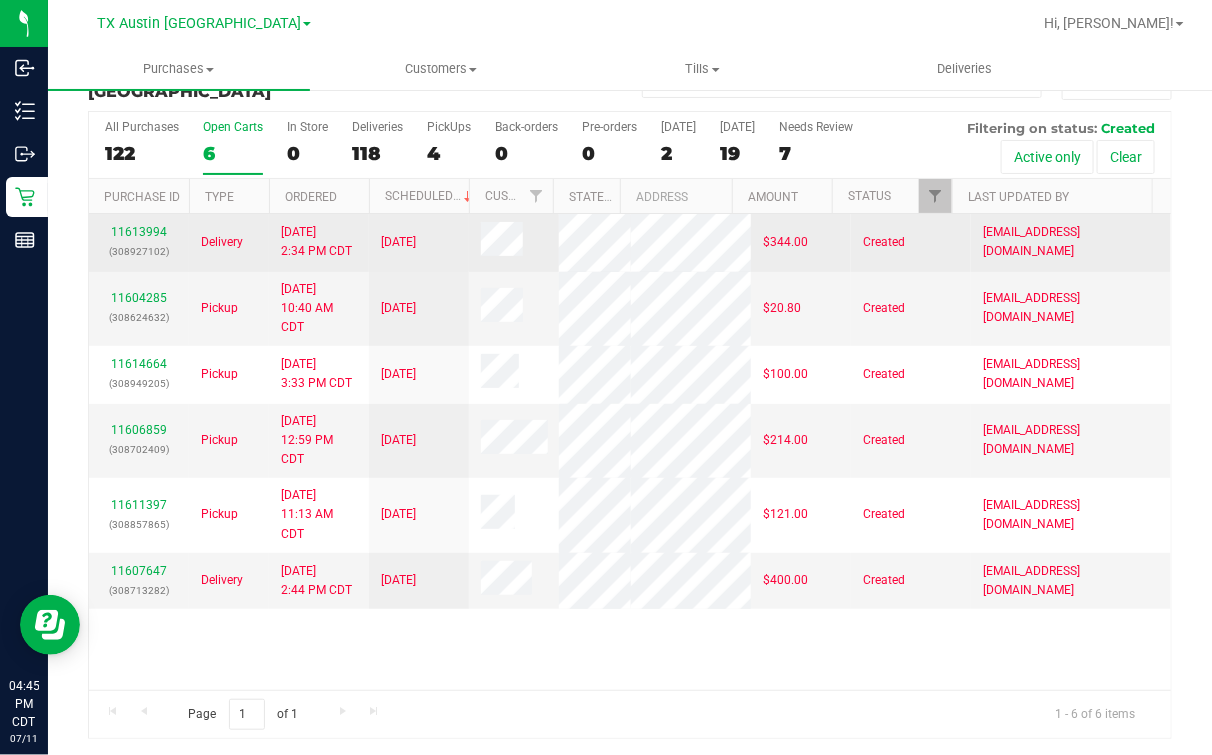 scroll, scrollTop: 44, scrollLeft: 0, axis: vertical 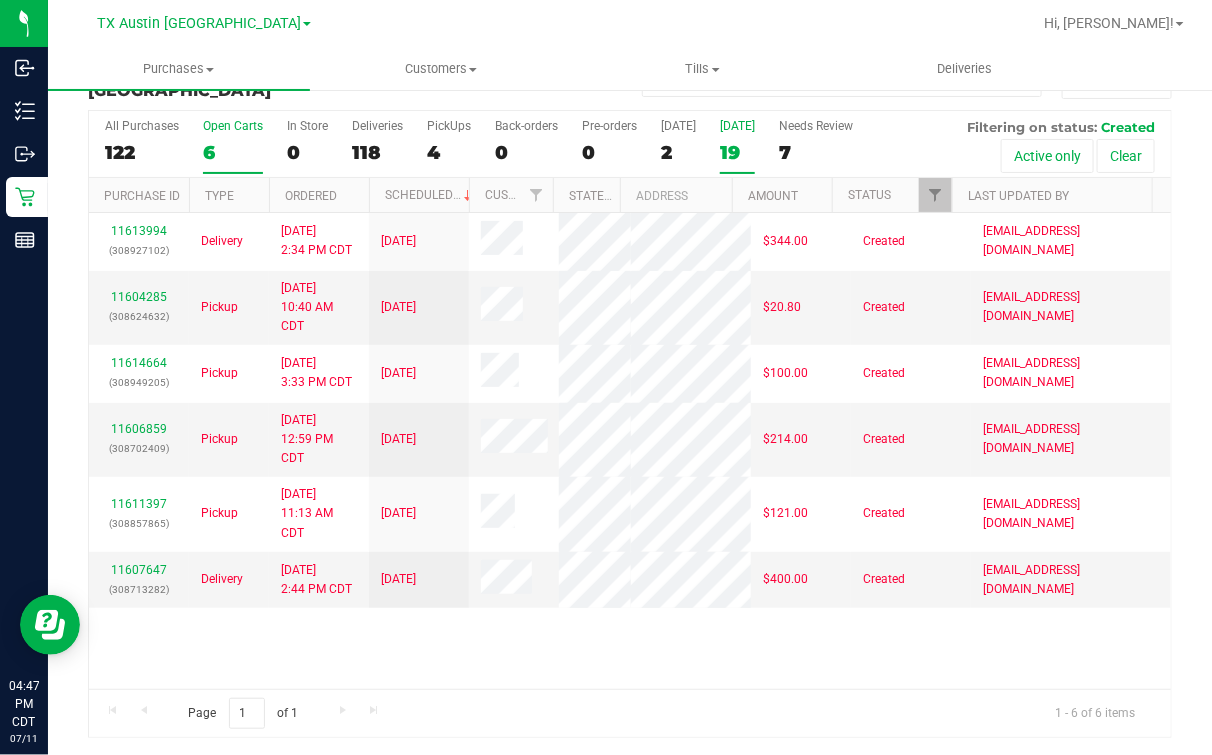 click on "[DATE]" at bounding box center [737, 126] 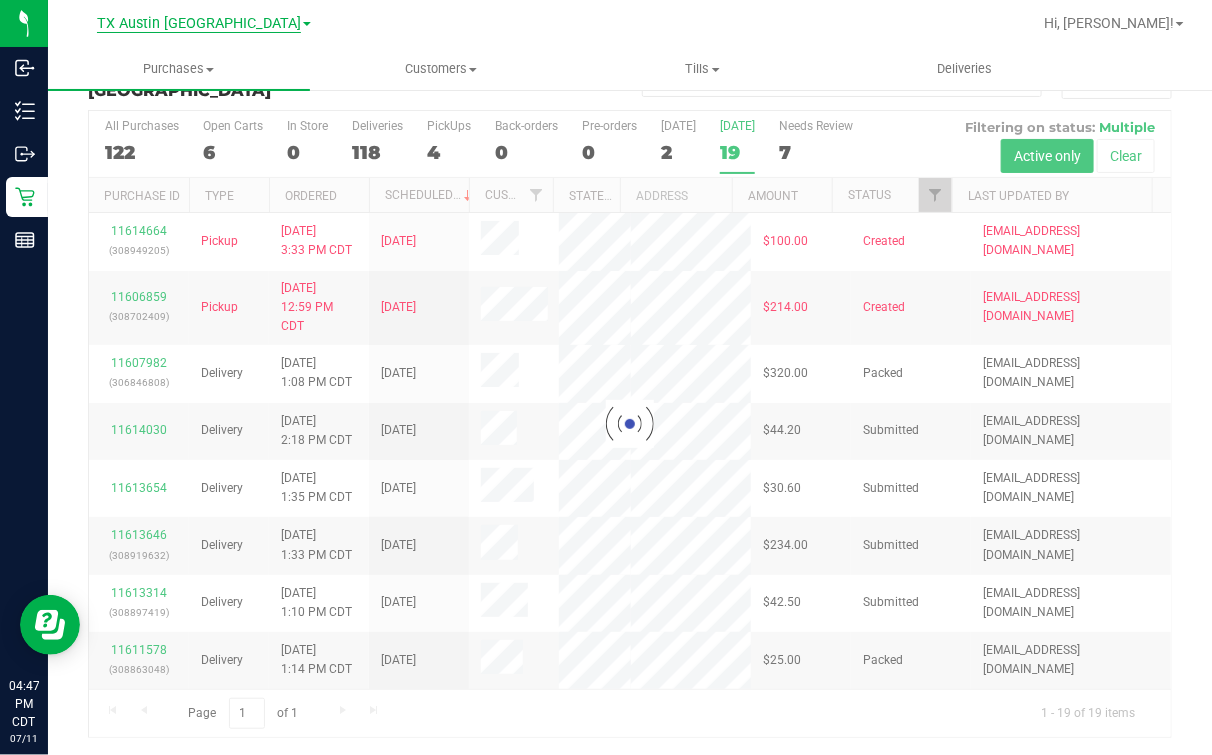 click on "TX Austin [GEOGRAPHIC_DATA]" at bounding box center [199, 24] 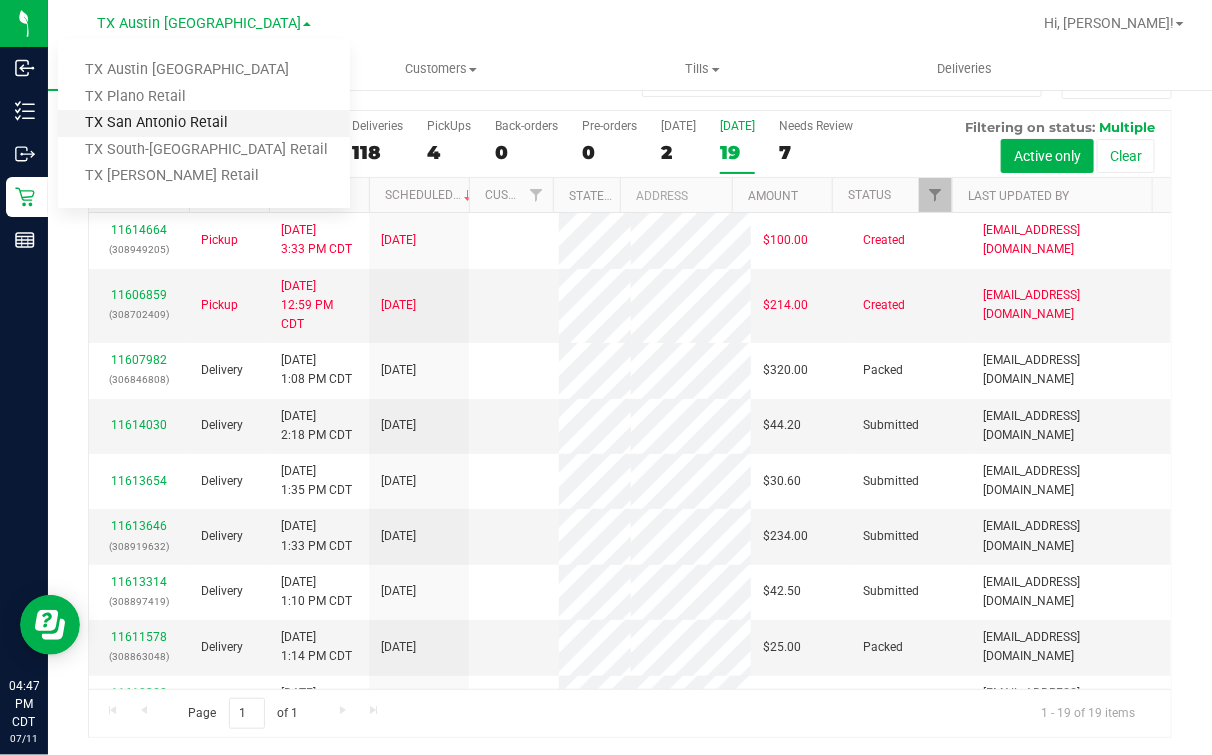 click on "TX San Antonio Retail" at bounding box center [204, 123] 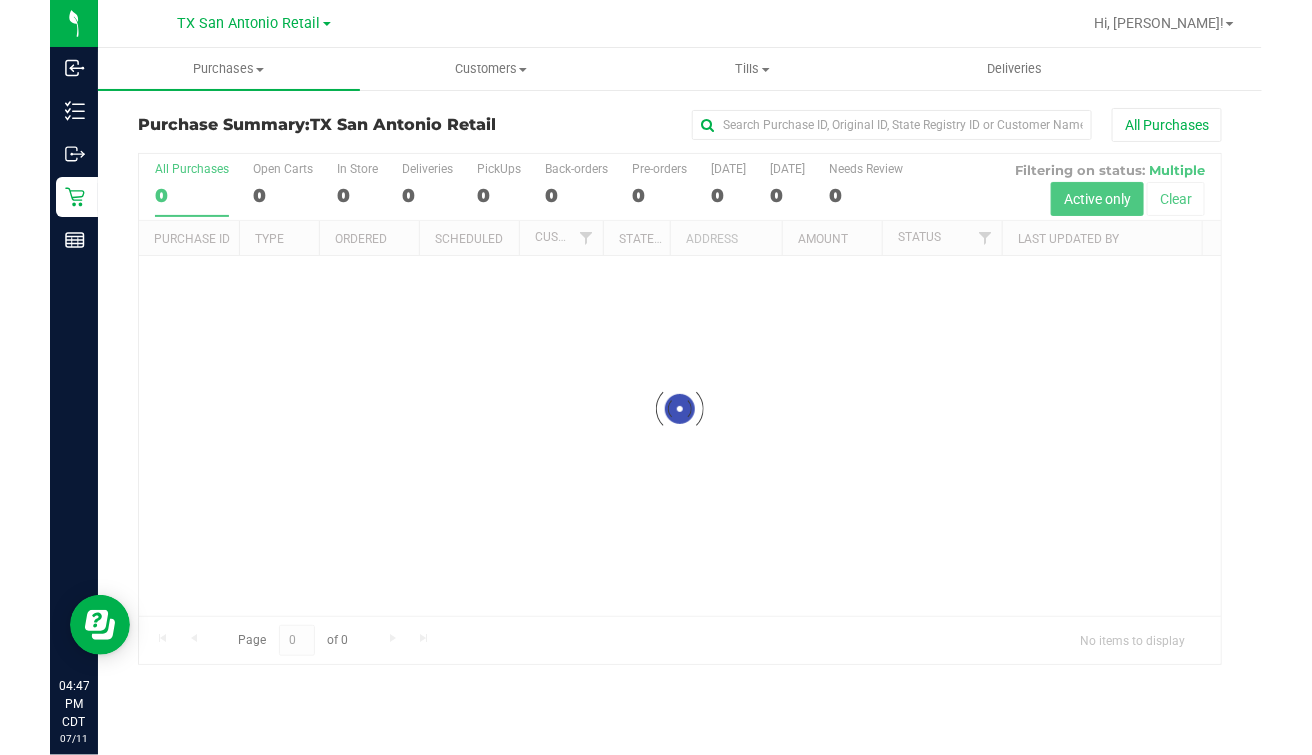 scroll, scrollTop: 0, scrollLeft: 0, axis: both 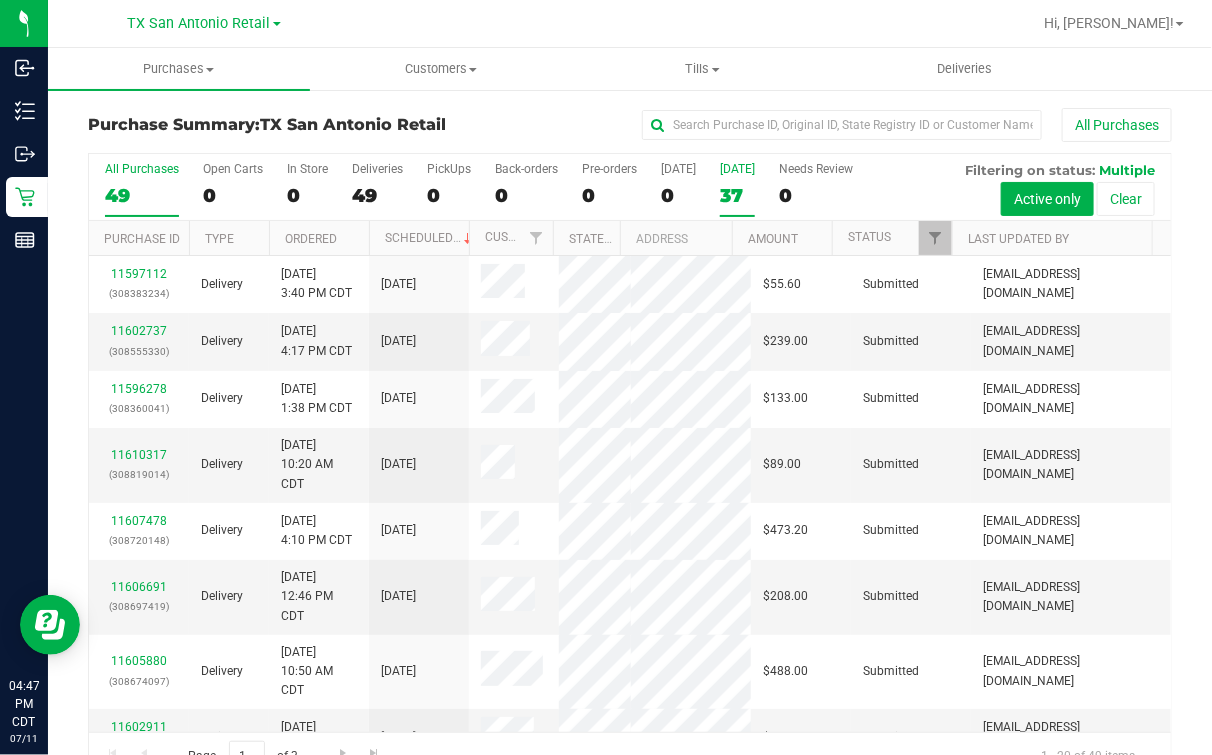 click on "37" at bounding box center [737, 195] 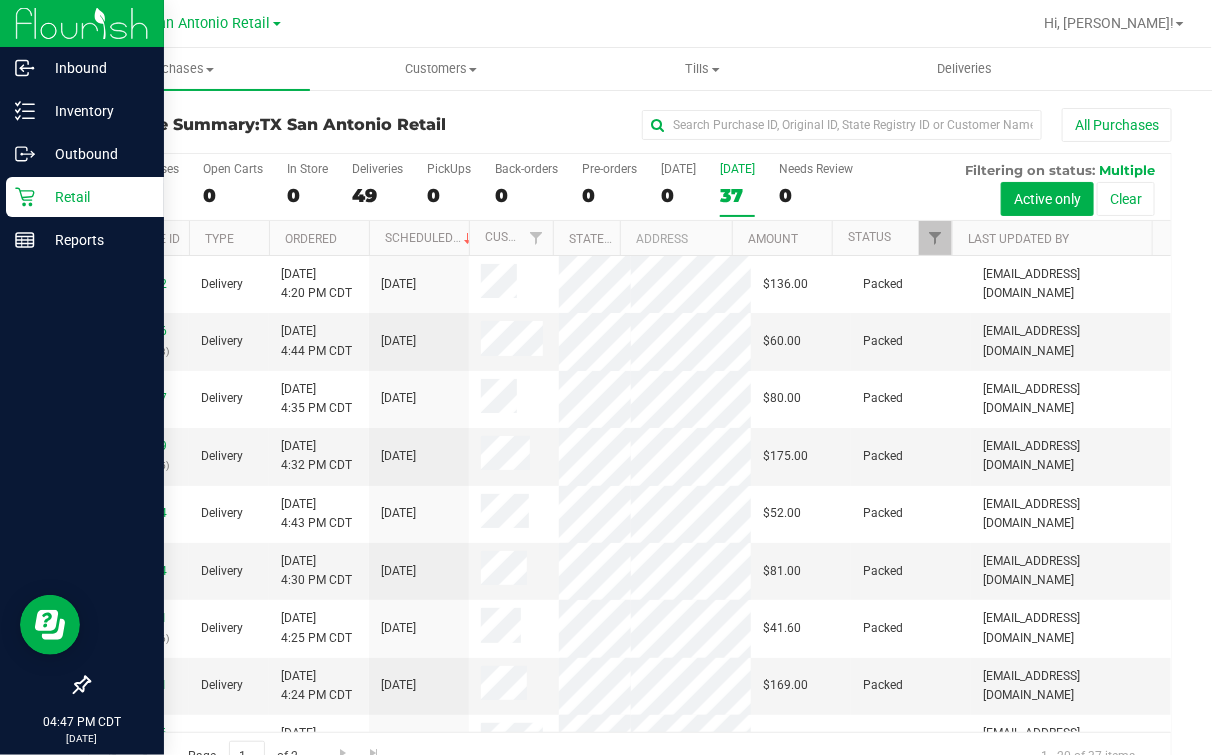 click 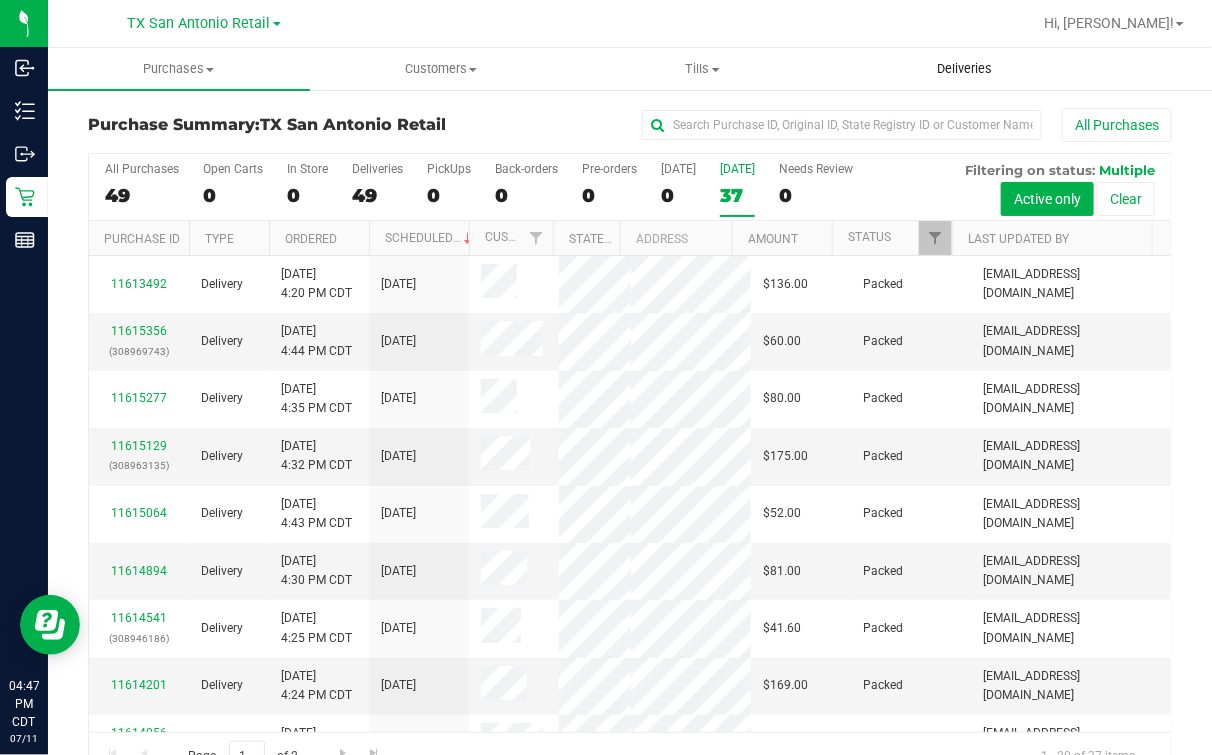 click on "Deliveries" at bounding box center (965, 69) 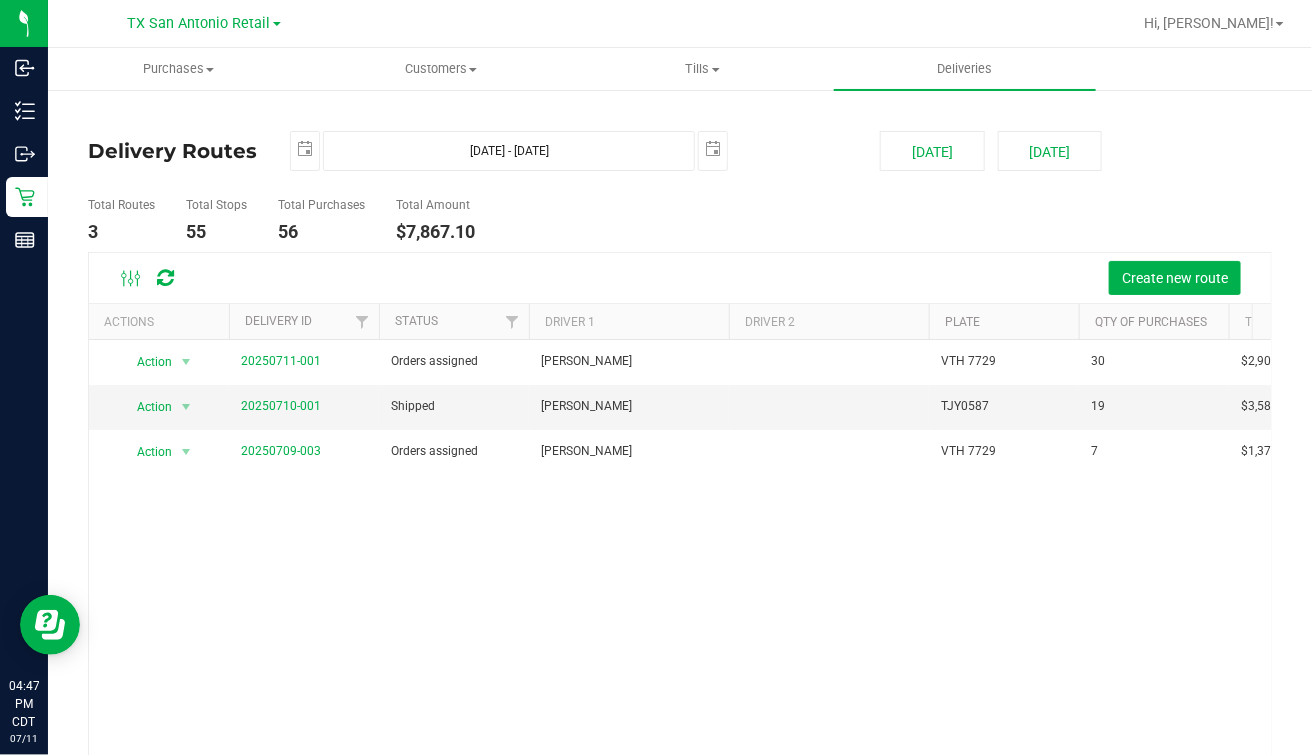 click on "Action Action Cancel Delivery Edit Delivery View Delivery
20250711-001
Orders assigned [PERSON_NAME] VTH 7729 30 $2,904.10
Action Action View Delivery
20250710-001
Shipped [PERSON_NAME] TJY0587 19 $3,586.20
Action Action Cancel Delivery Edit Delivery View Delivery
20250709-003
Orders assigned [PERSON_NAME] VTH 7729 7 $1,376.80" at bounding box center (680, 578) 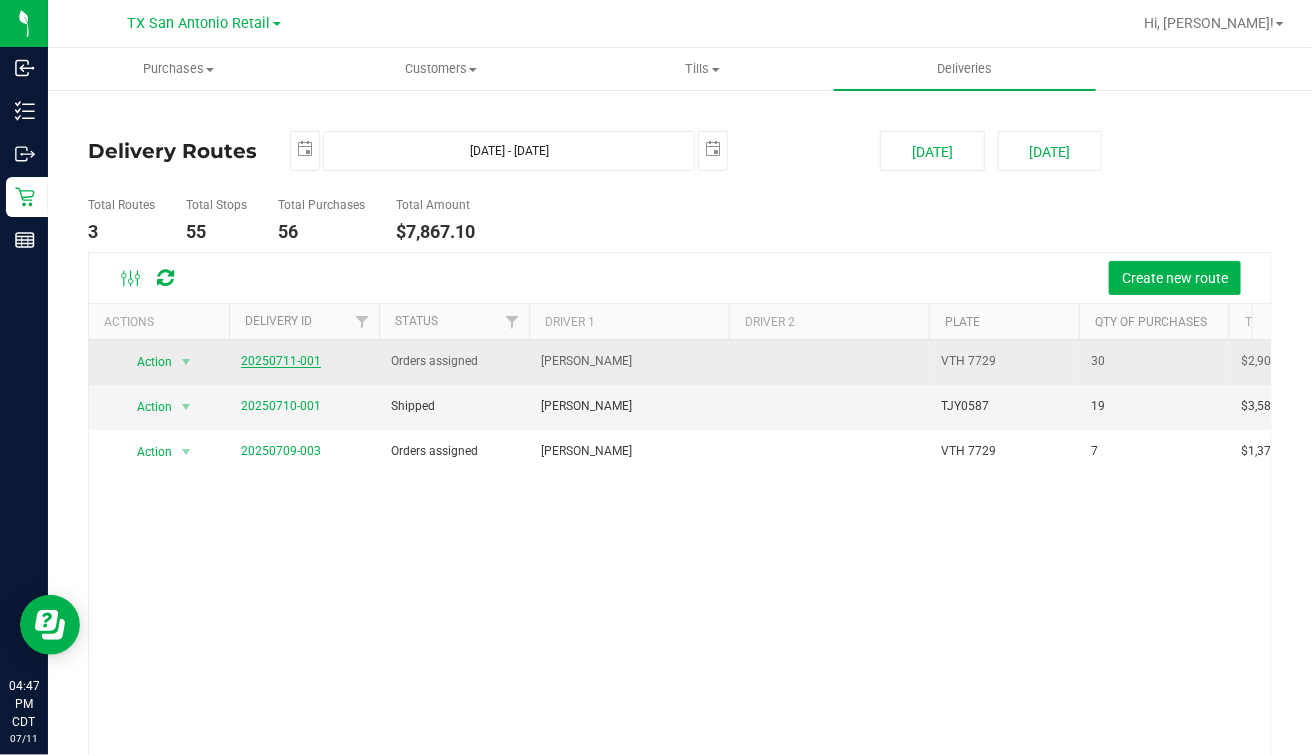 click on "20250711-001" at bounding box center [281, 361] 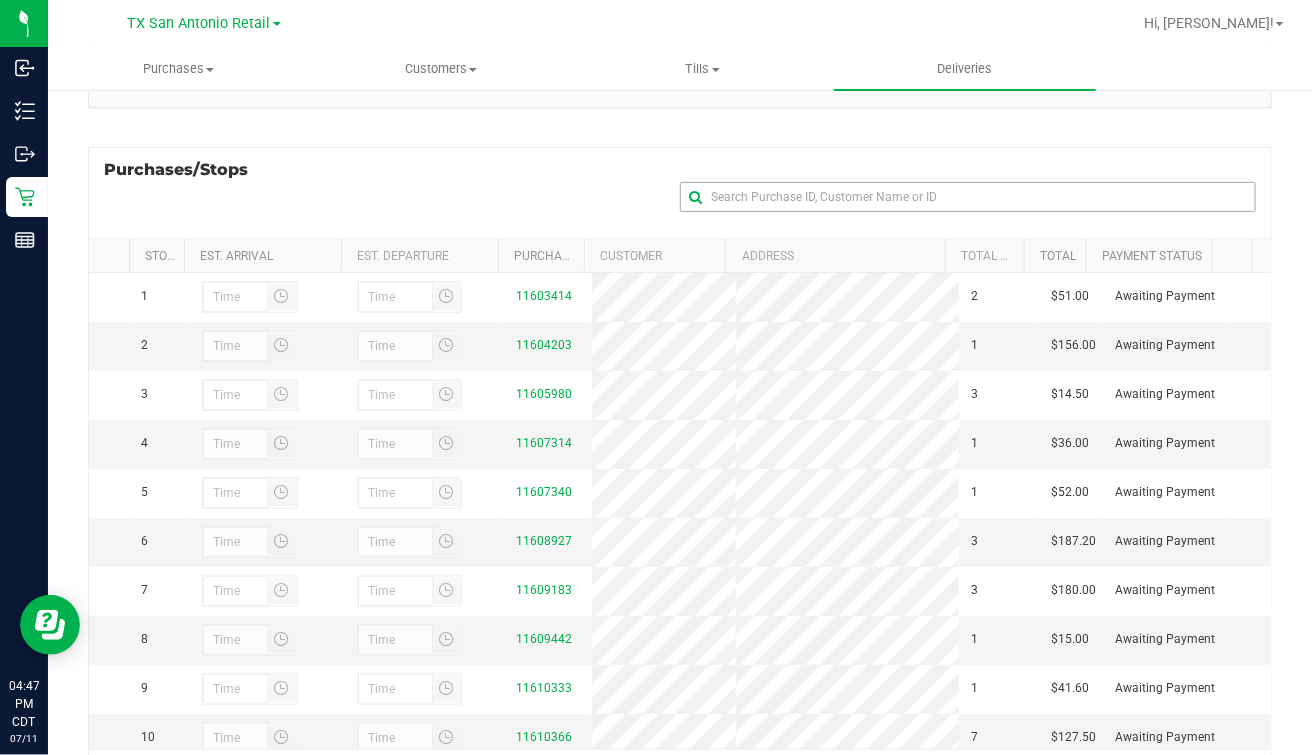 scroll, scrollTop: 330, scrollLeft: 0, axis: vertical 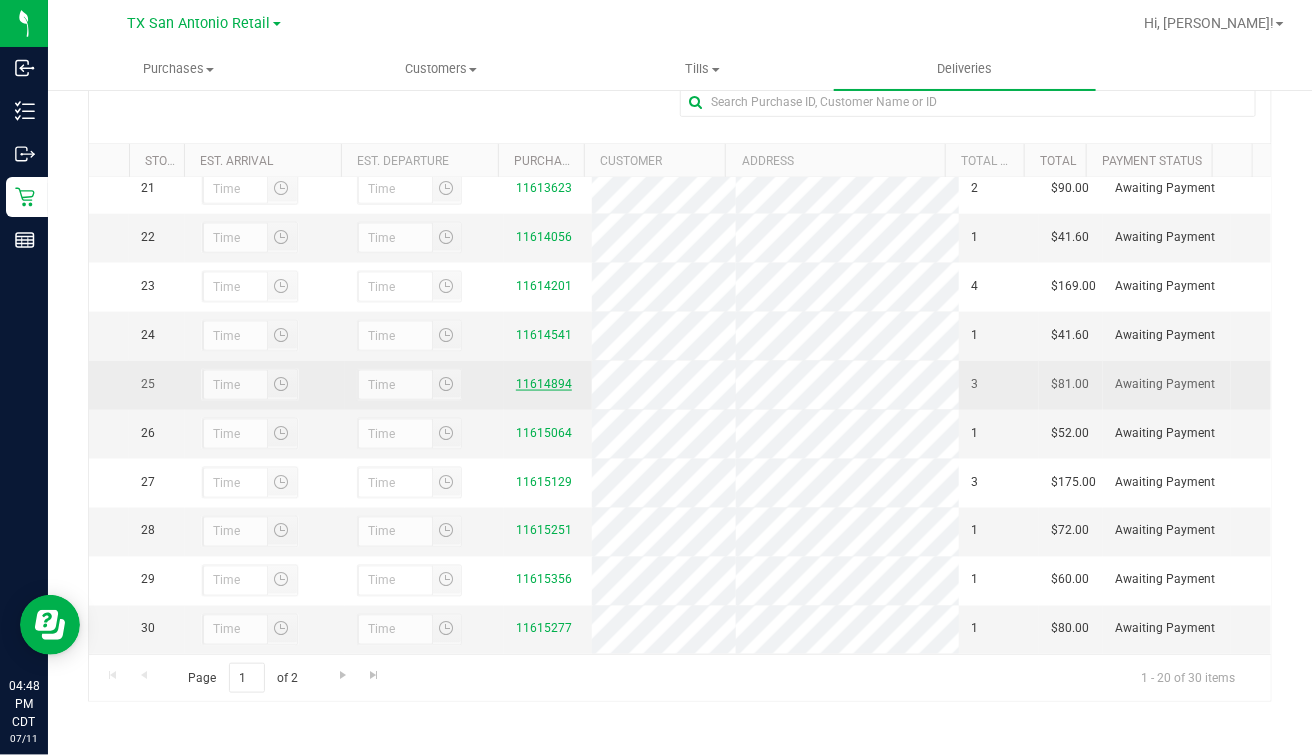 click on "11614894" at bounding box center (544, 384) 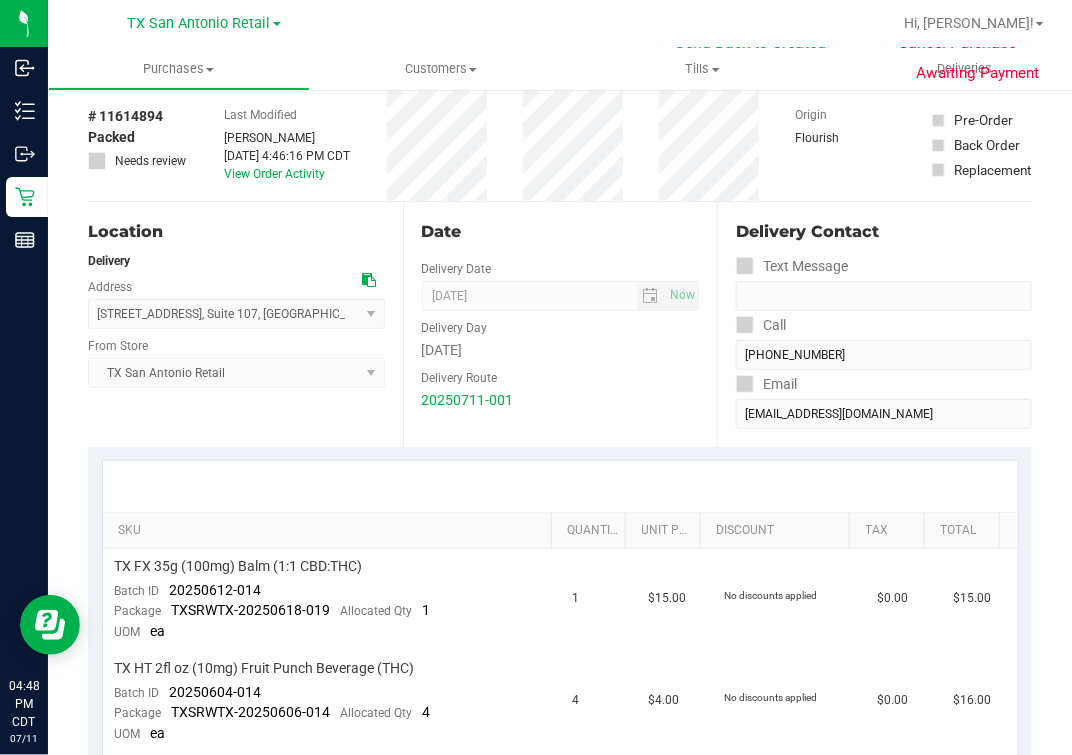scroll, scrollTop: 0, scrollLeft: 0, axis: both 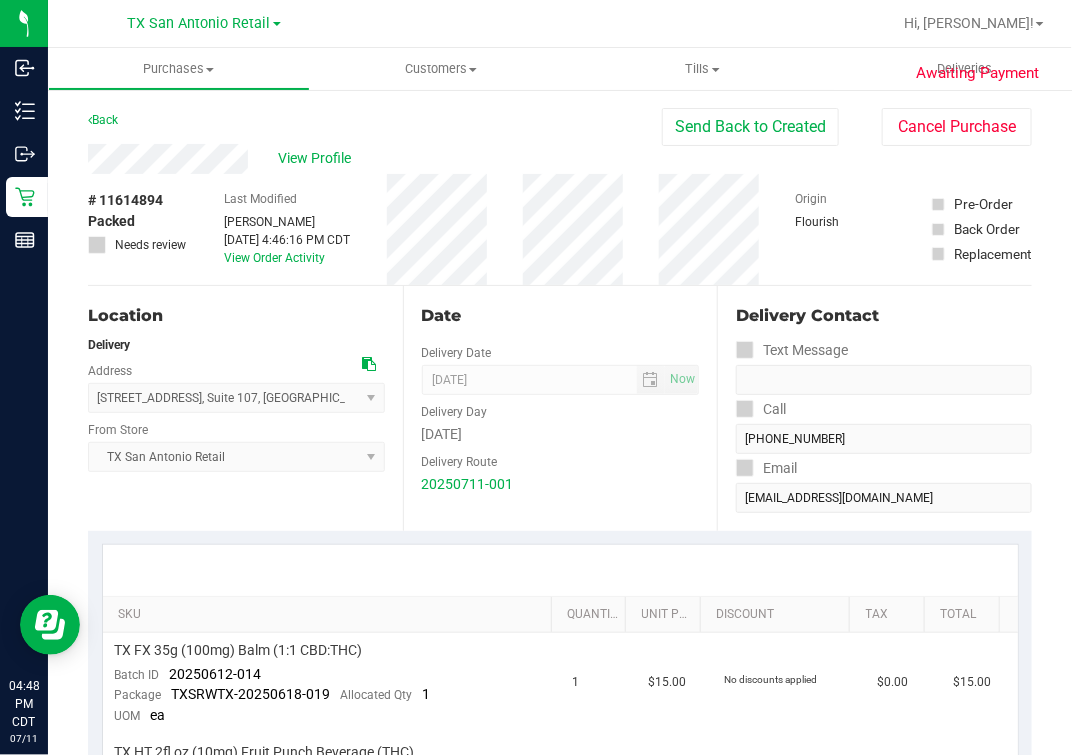 click on "Delivery" at bounding box center [236, 345] 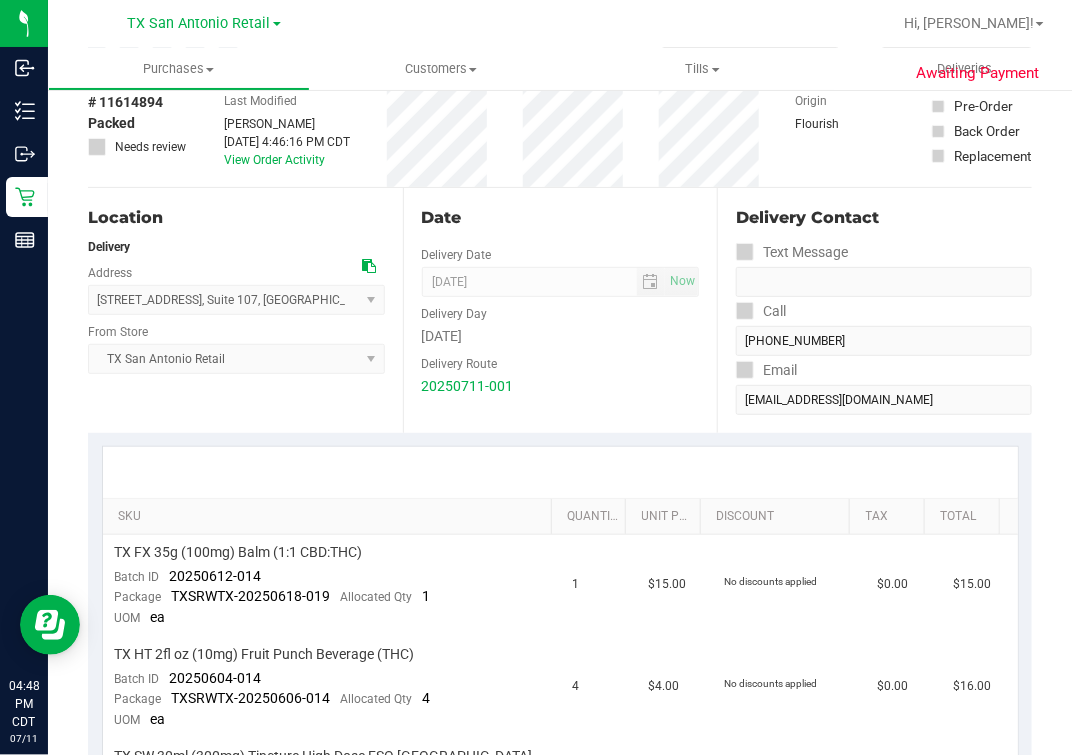 scroll, scrollTop: 249, scrollLeft: 0, axis: vertical 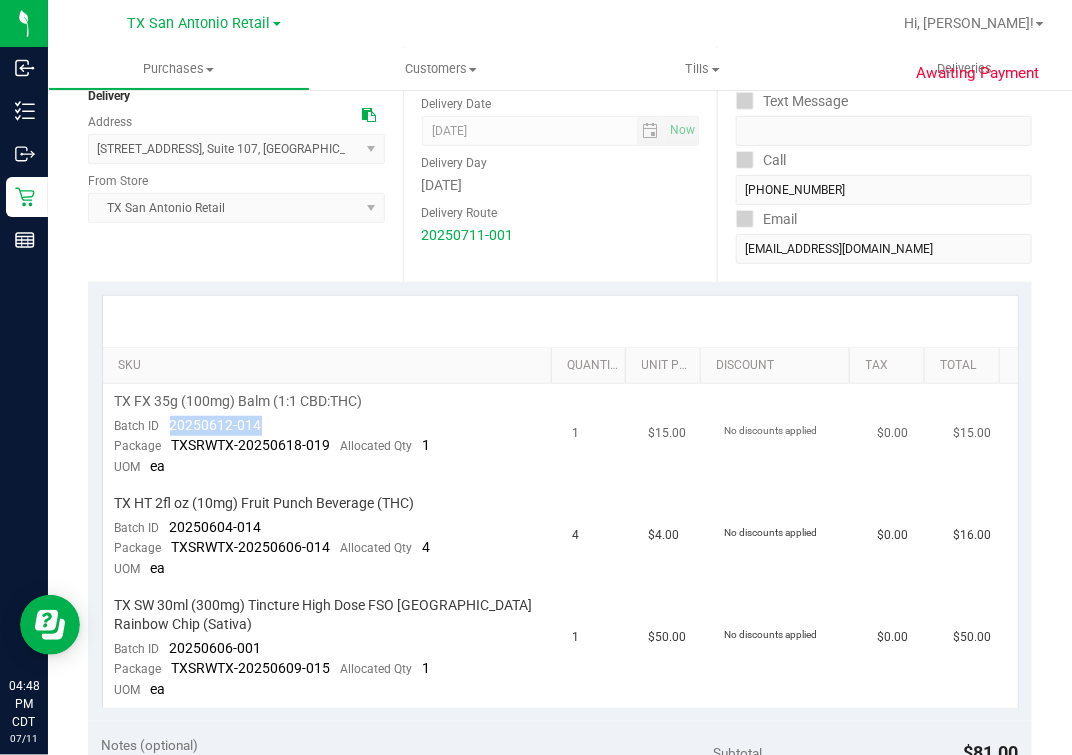 drag, startPoint x: 165, startPoint y: 424, endPoint x: 338, endPoint y: 420, distance: 173.04623 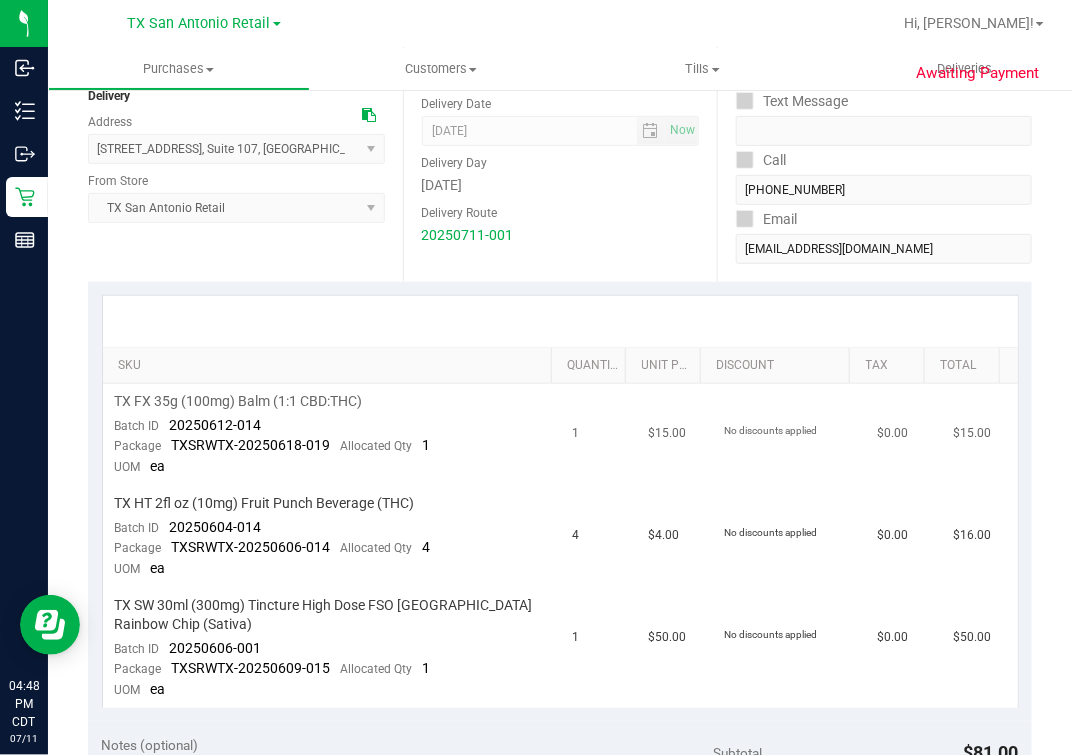 drag, startPoint x: 338, startPoint y: 420, endPoint x: 185, endPoint y: 415, distance: 153.08168 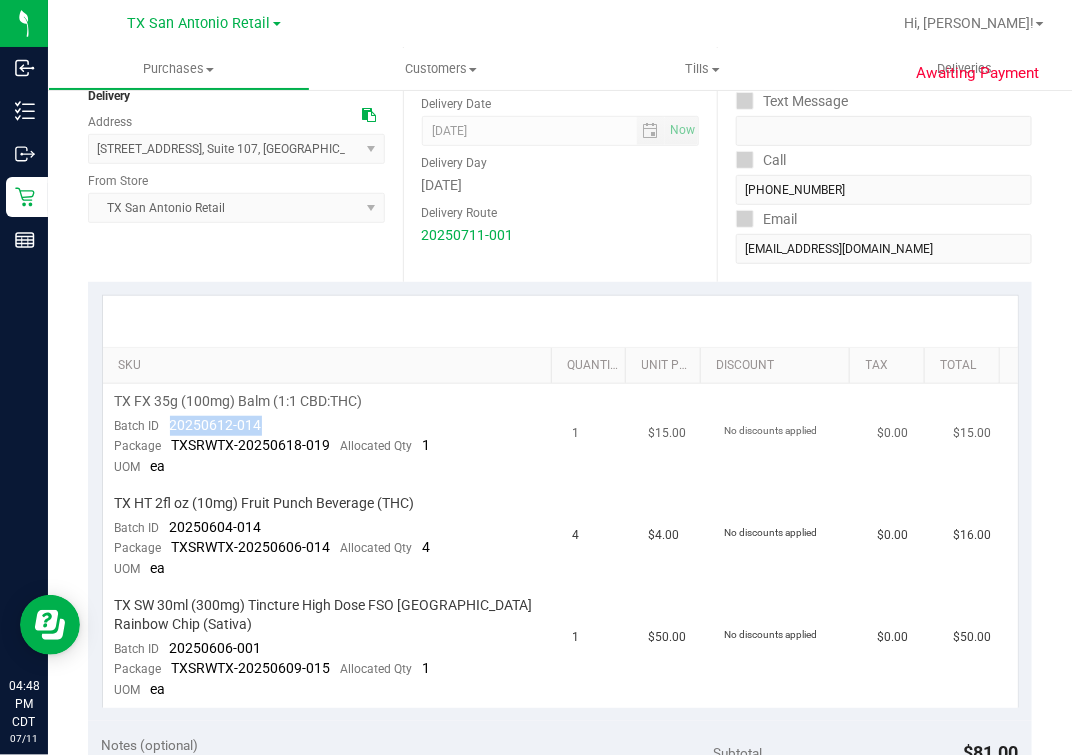 drag, startPoint x: 161, startPoint y: 425, endPoint x: 277, endPoint y: 425, distance: 116 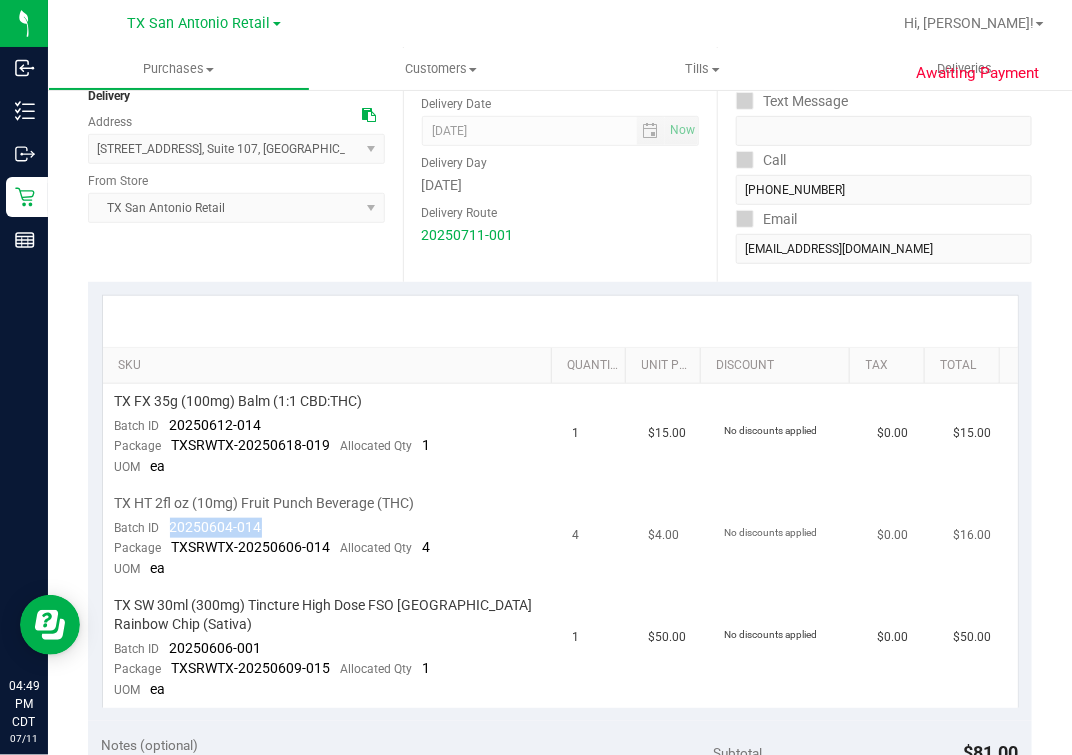 drag, startPoint x: 159, startPoint y: 524, endPoint x: 296, endPoint y: 524, distance: 137 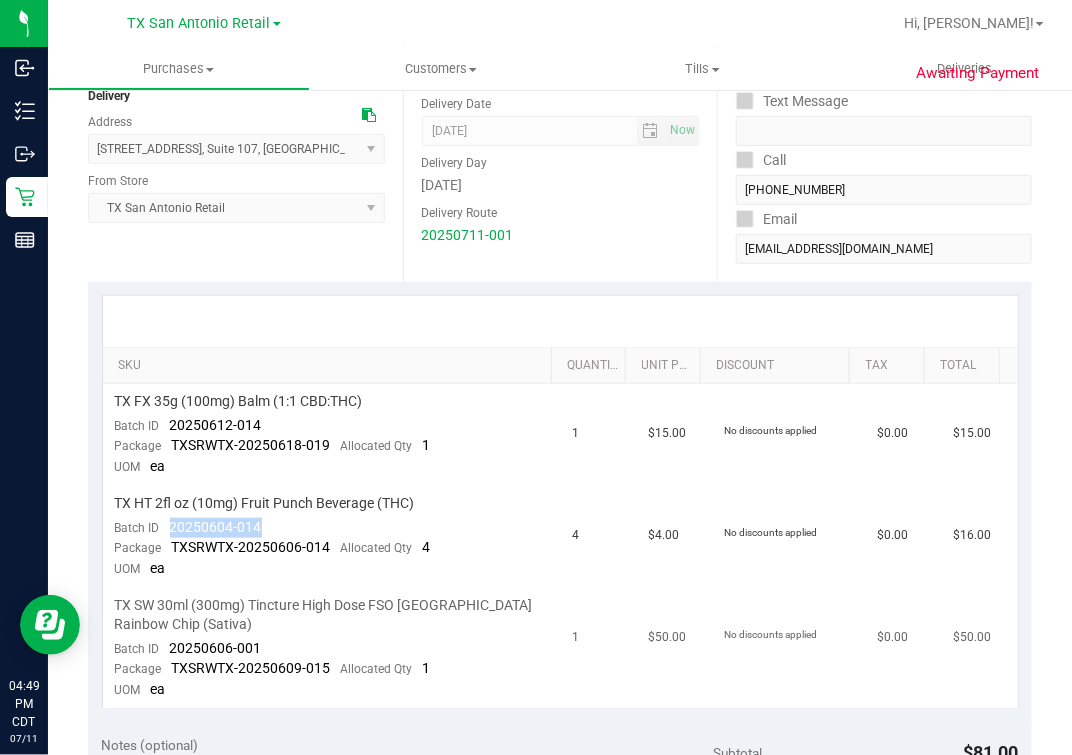 click on "TX SW 30ml (300mg) Tincture High Dose FSO [GEOGRAPHIC_DATA] Rainbow Chip (Sativa)" at bounding box center [332, 615] 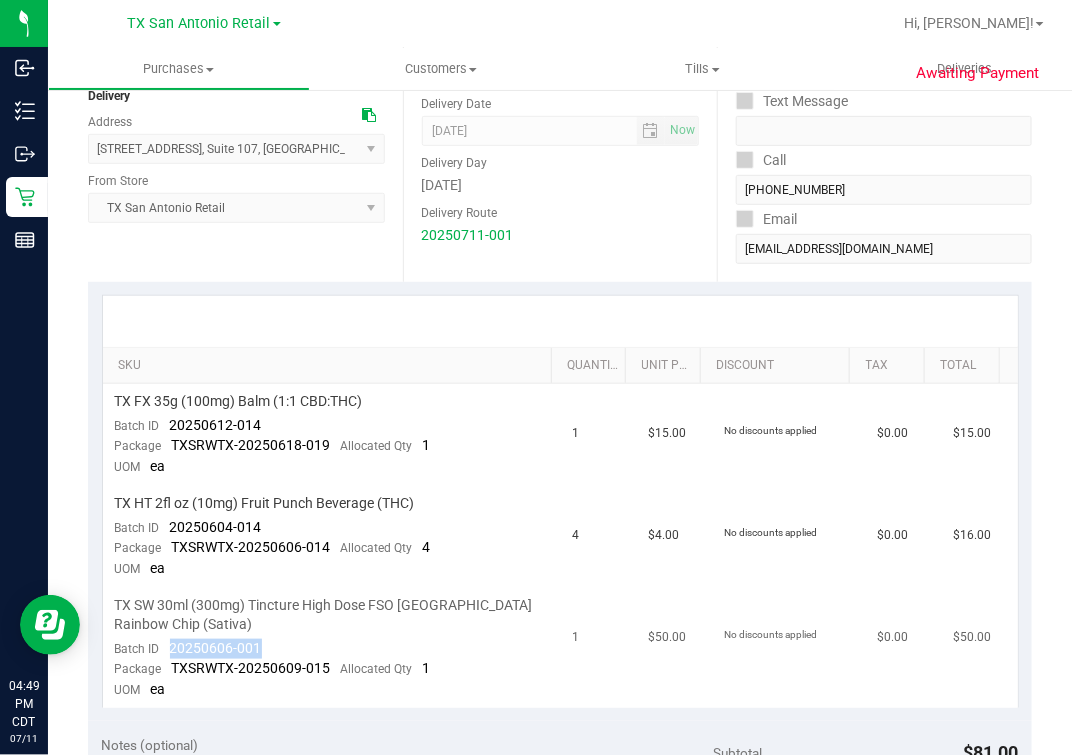 drag, startPoint x: 167, startPoint y: 640, endPoint x: 265, endPoint y: 640, distance: 98 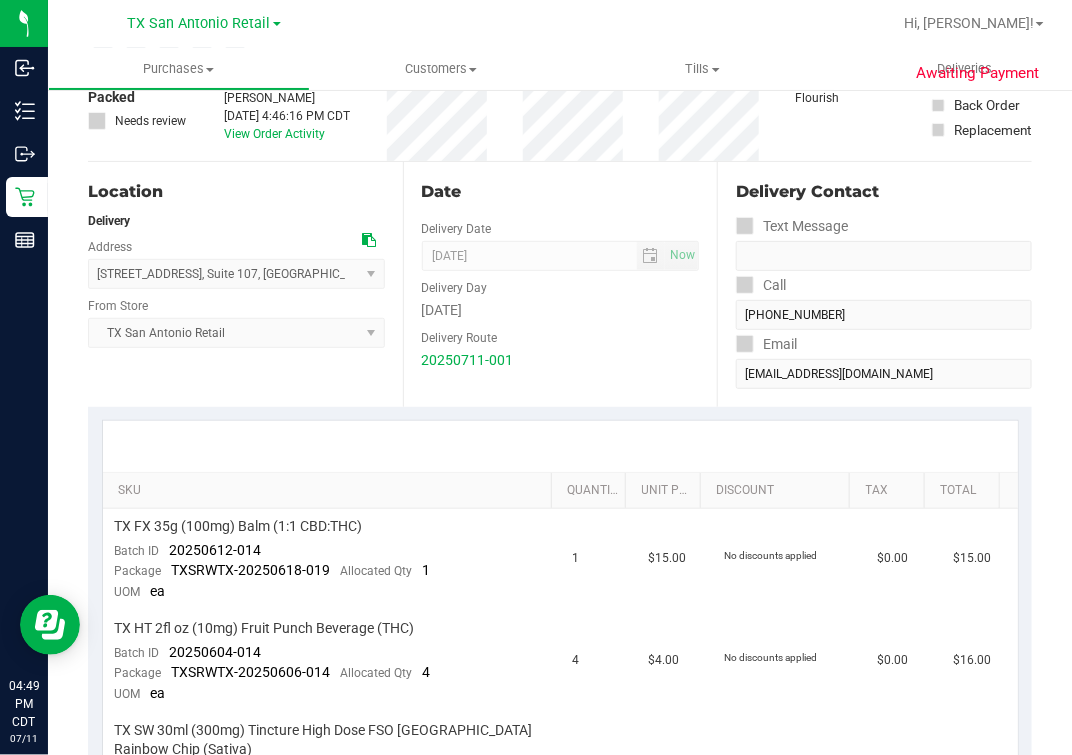 scroll, scrollTop: 0, scrollLeft: 0, axis: both 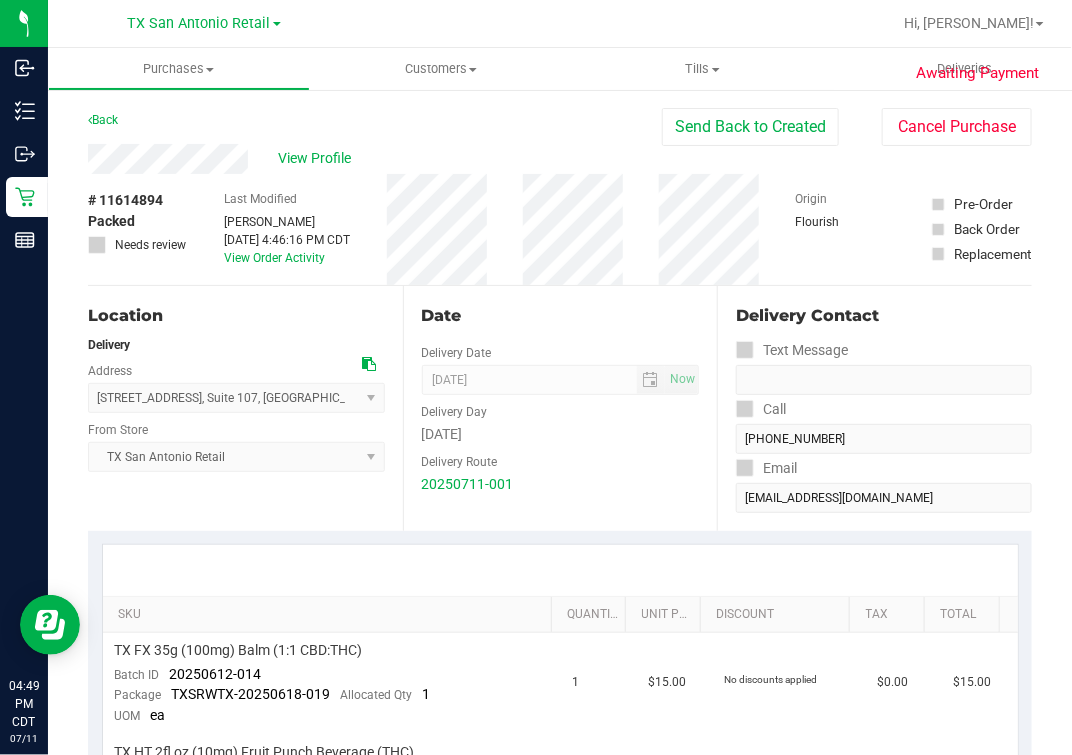 click on "View Profile" at bounding box center [375, 159] 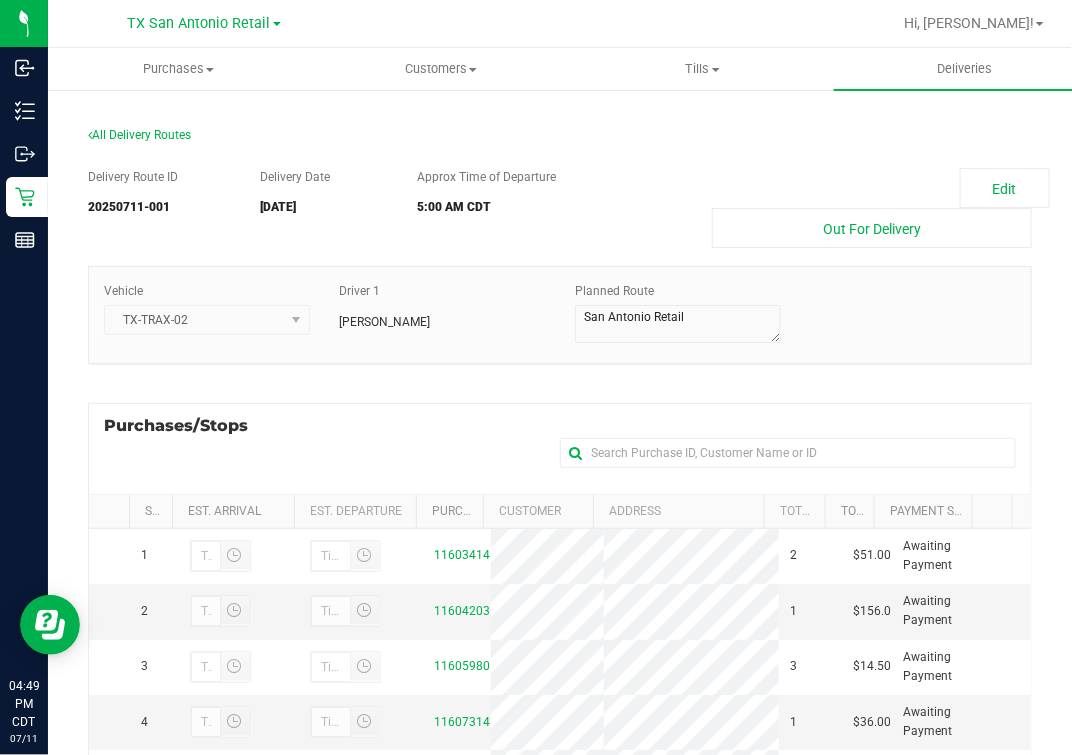 click on "Delivery Route ID
20250711-001
Delivery Date
[DATE]
Approx Time of Departure
5:00 AM CDT
Edit
Out For Delivery
Vehicle
TX-TRAX-02
[PERSON_NAME]" at bounding box center [560, 612] 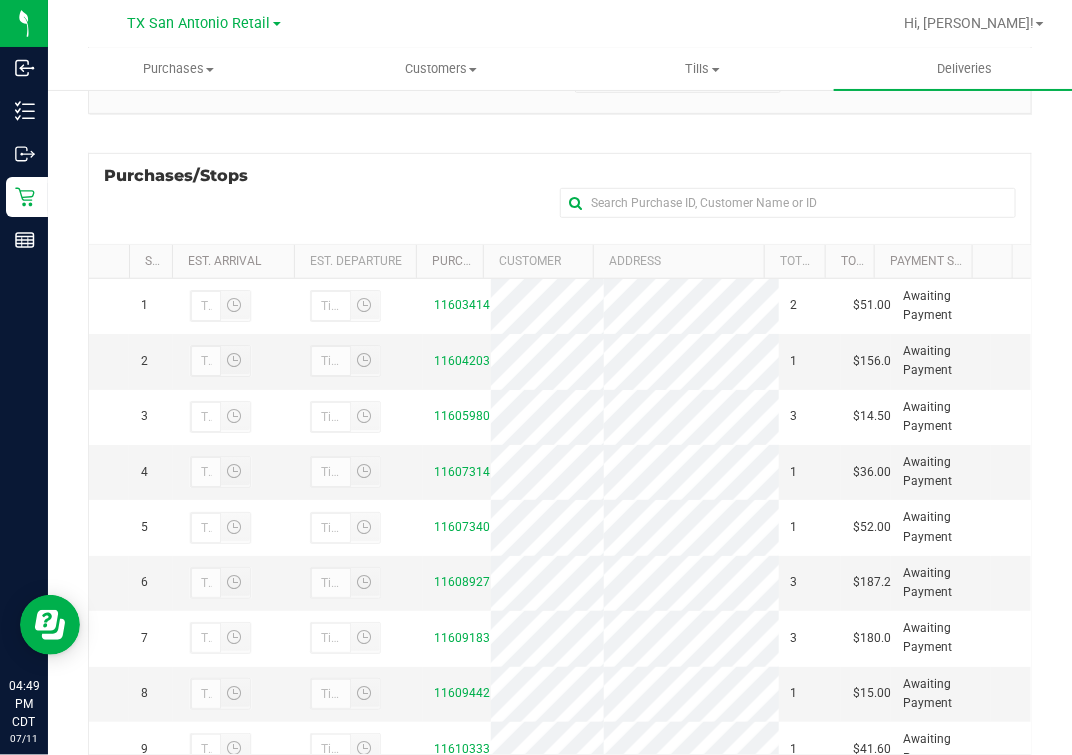 scroll, scrollTop: 357, scrollLeft: 0, axis: vertical 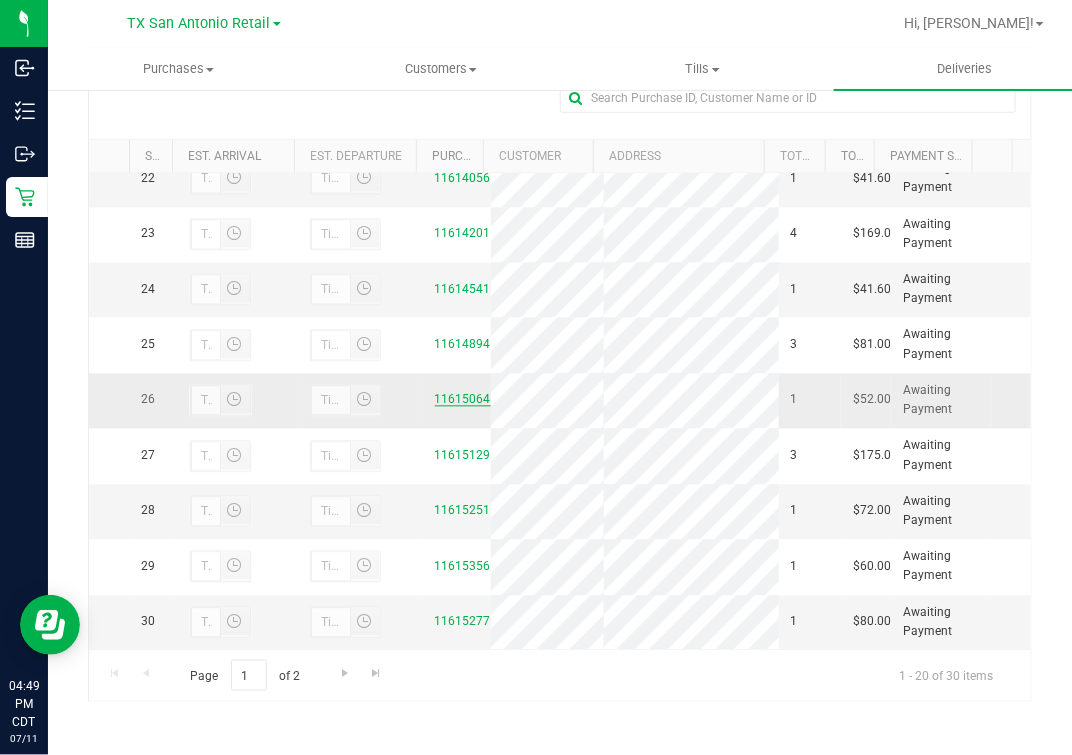 click on "11615064" at bounding box center [463, 400] 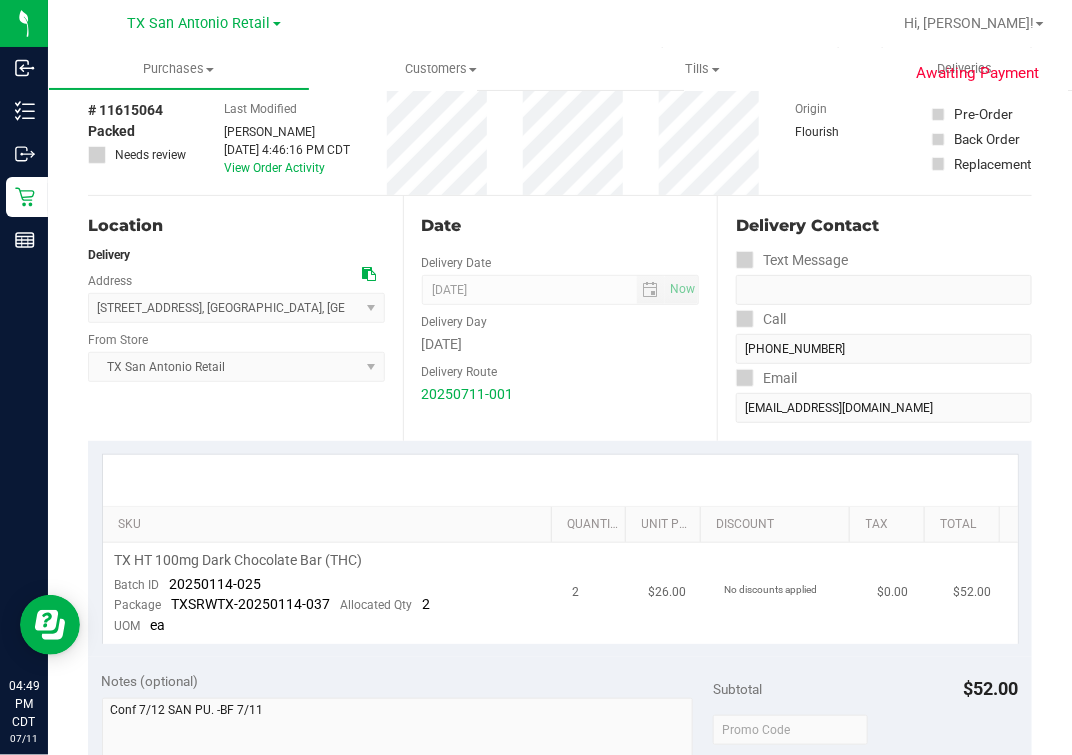 scroll, scrollTop: 0, scrollLeft: 0, axis: both 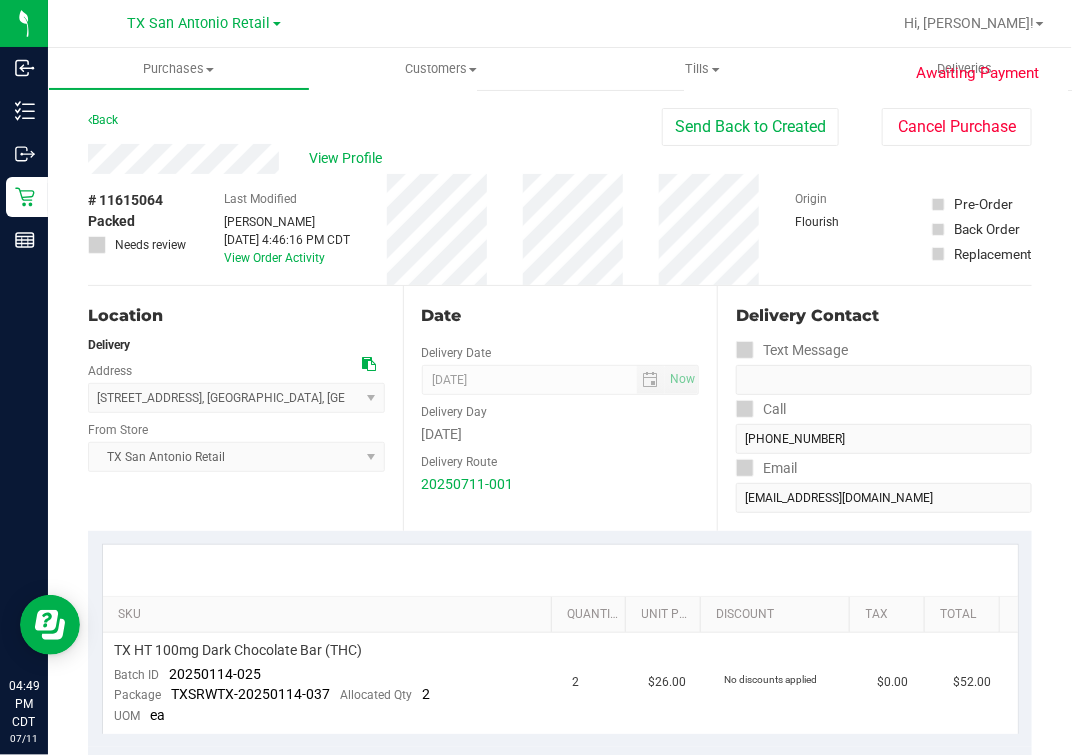click on "Back
Send Back to Created
Cancel Purchase" at bounding box center (560, 126) 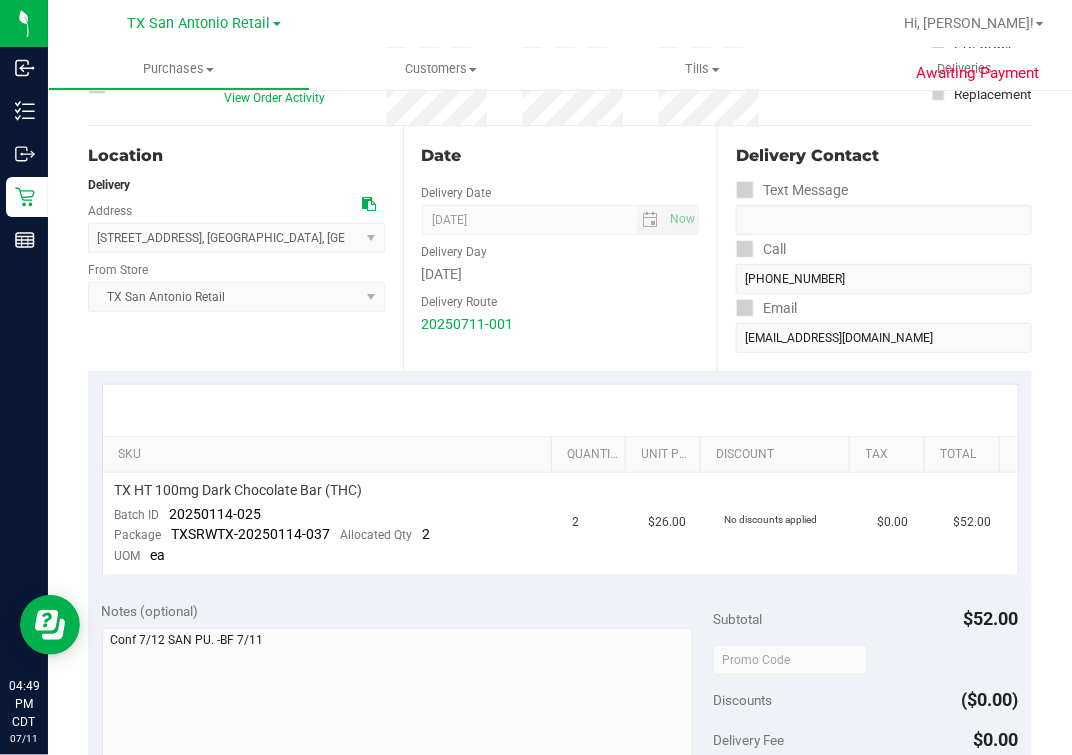 scroll, scrollTop: 249, scrollLeft: 0, axis: vertical 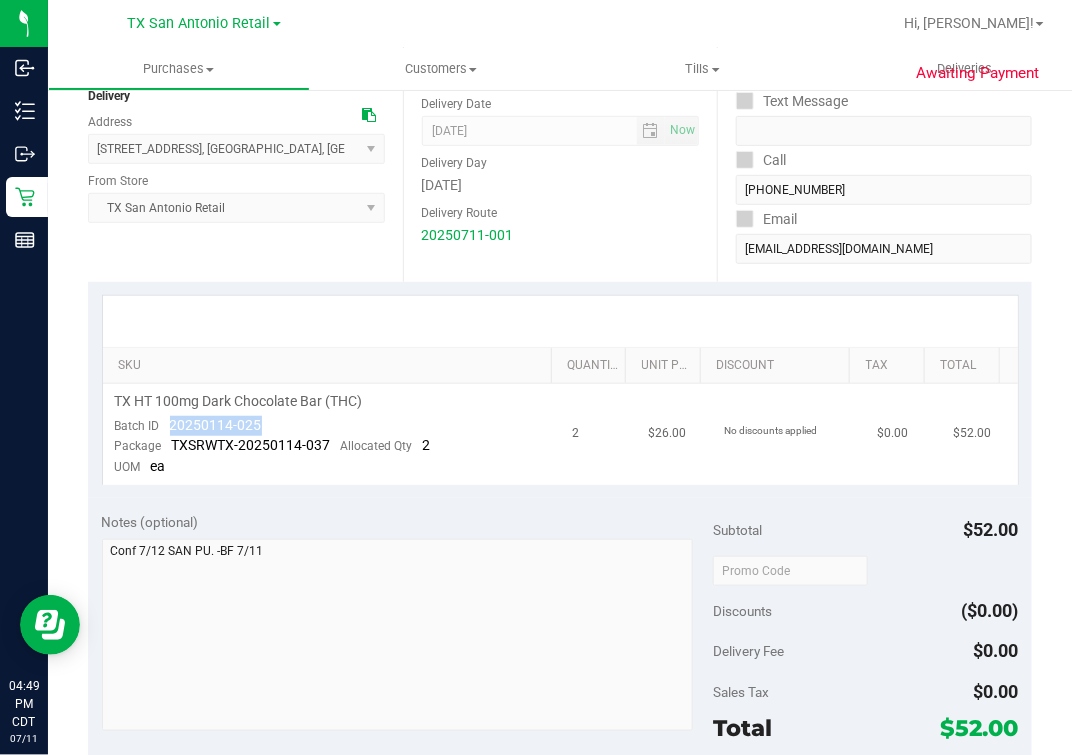 drag, startPoint x: 297, startPoint y: 429, endPoint x: 329, endPoint y: 429, distance: 32 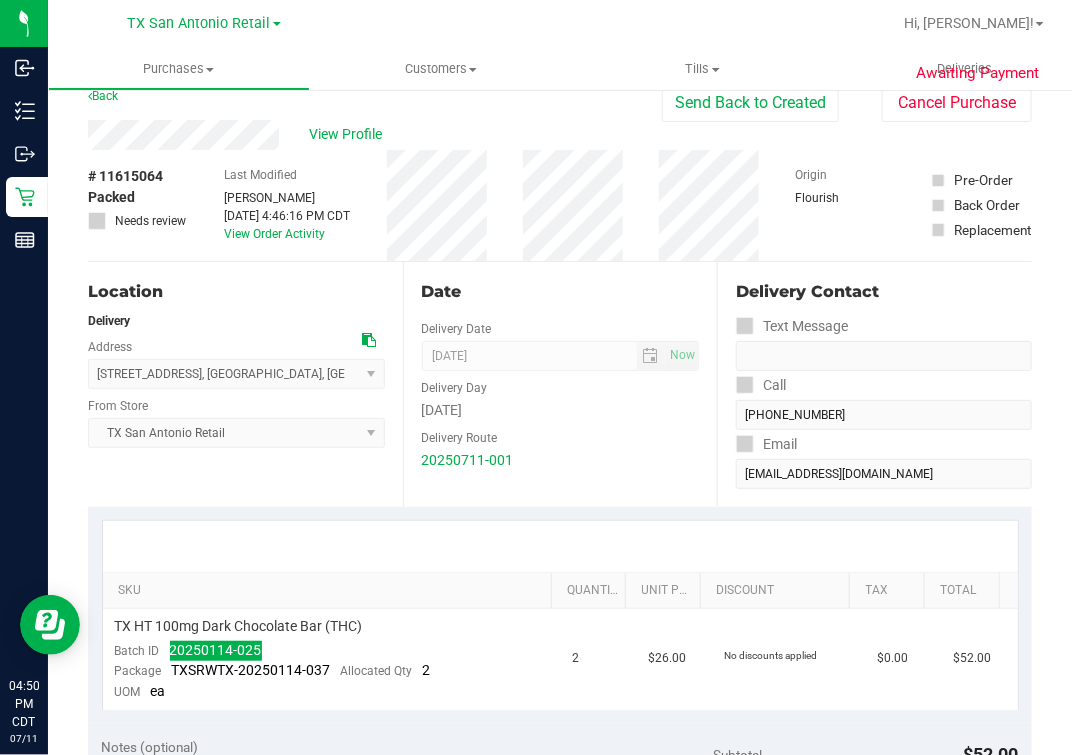 scroll, scrollTop: 0, scrollLeft: 0, axis: both 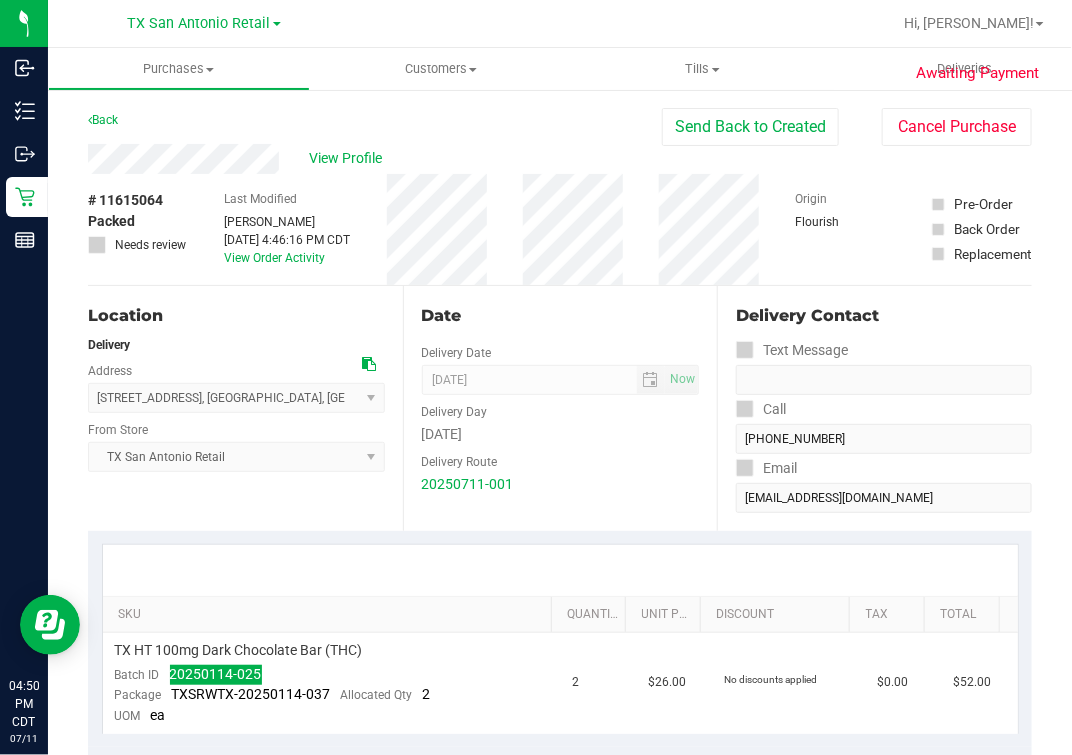 click on "Back
Send Back to Created
Cancel Purchase" at bounding box center [560, 126] 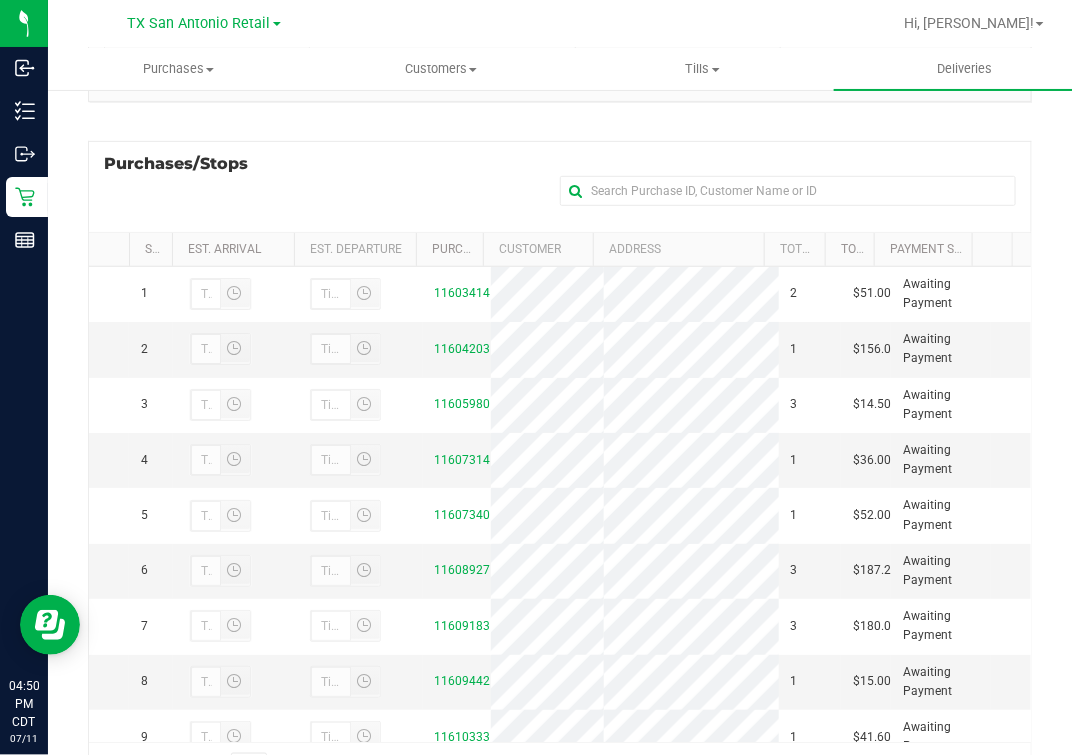 scroll, scrollTop: 357, scrollLeft: 0, axis: vertical 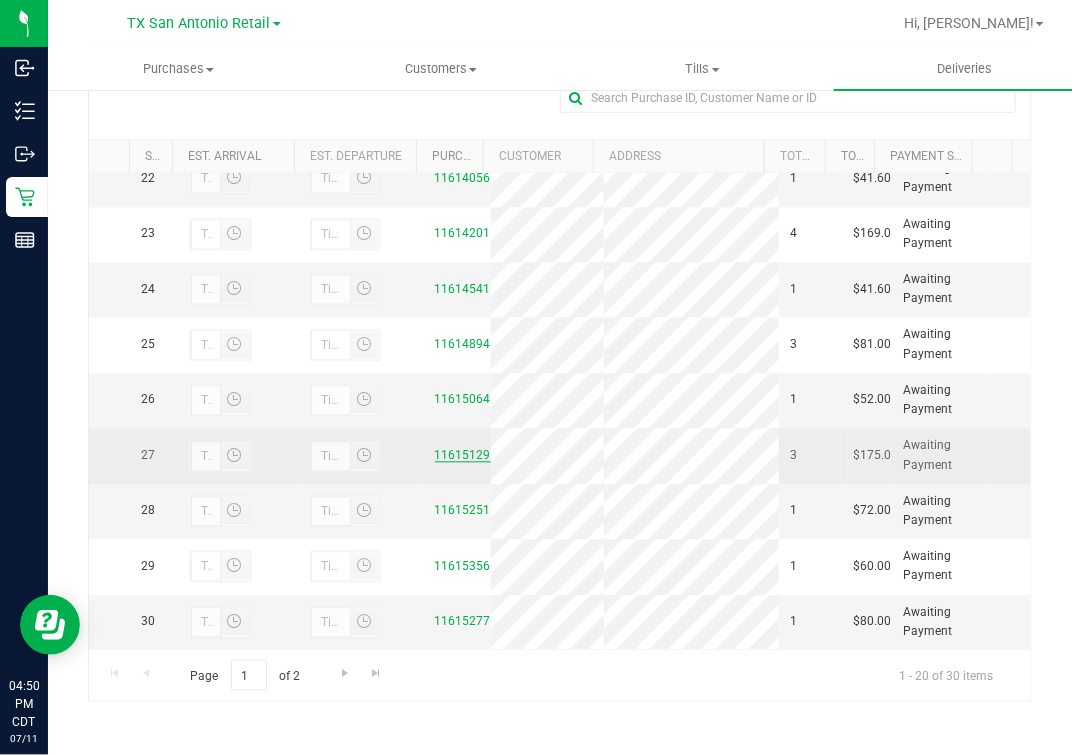click on "11615129" at bounding box center (463, 456) 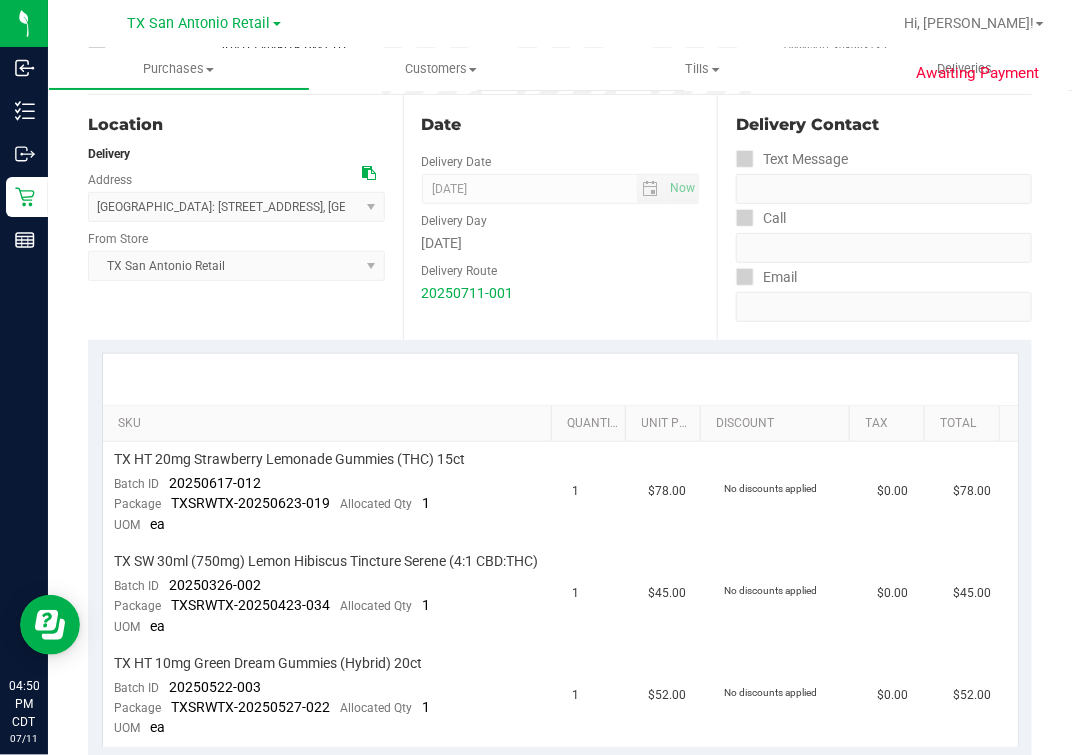 scroll, scrollTop: 0, scrollLeft: 0, axis: both 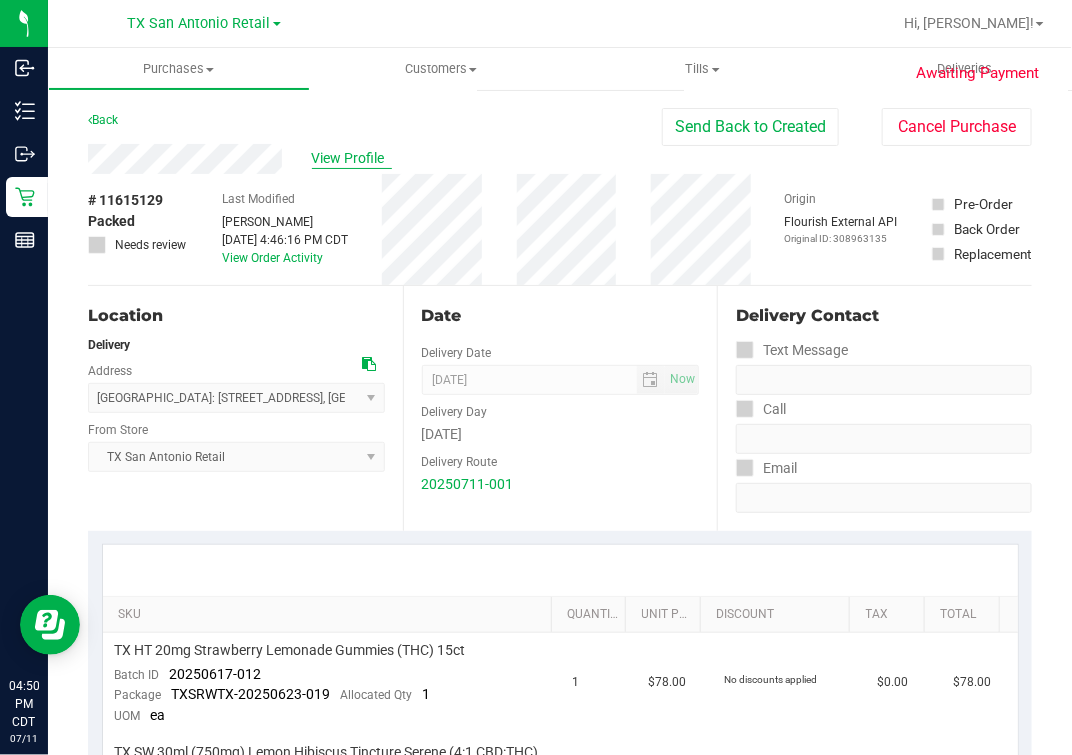 click on "View Profile" at bounding box center (352, 158) 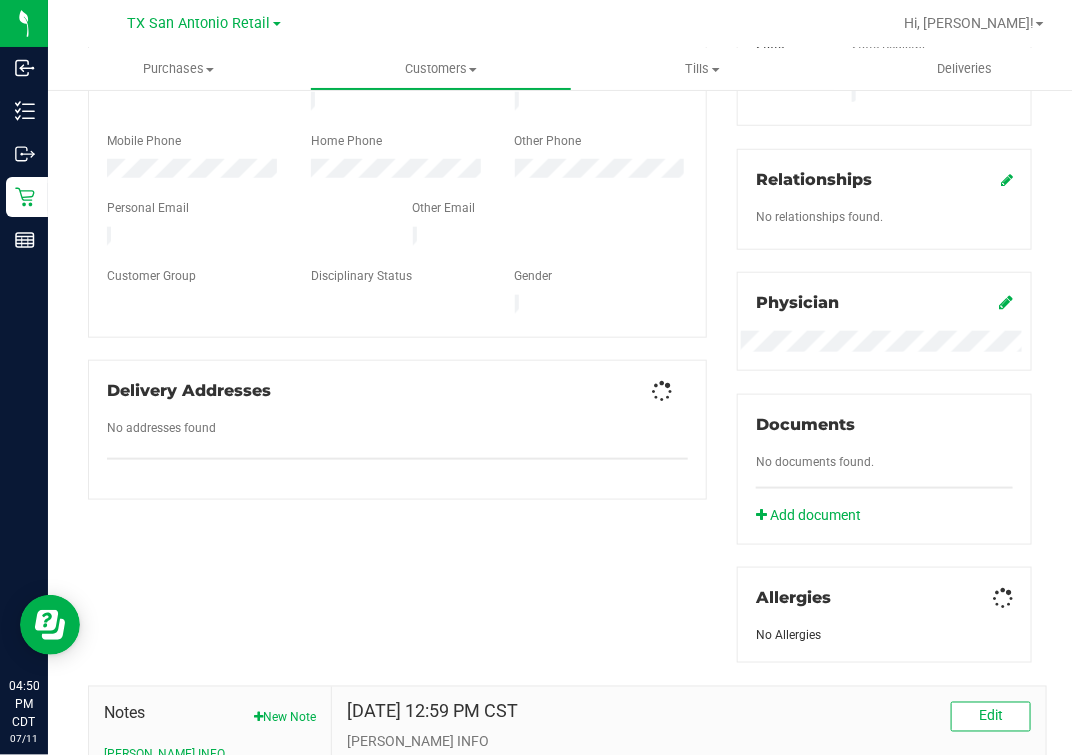 scroll, scrollTop: 740, scrollLeft: 0, axis: vertical 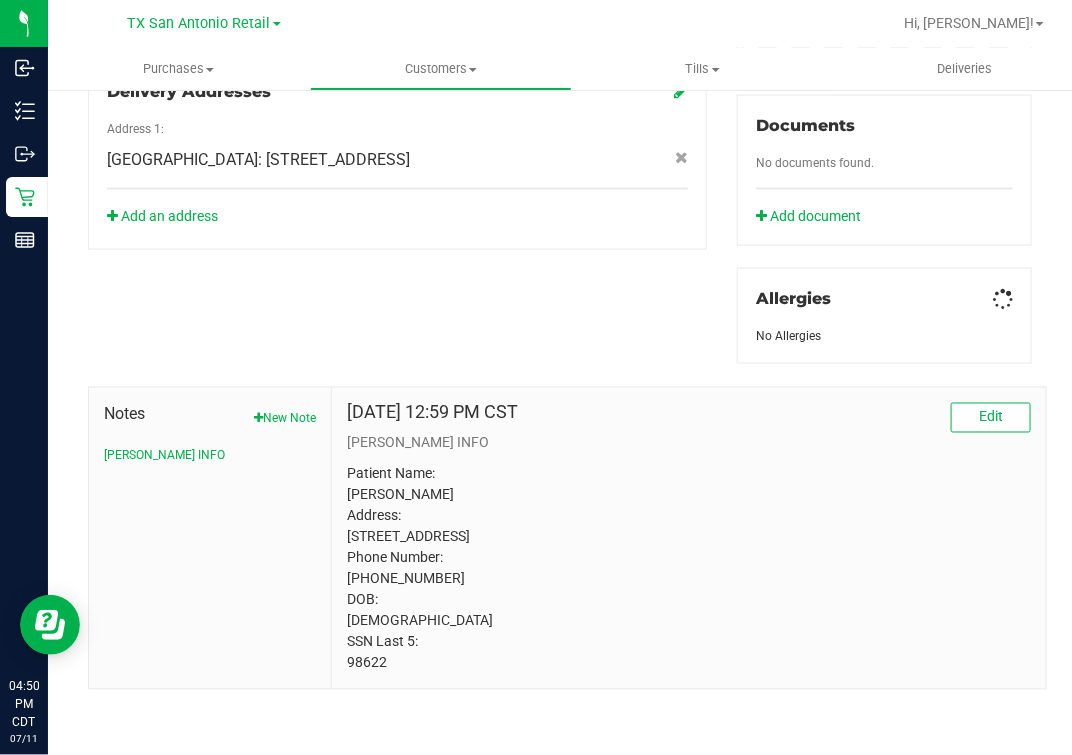 click on "Patient Name:
[PERSON_NAME]
Address:
[STREET_ADDRESS]
Phone Number:
[PHONE_NUMBER]
DOB:
[DEMOGRAPHIC_DATA]
SSN Last 5:
98622" at bounding box center [689, 569] 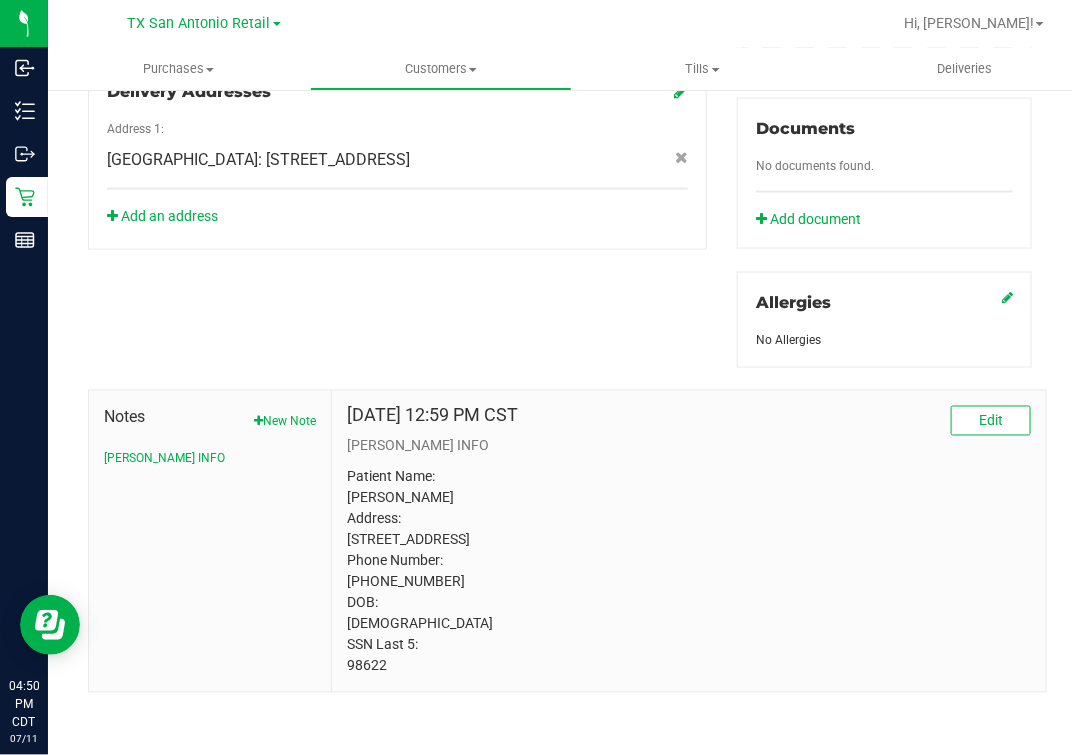 scroll, scrollTop: 760, scrollLeft: 0, axis: vertical 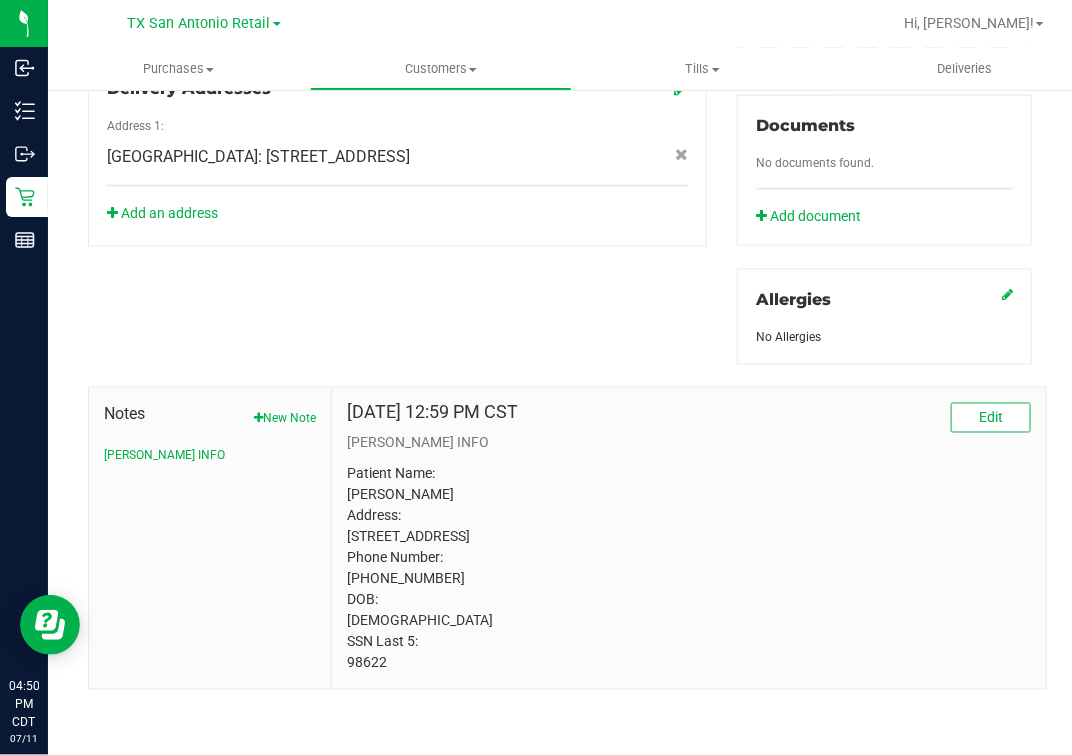 drag, startPoint x: 361, startPoint y: 664, endPoint x: 1244, endPoint y: 740, distance: 886.26465 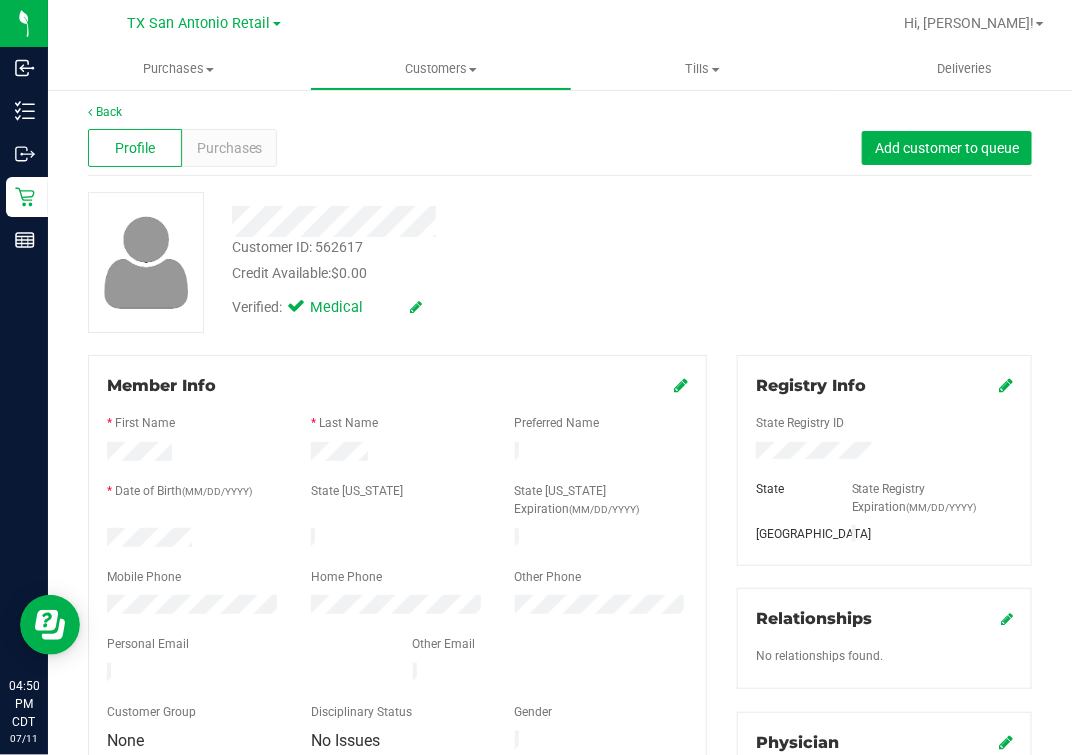 scroll, scrollTop: 0, scrollLeft: 0, axis: both 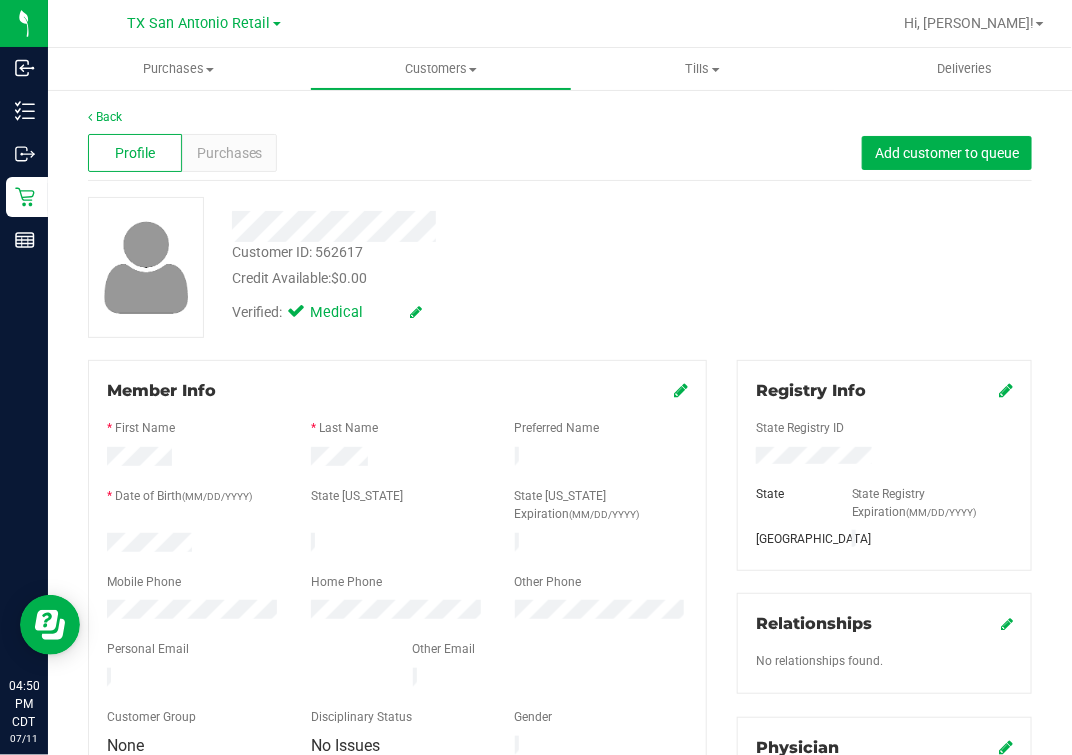 click on "Profile
Purchases
Add customer to queue" at bounding box center (560, 153) 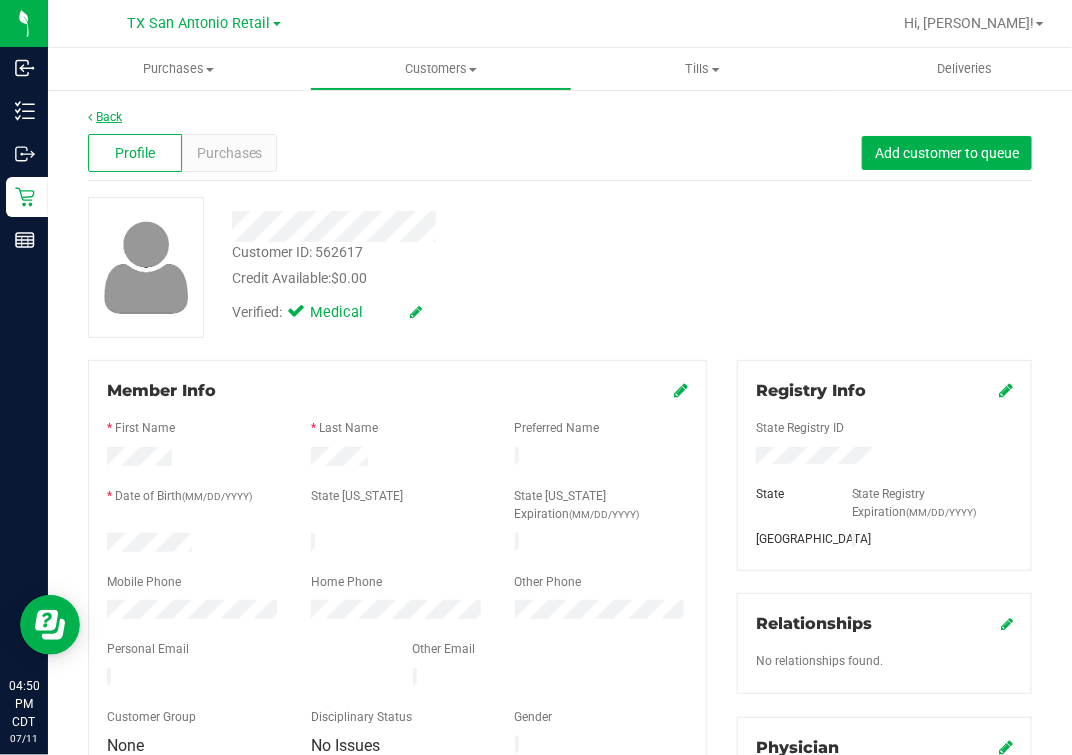 click on "Back" at bounding box center (105, 117) 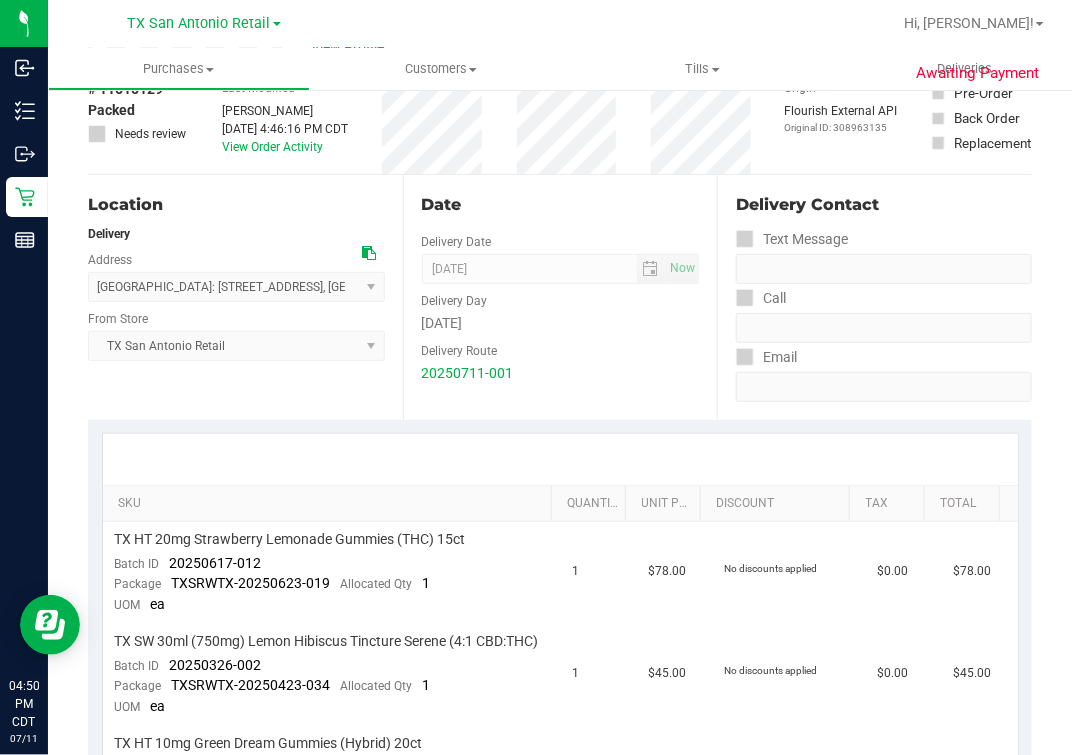 scroll, scrollTop: 249, scrollLeft: 0, axis: vertical 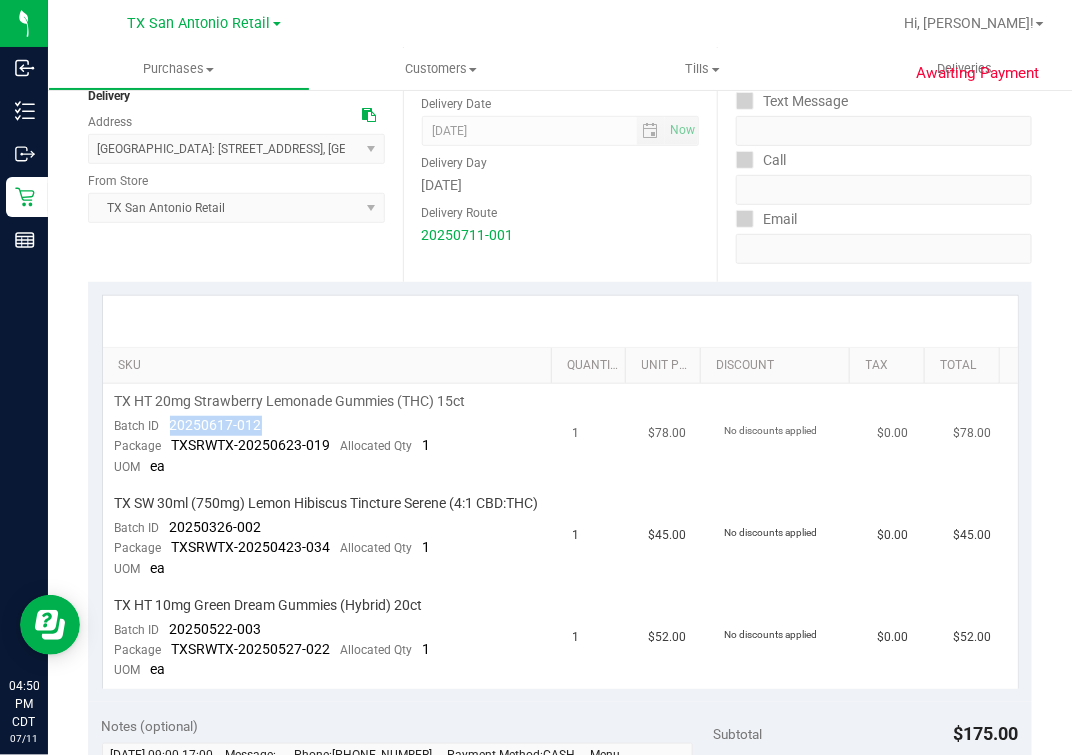 drag, startPoint x: 161, startPoint y: 430, endPoint x: 262, endPoint y: 430, distance: 101 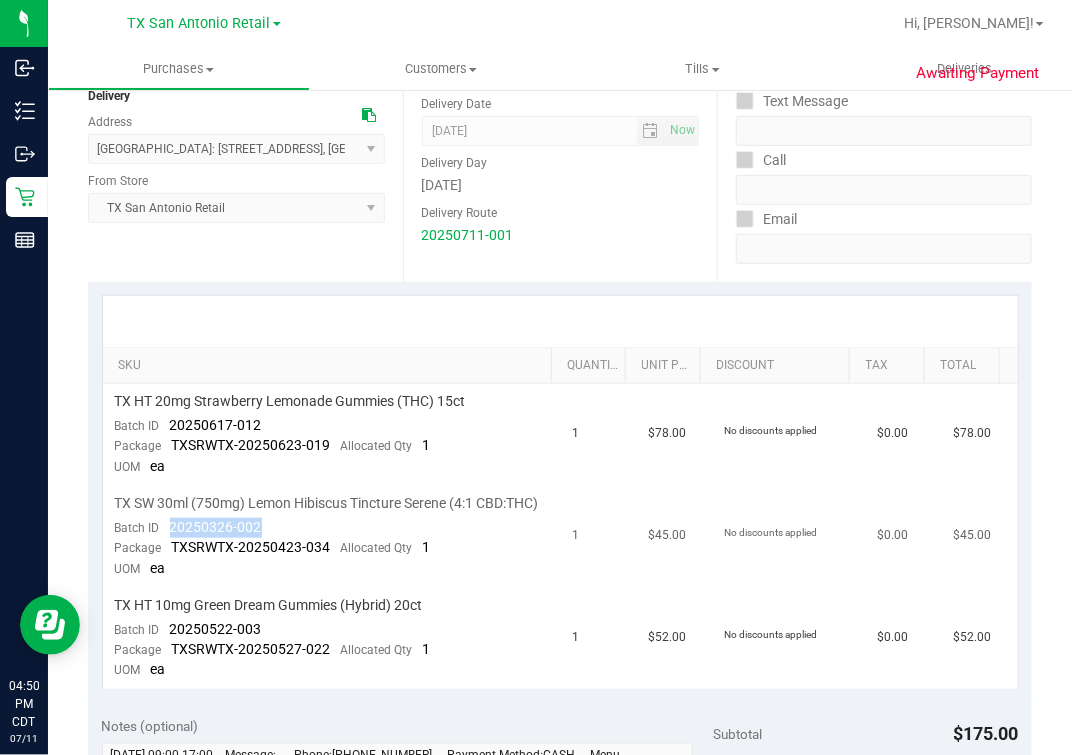 drag, startPoint x: 173, startPoint y: 540, endPoint x: 260, endPoint y: 541, distance: 87.005745 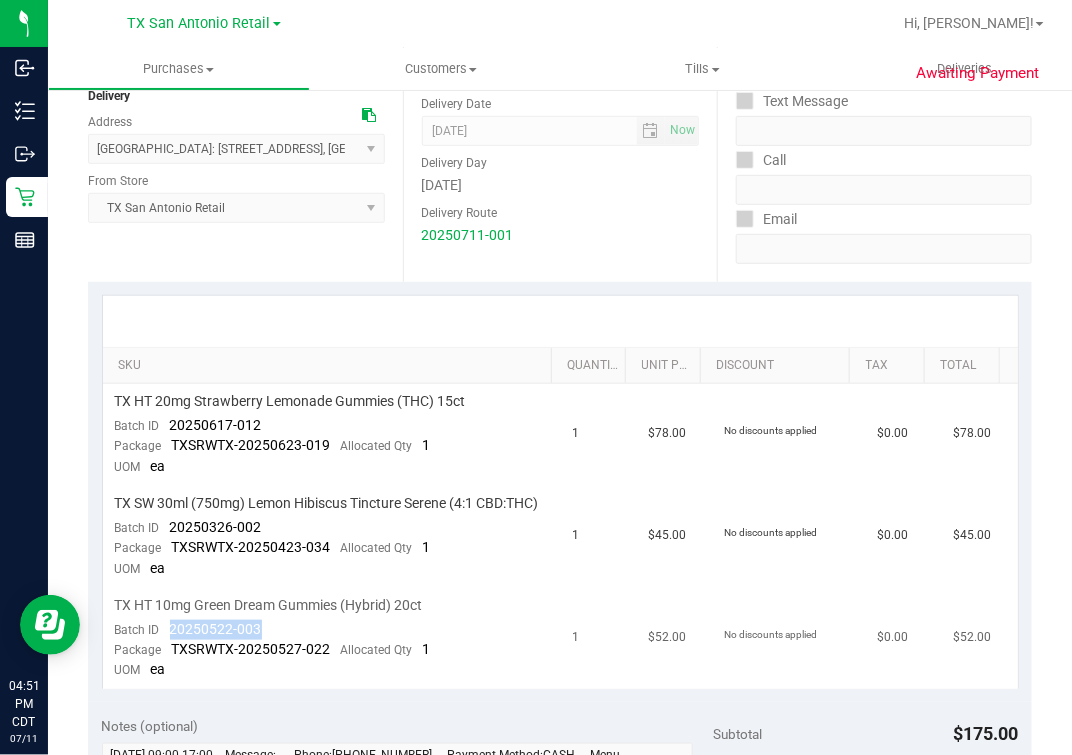 drag, startPoint x: 172, startPoint y: 641, endPoint x: 270, endPoint y: 634, distance: 98.24968 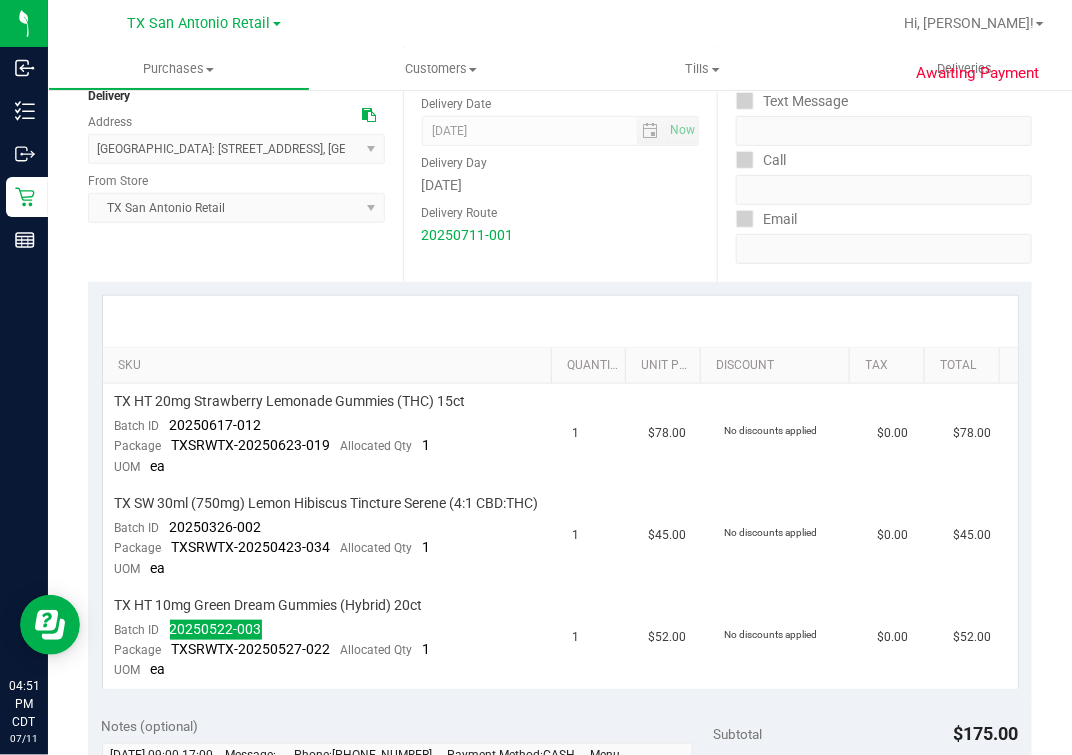 scroll, scrollTop: 0, scrollLeft: 0, axis: both 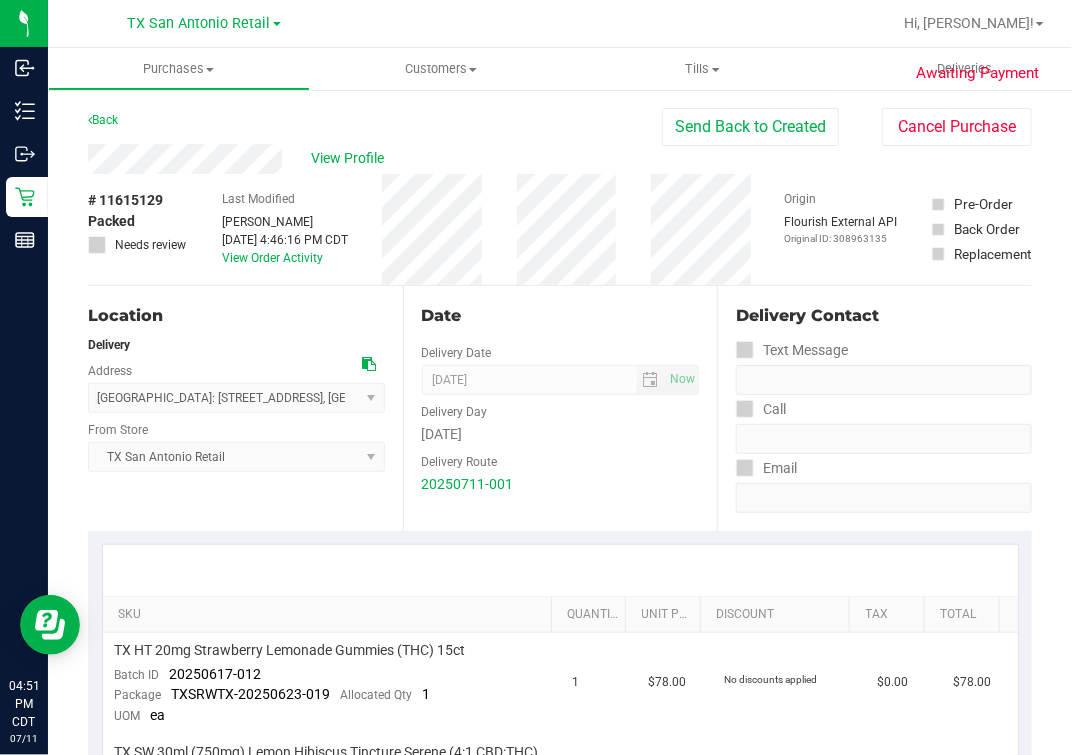 click on "View Profile" at bounding box center (375, 159) 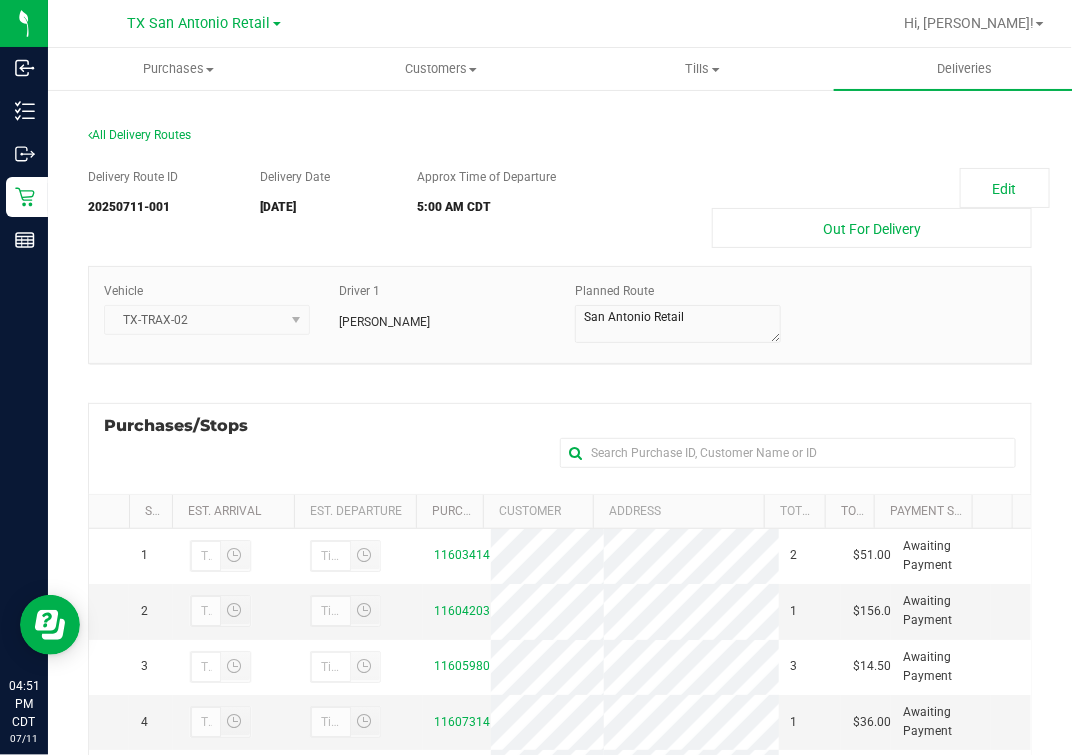 scroll, scrollTop: 357, scrollLeft: 0, axis: vertical 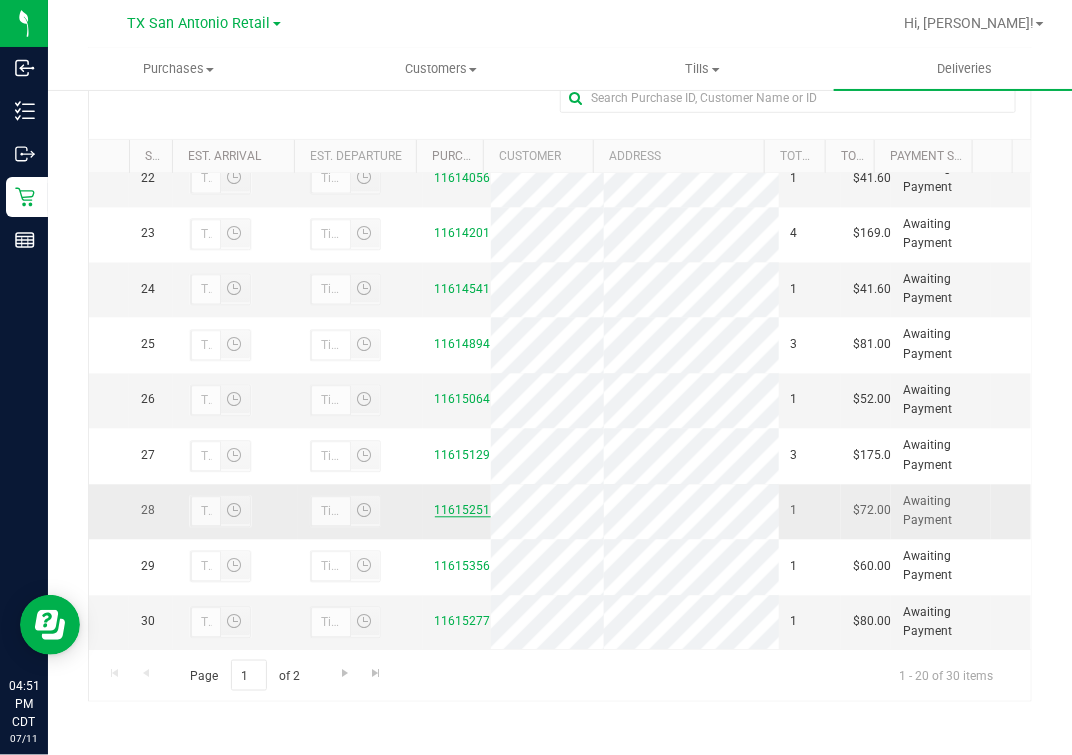 click on "11615251" at bounding box center (463, 511) 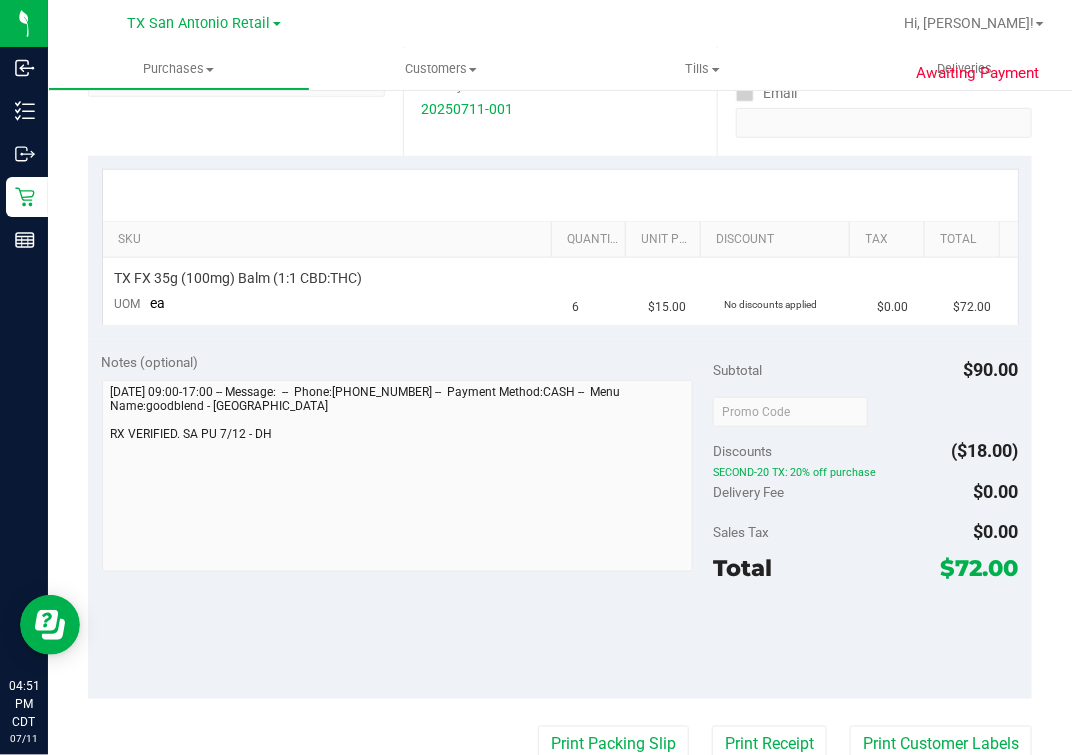 scroll, scrollTop: 0, scrollLeft: 0, axis: both 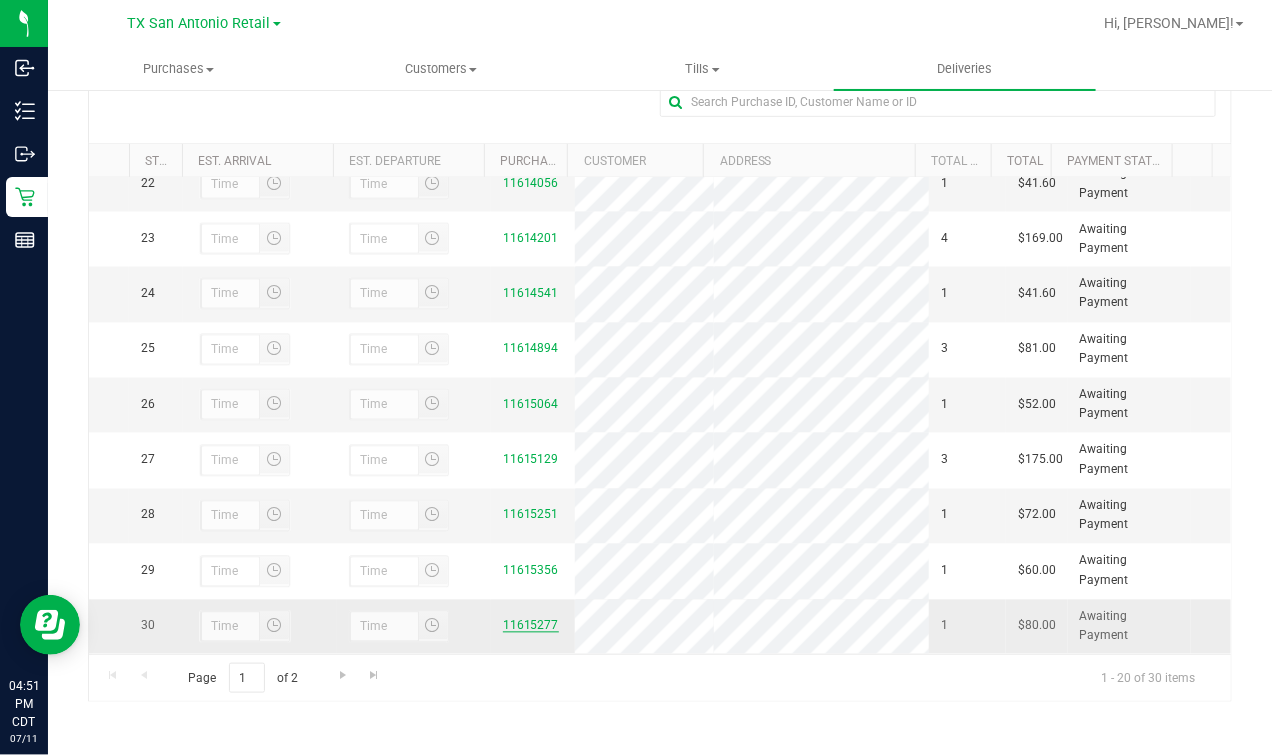 click on "11615277" at bounding box center [531, 626] 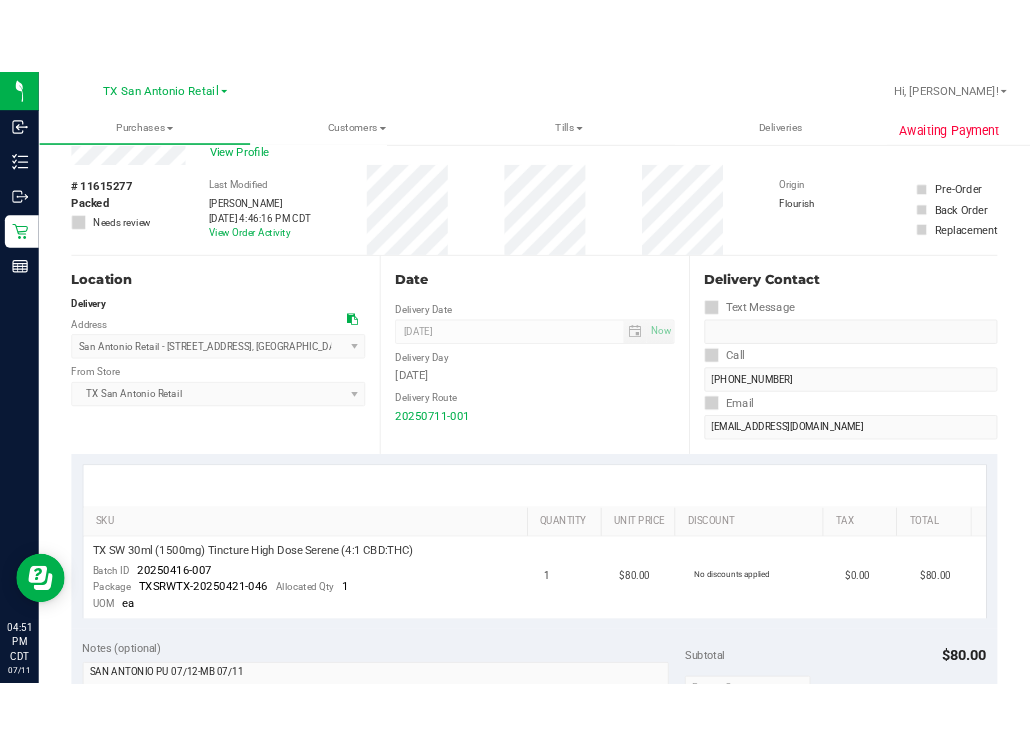 scroll, scrollTop: 0, scrollLeft: 0, axis: both 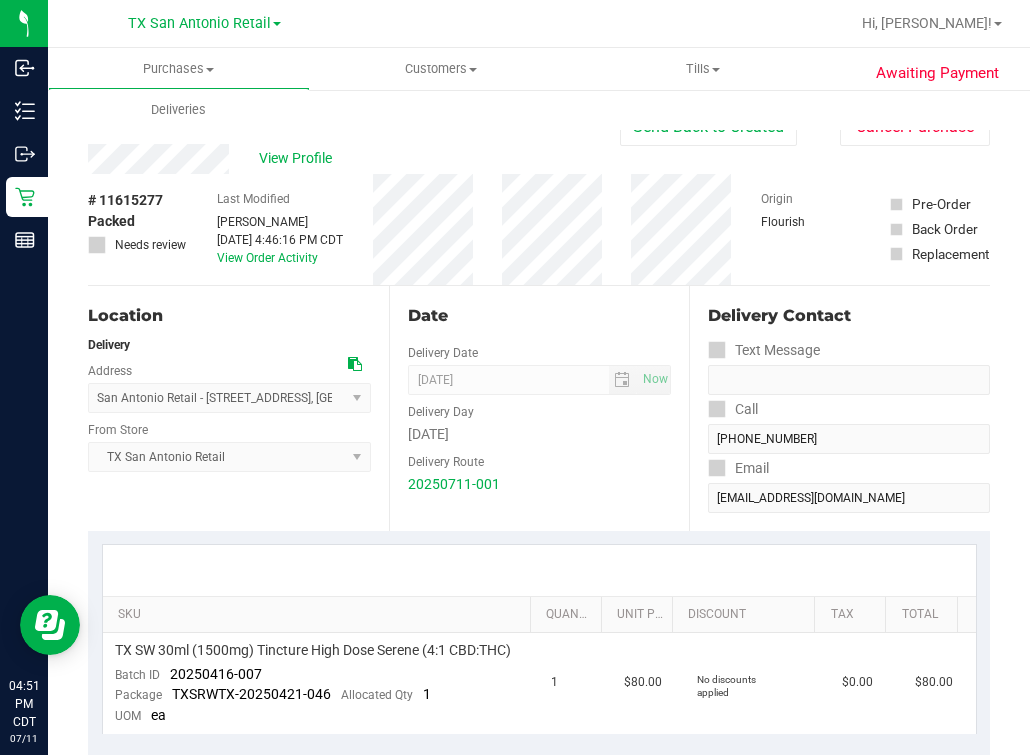 click on "# 11615277
Packed
Needs review
Last Modified
[PERSON_NAME]
[DATE] 4:46:16 PM CDT
View Order Activity
Origin
Flourish
Pre-Order
Back Order
Replacement" at bounding box center [539, 229] 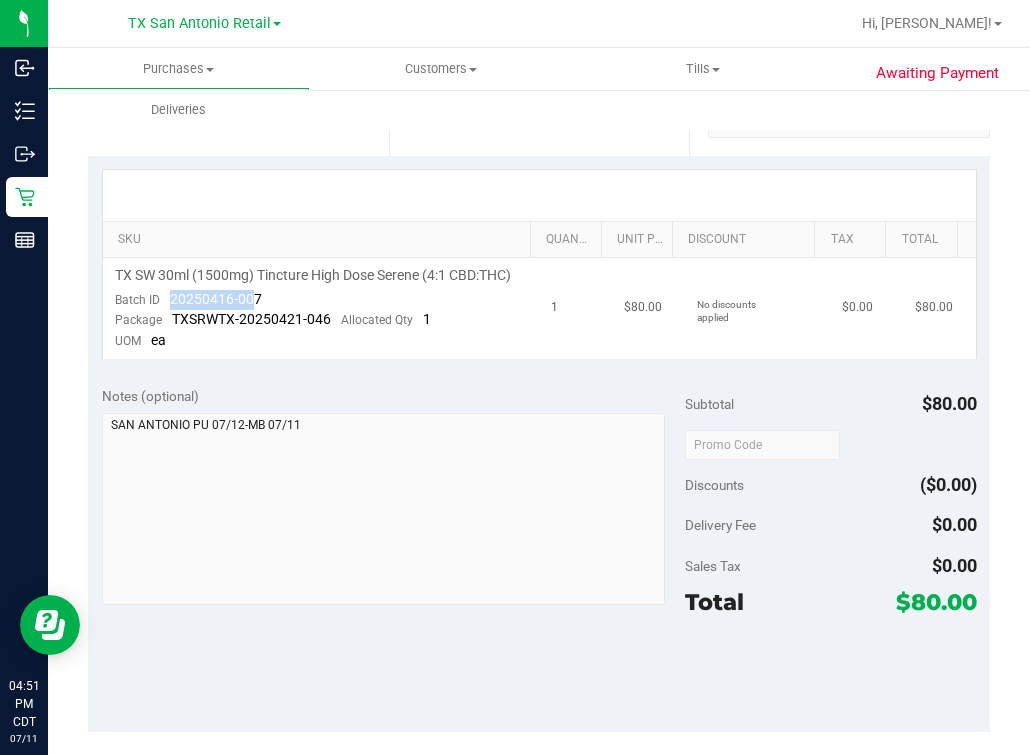 drag, startPoint x: 167, startPoint y: 310, endPoint x: 253, endPoint y: 318, distance: 86.37129 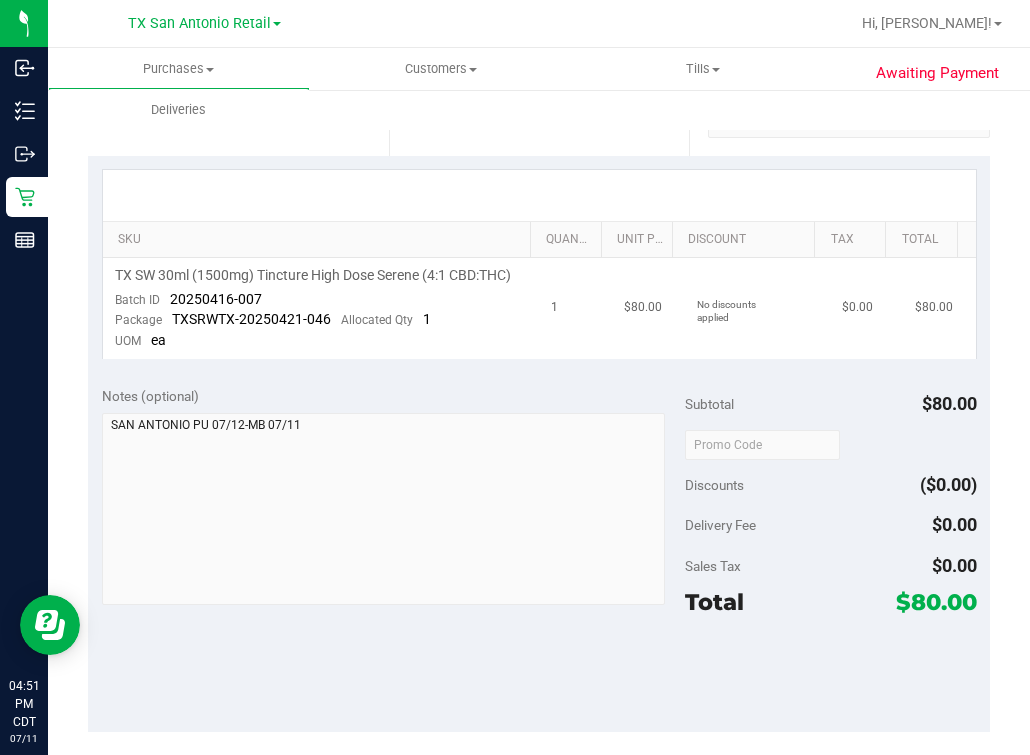 click on "Batch ID
20250416-007" at bounding box center [188, 300] 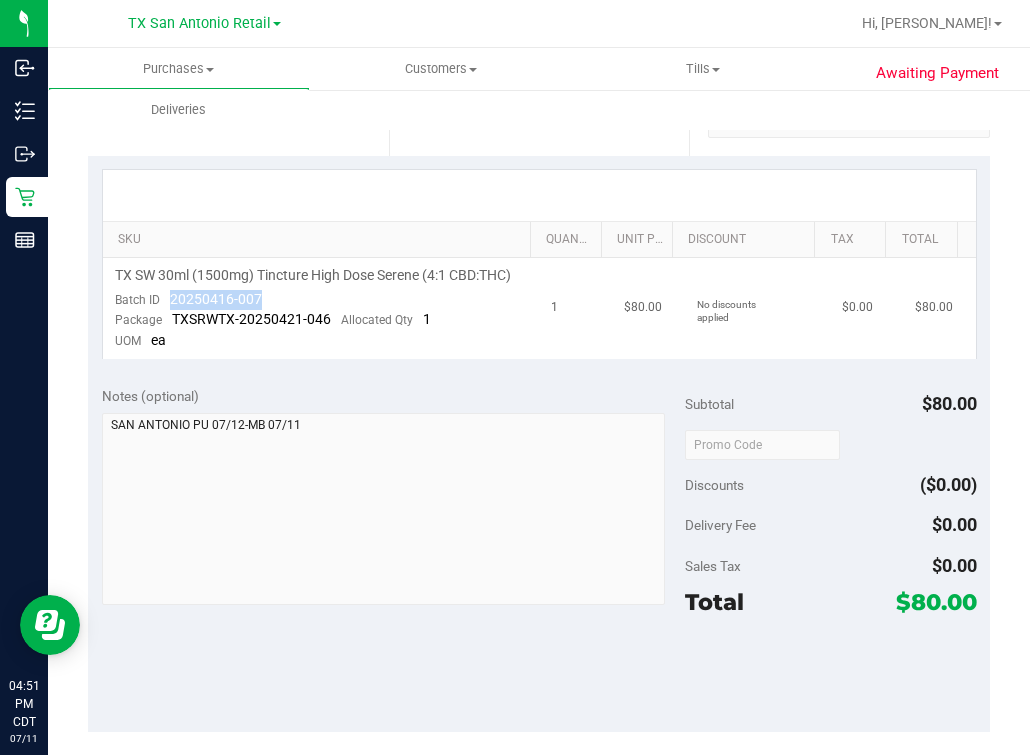 drag, startPoint x: 167, startPoint y: 314, endPoint x: 295, endPoint y: 314, distance: 128 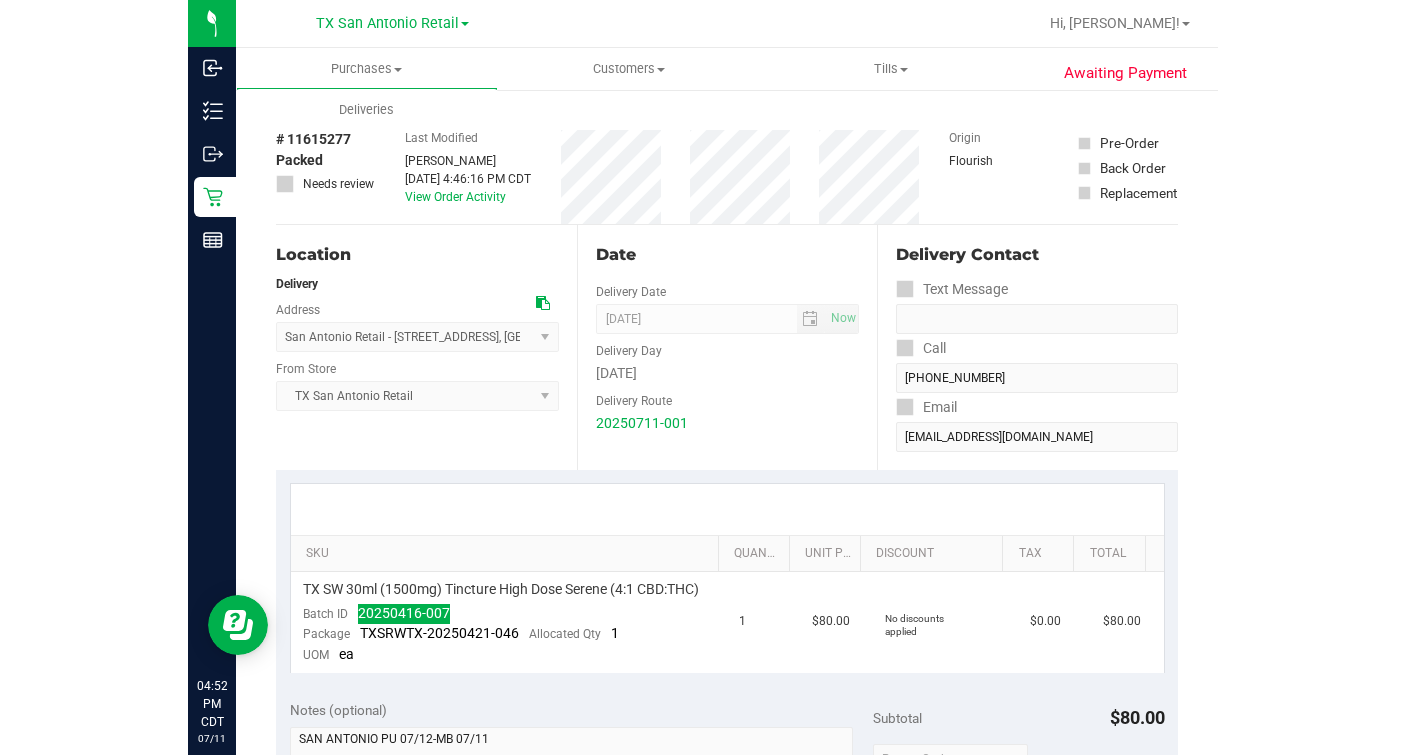 scroll, scrollTop: 0, scrollLeft: 0, axis: both 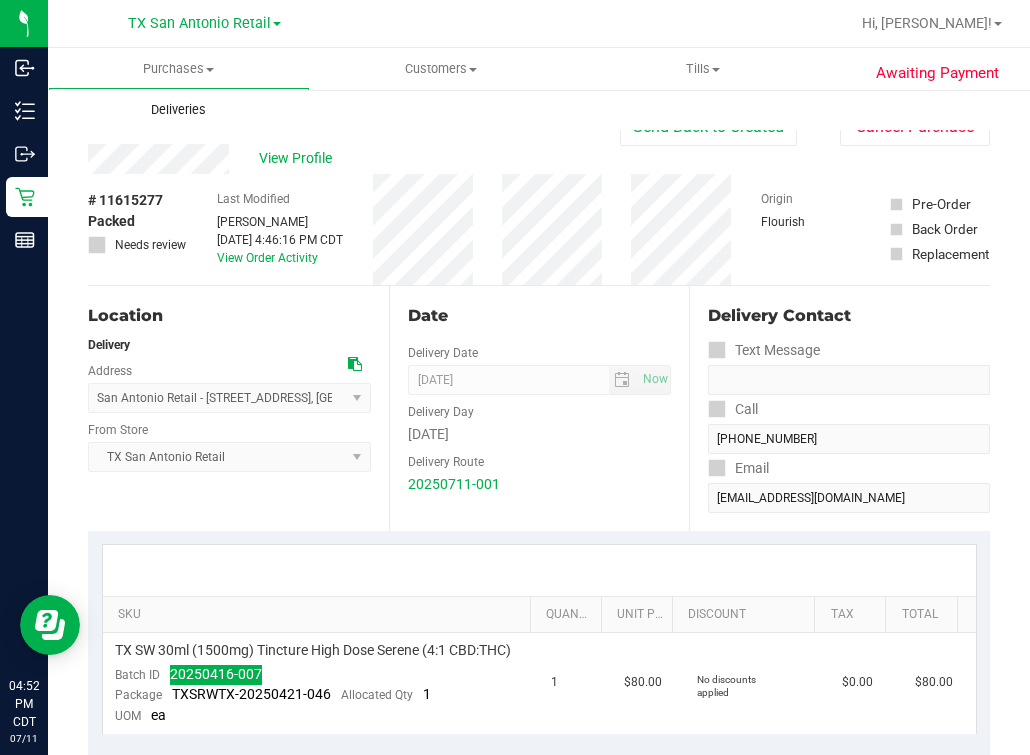 click on "Deliveries" at bounding box center (179, 110) 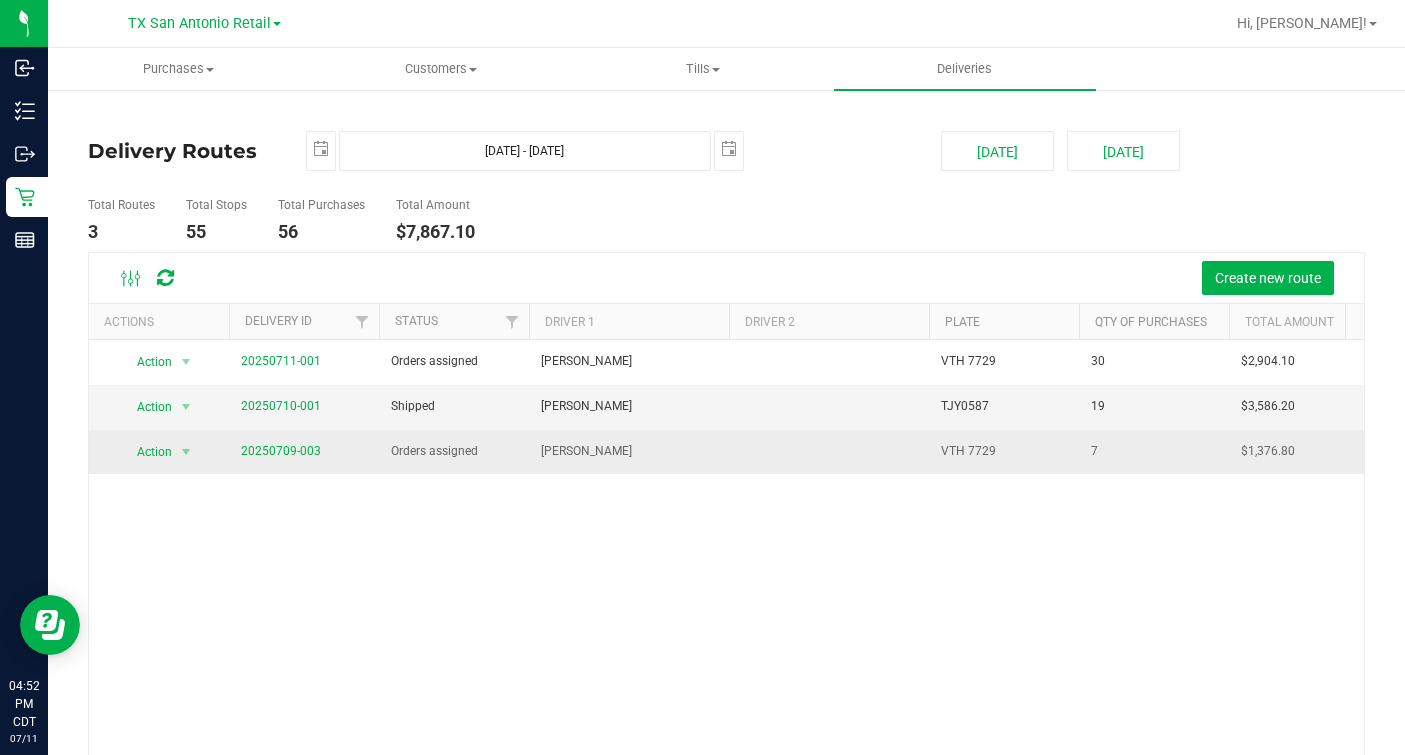 drag, startPoint x: 688, startPoint y: 445, endPoint x: 696, endPoint y: 460, distance: 17 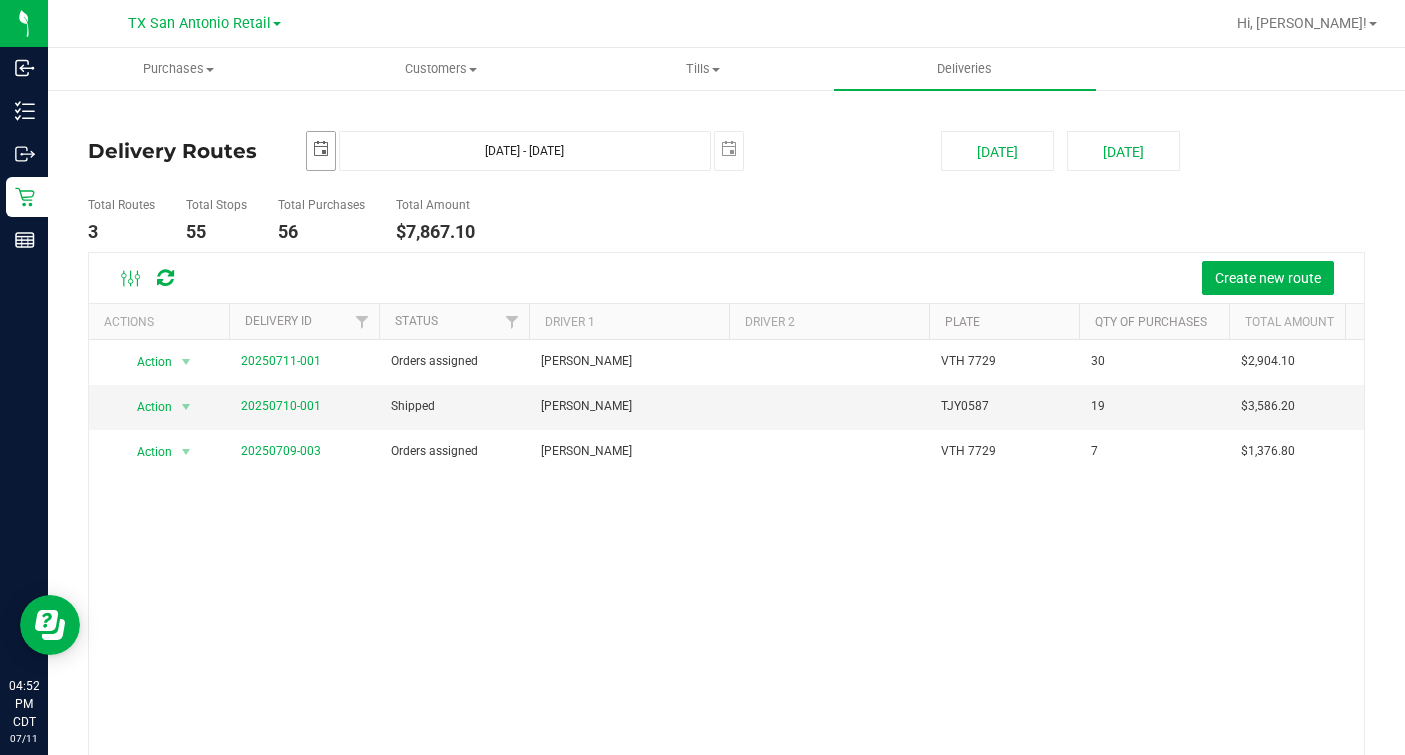 click at bounding box center (321, 149) 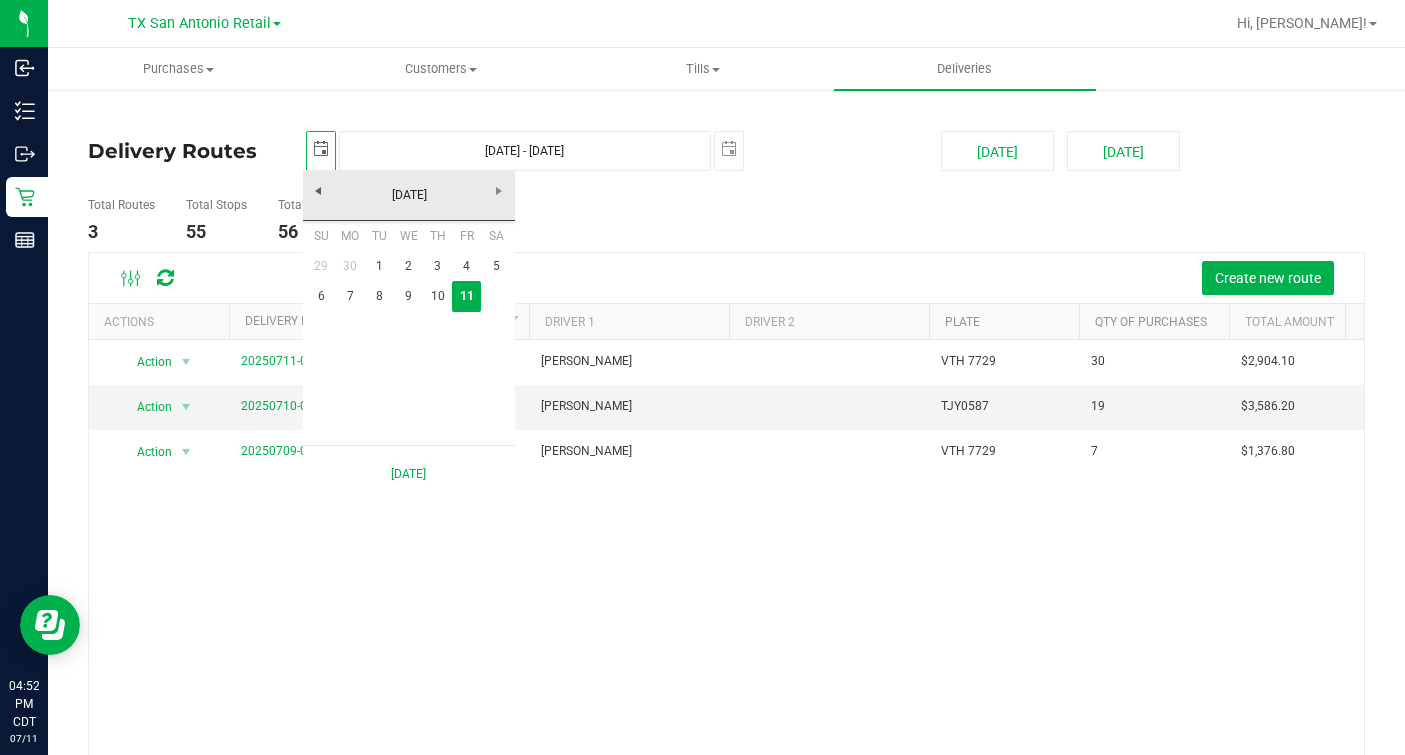scroll, scrollTop: 0, scrollLeft: 49, axis: horizontal 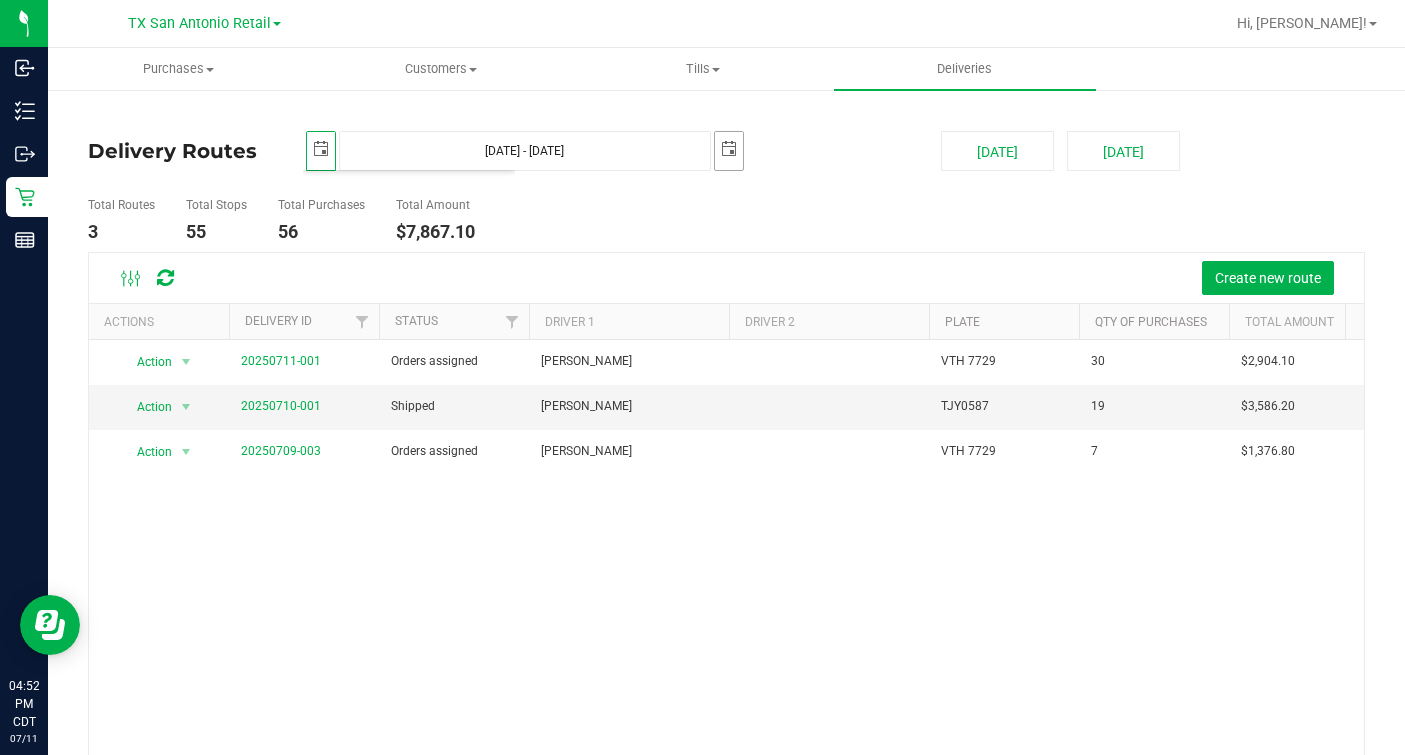 click at bounding box center (729, 149) 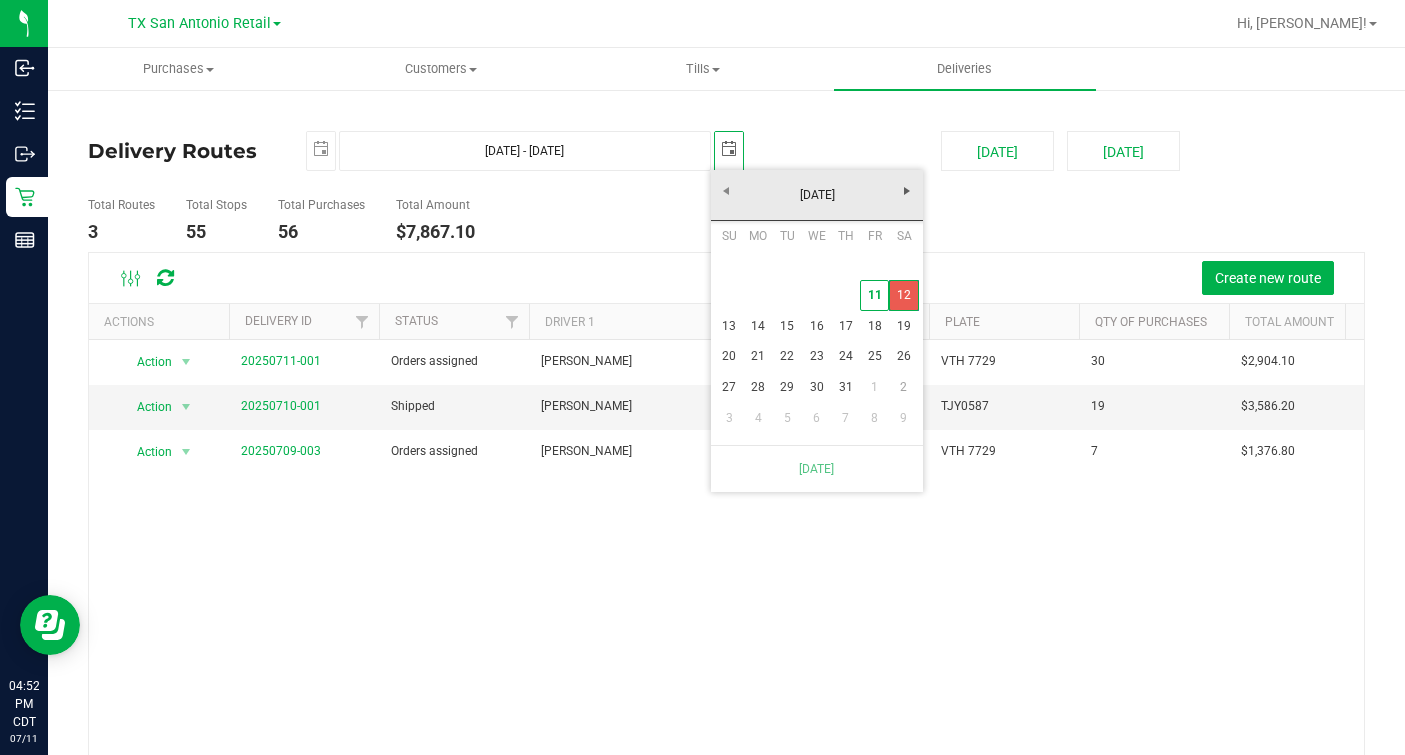 click on "12" at bounding box center (903, 295) 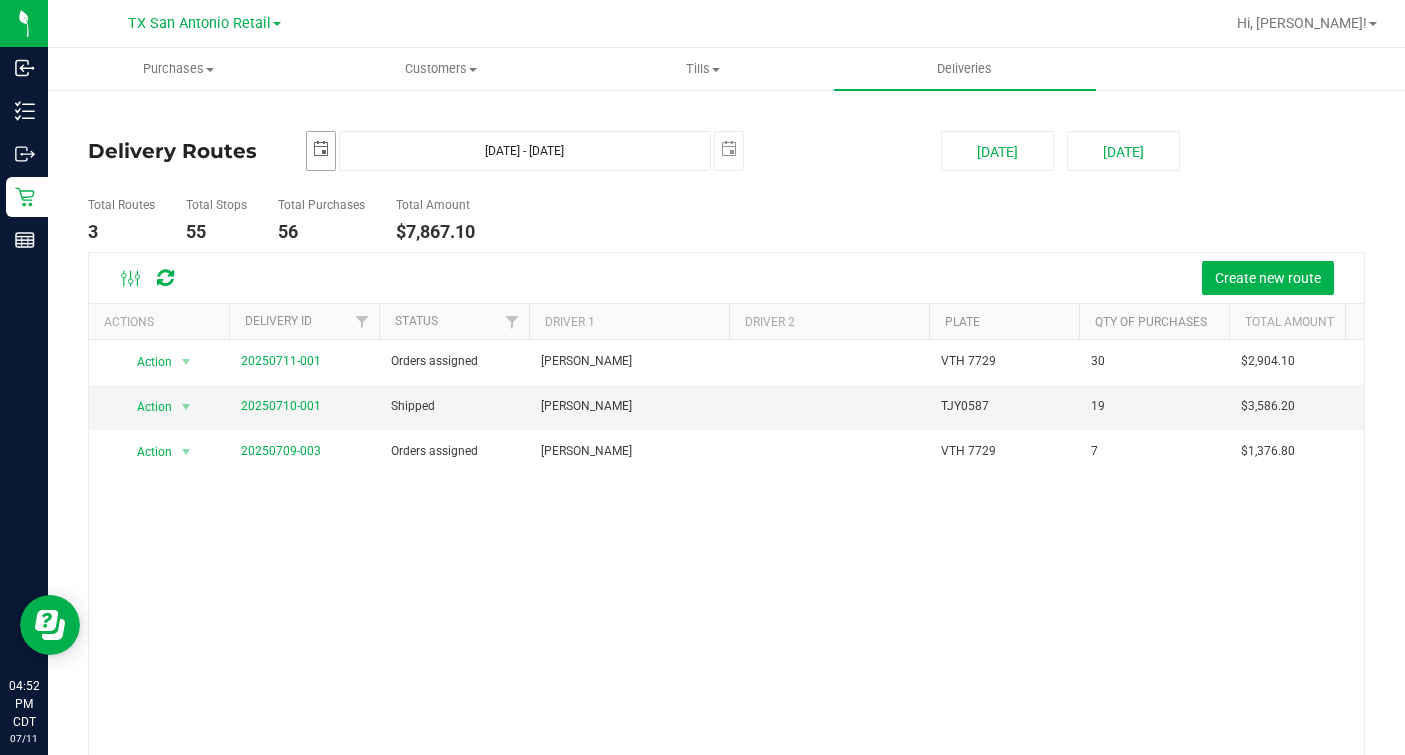 click on "[DATE]
[DATE] - [DATE]
[DATE]" at bounding box center (608, 151) 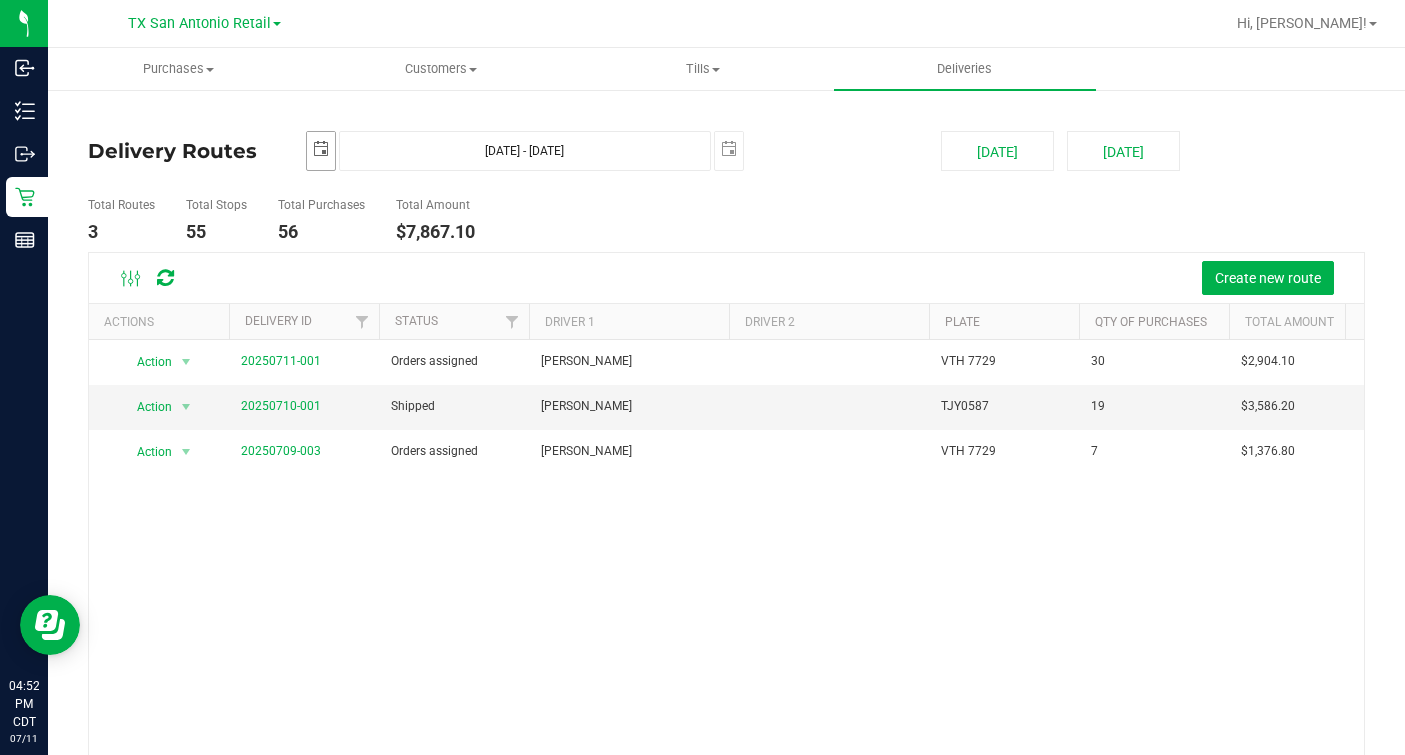 scroll, scrollTop: 0, scrollLeft: 49, axis: horizontal 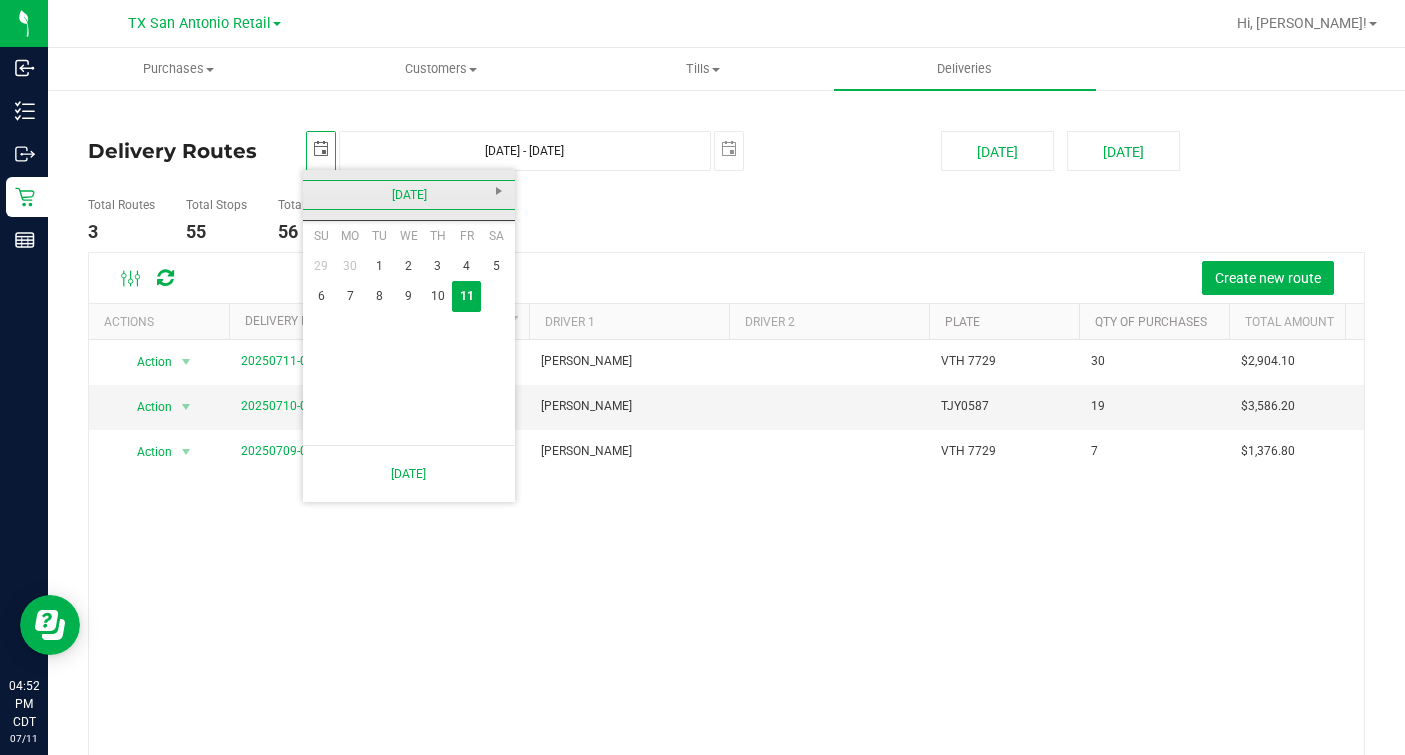 click on "[DATE]" at bounding box center (409, 195) 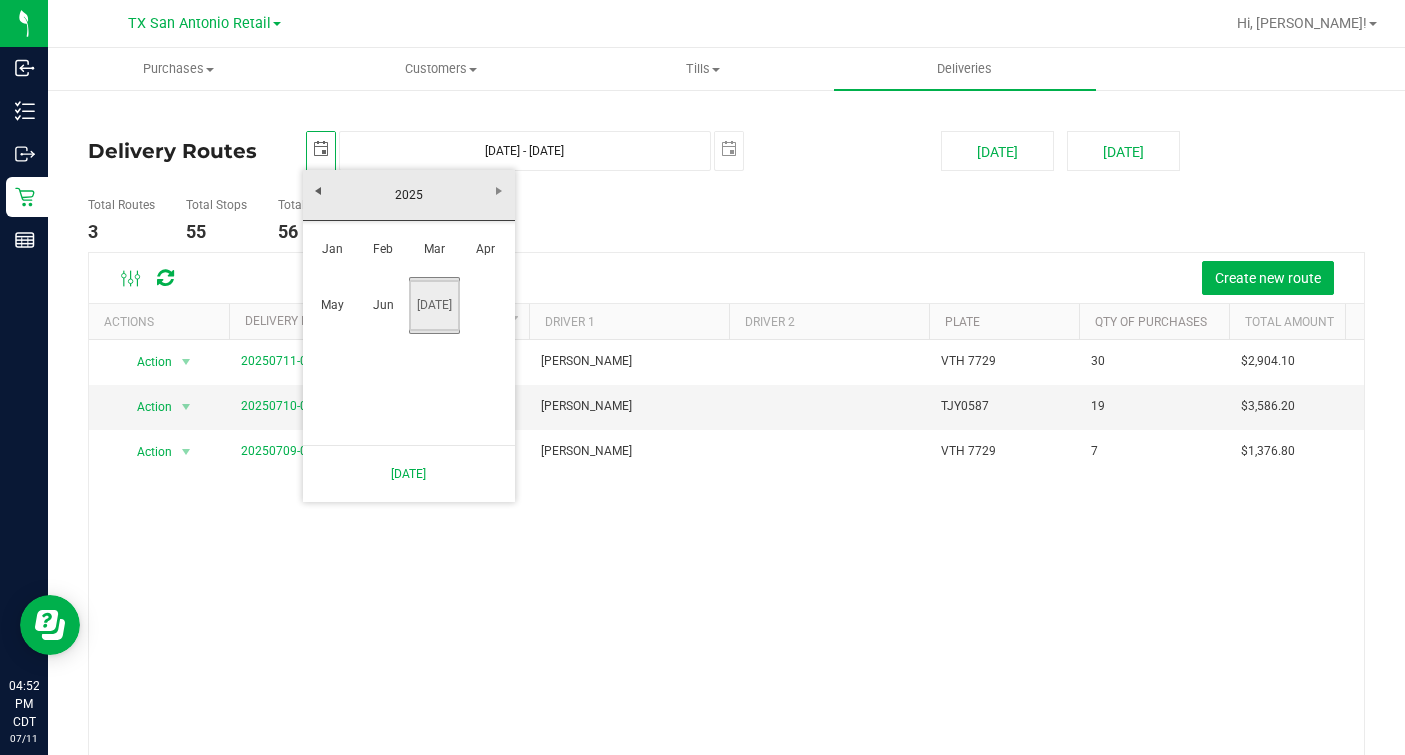 click on "[DATE]" at bounding box center [434, 305] 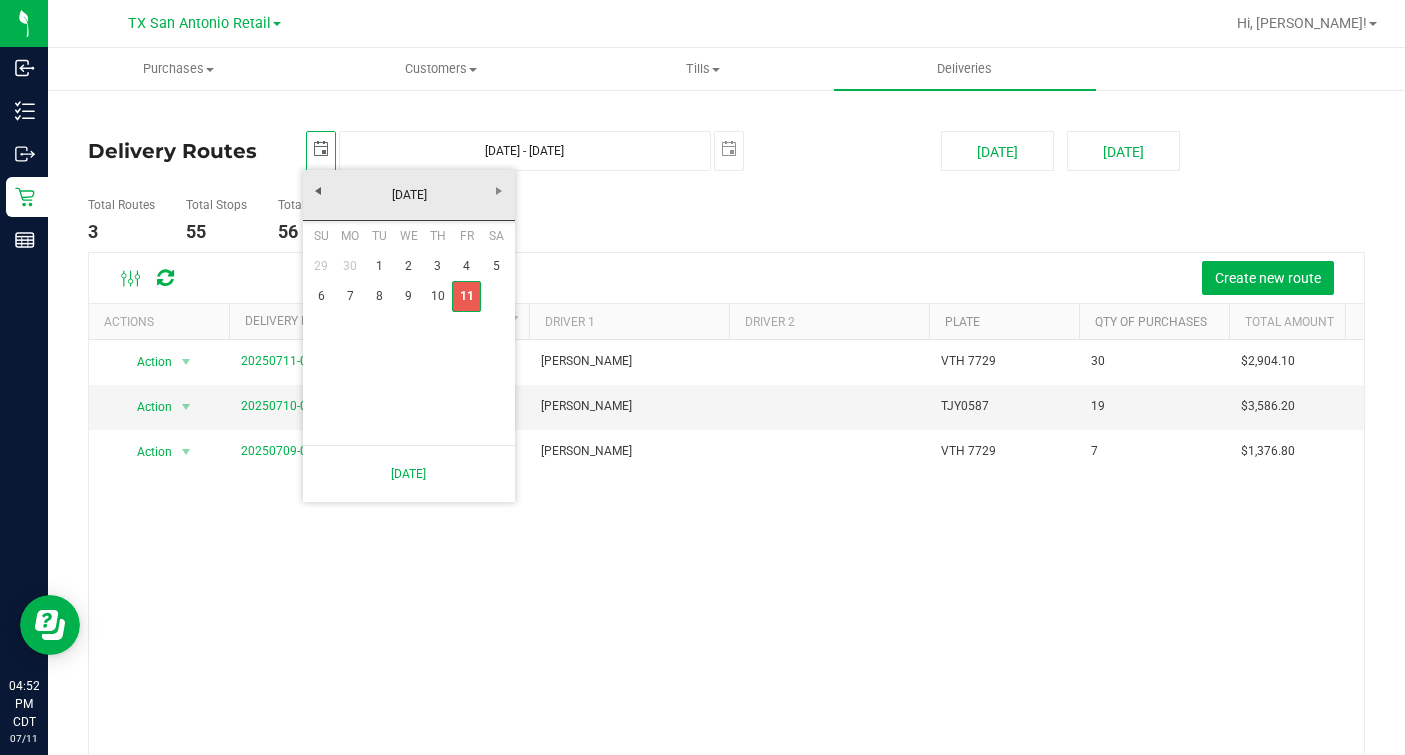 click at bounding box center [495, 296] 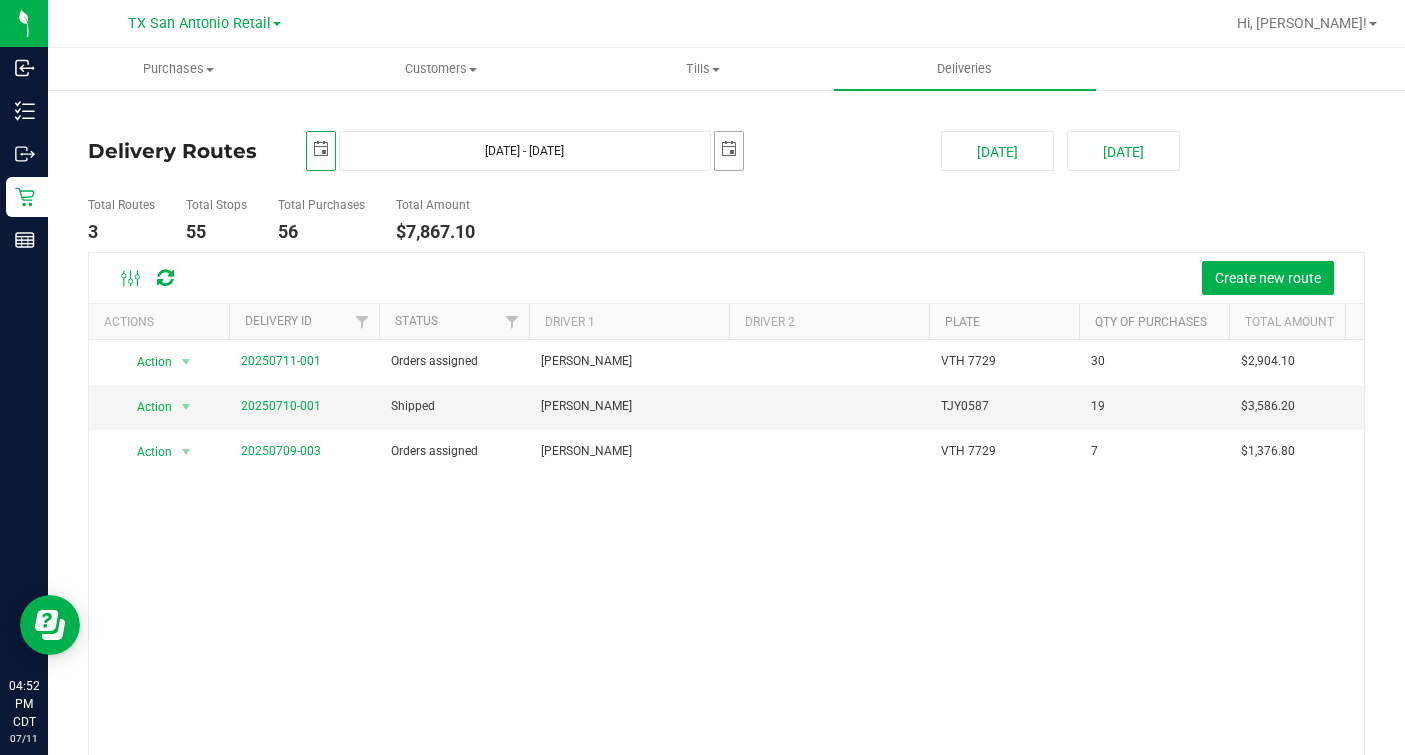 click at bounding box center (729, 149) 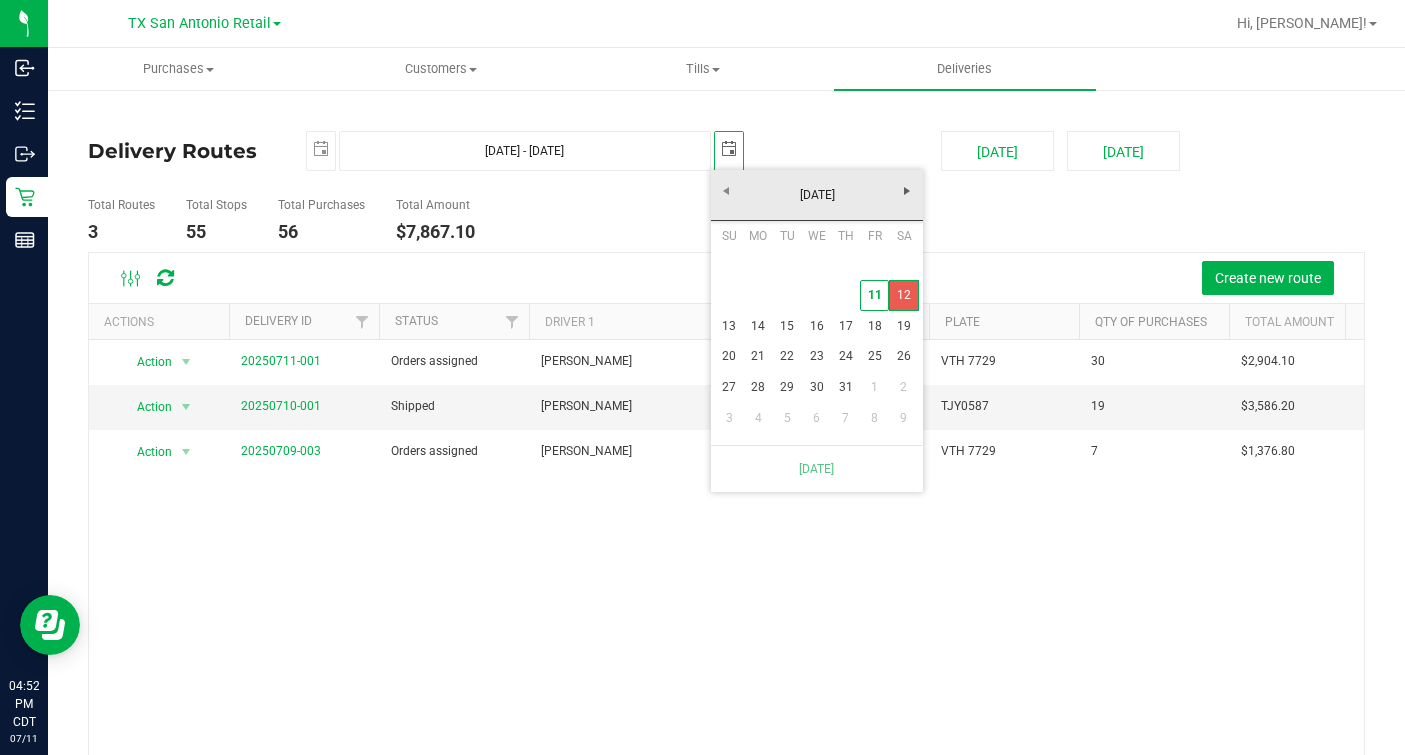 click on "12" at bounding box center (903, 295) 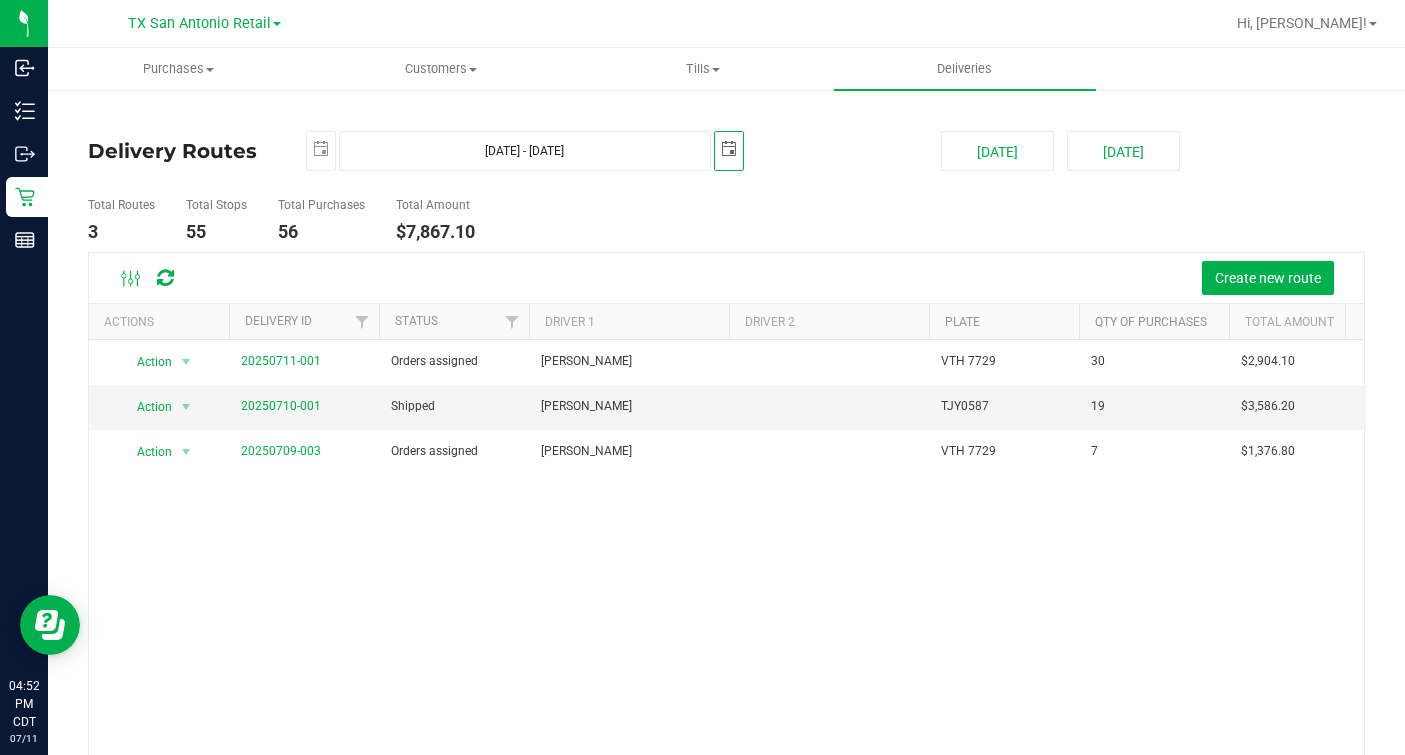 click on "[DATE]" at bounding box center (729, 151) 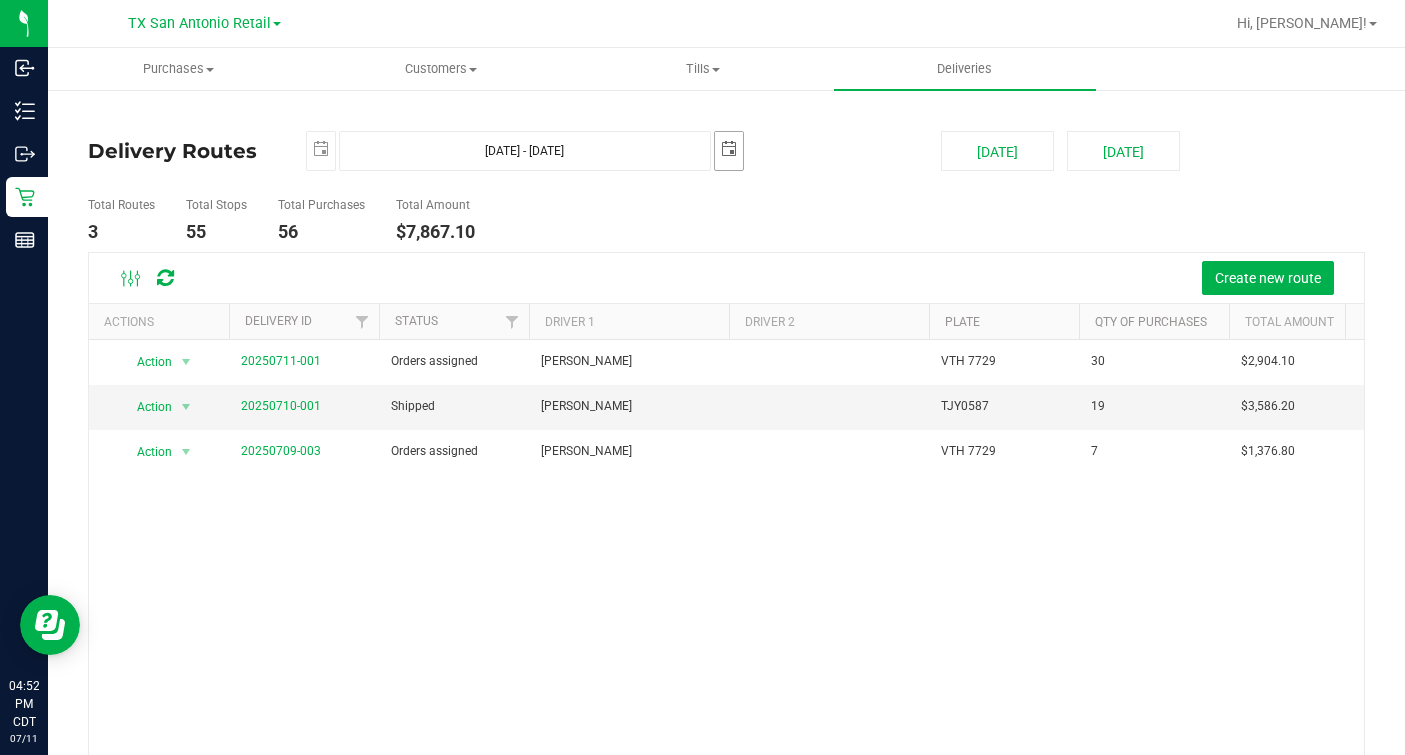 click on "Total Routes
3
Total Stops
55
Total Purchases
56
Total Amount
$7,867.10" at bounding box center (506, 220) 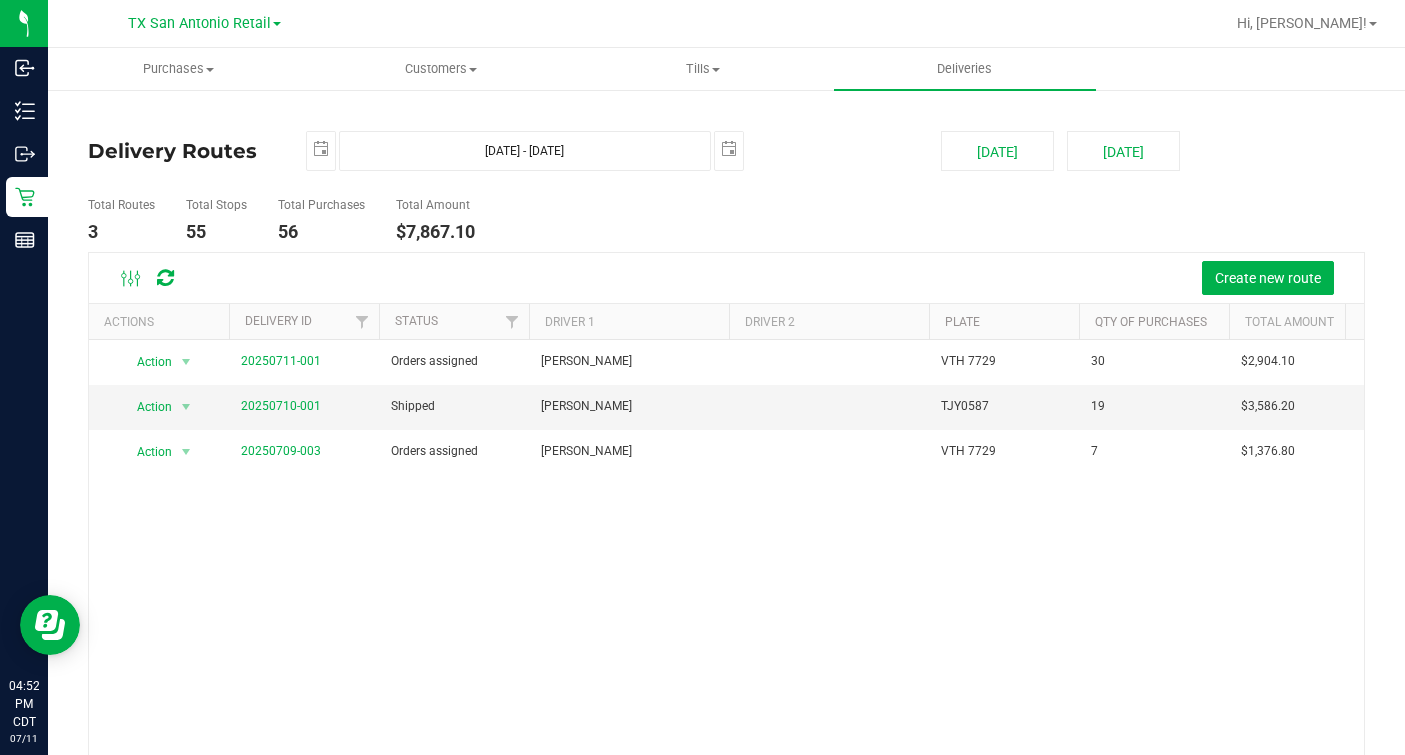 click on "Action Action Cancel Delivery Edit Delivery View Delivery
20250711-001
Orders assigned [PERSON_NAME] VTH 7729 30 $2,904.10
Action Action View Delivery
20250710-001
Shipped [PERSON_NAME] TJY0587 19 $3,586.20
Action Action Cancel Delivery Edit Delivery View Delivery
20250709-003
Orders assigned [PERSON_NAME] VTH 7729 7 $1,376.80" at bounding box center (726, 578) 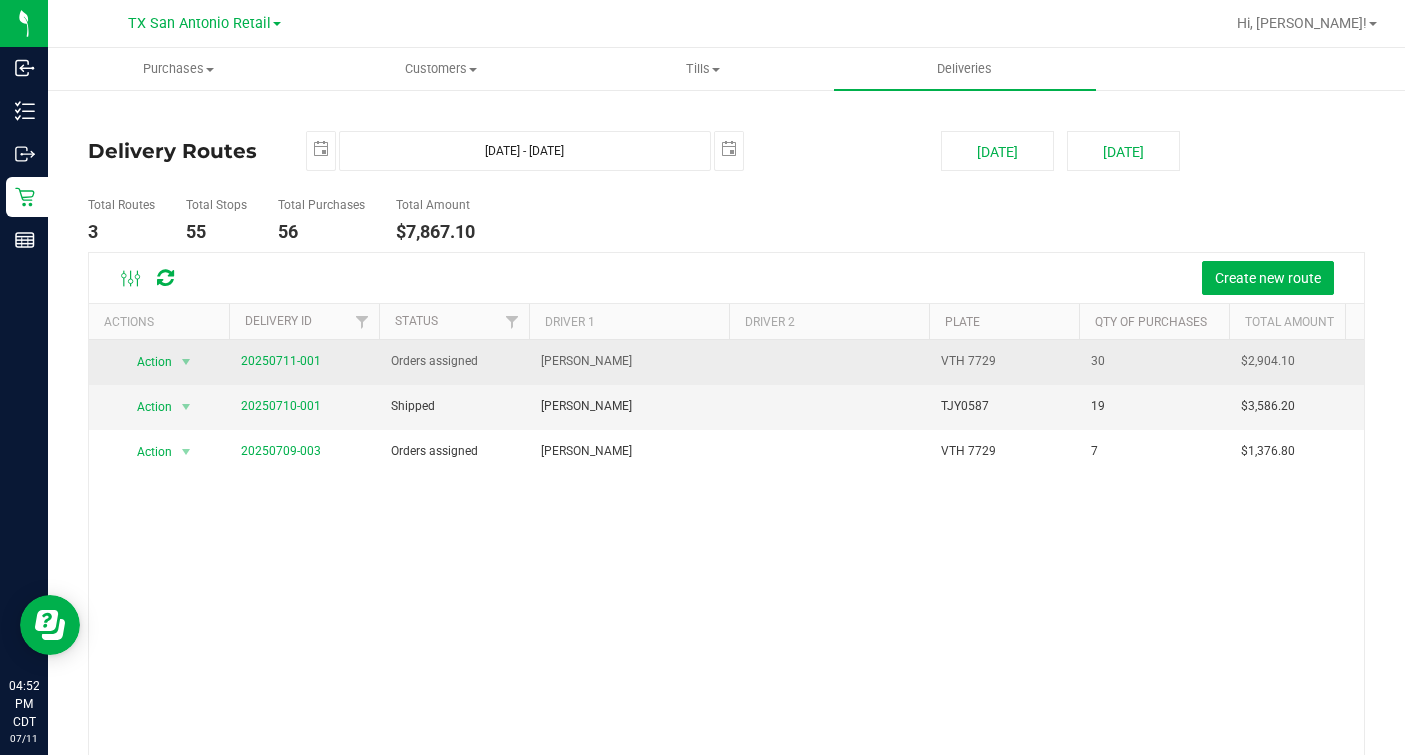 click on "20250711-001" at bounding box center [304, 362] 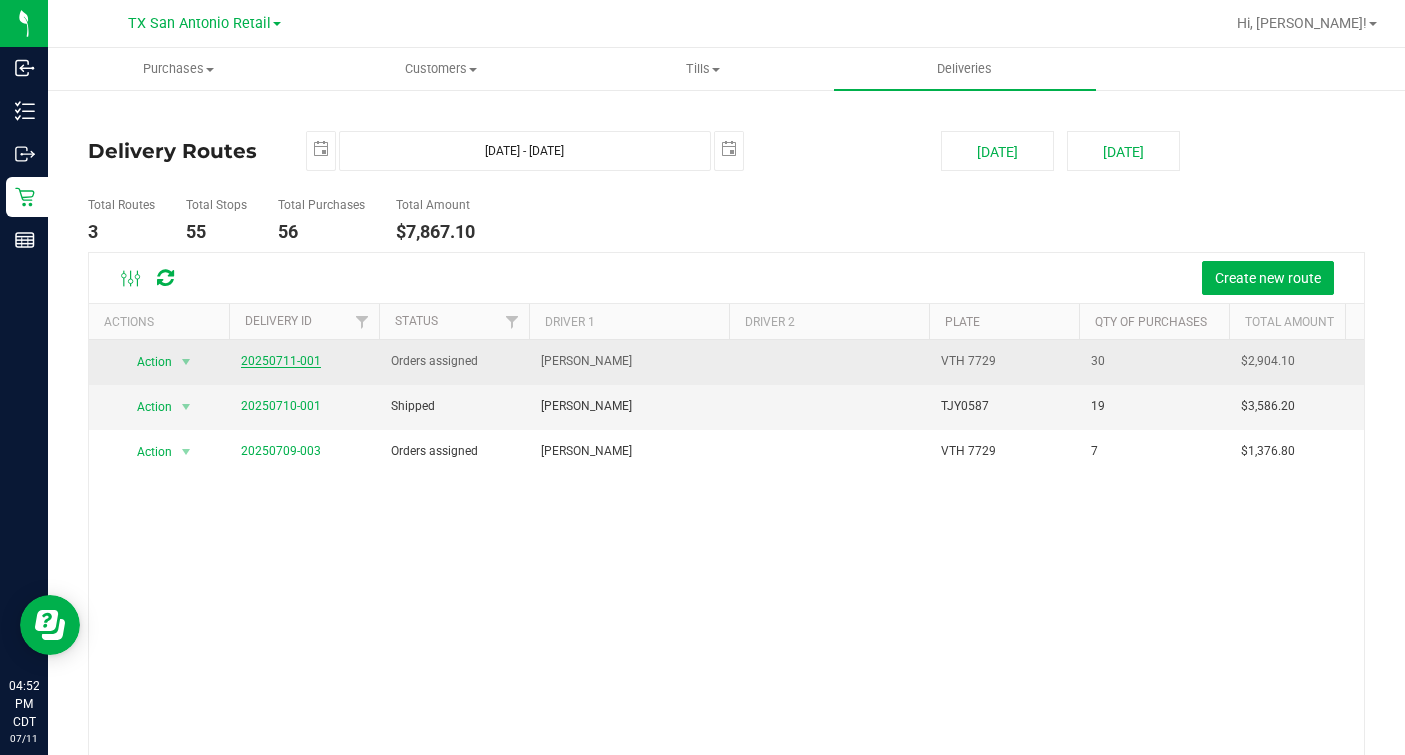 click on "20250711-001" at bounding box center (281, 361) 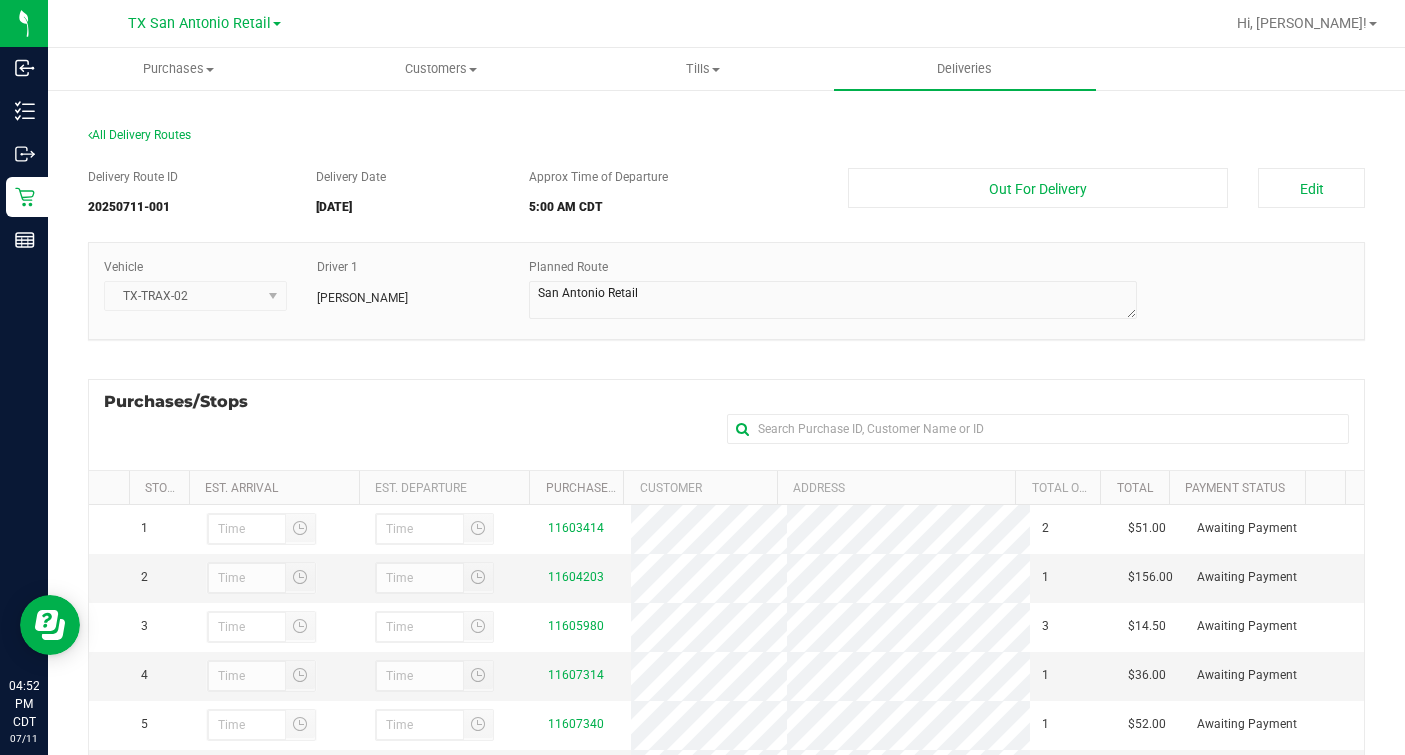 scroll, scrollTop: 330, scrollLeft: 0, axis: vertical 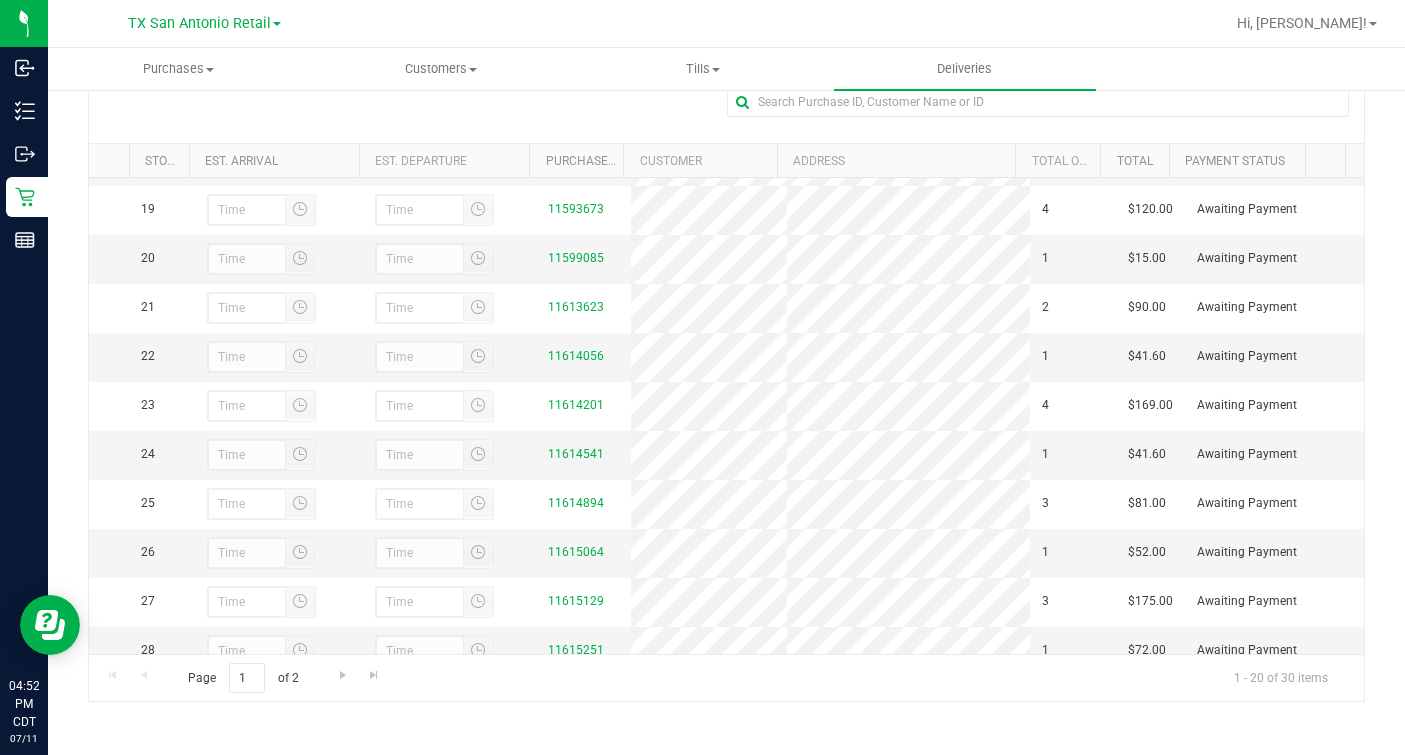 drag, startPoint x: 589, startPoint y: 458, endPoint x: 465, endPoint y: 661, distance: 237.87602 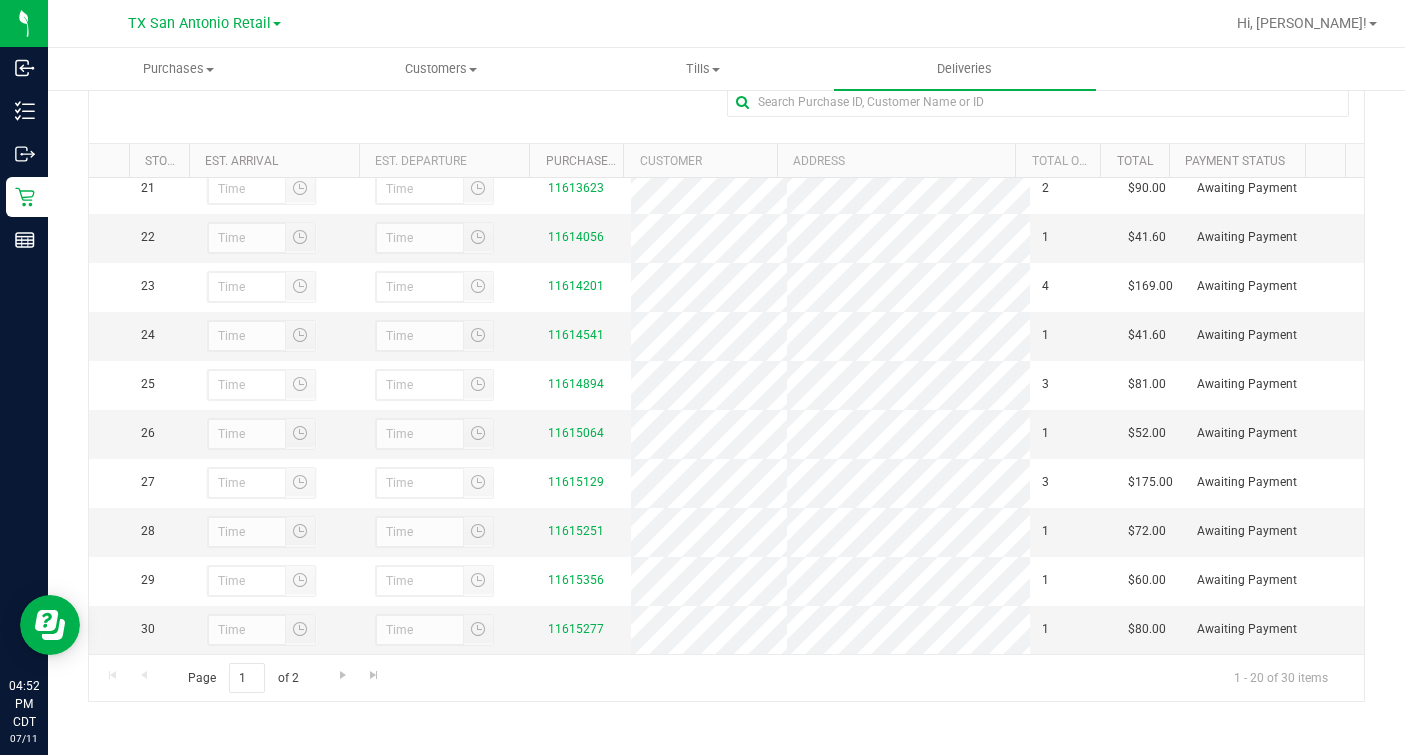 scroll, scrollTop: 1238, scrollLeft: 0, axis: vertical 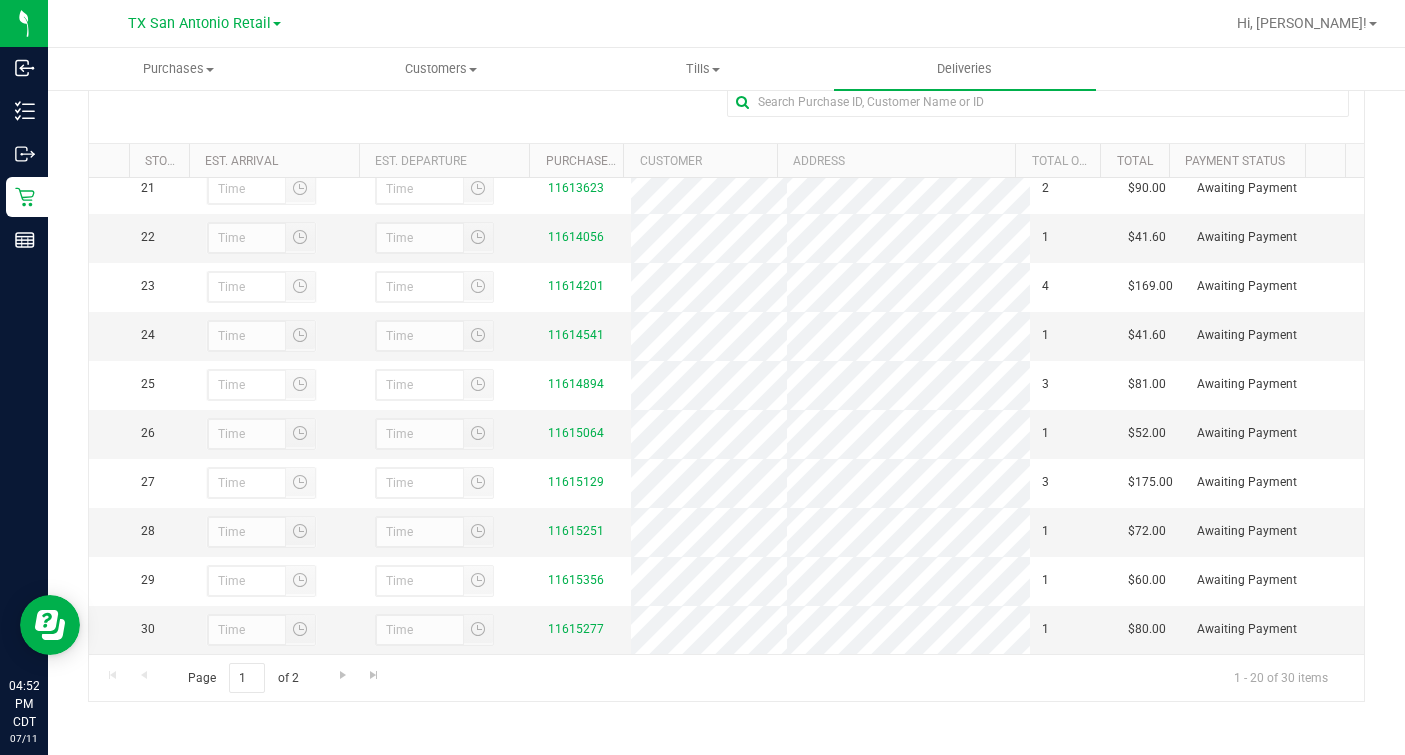 click on "Page 1 of 2 1 - 20 of 30 items" at bounding box center [726, 678] 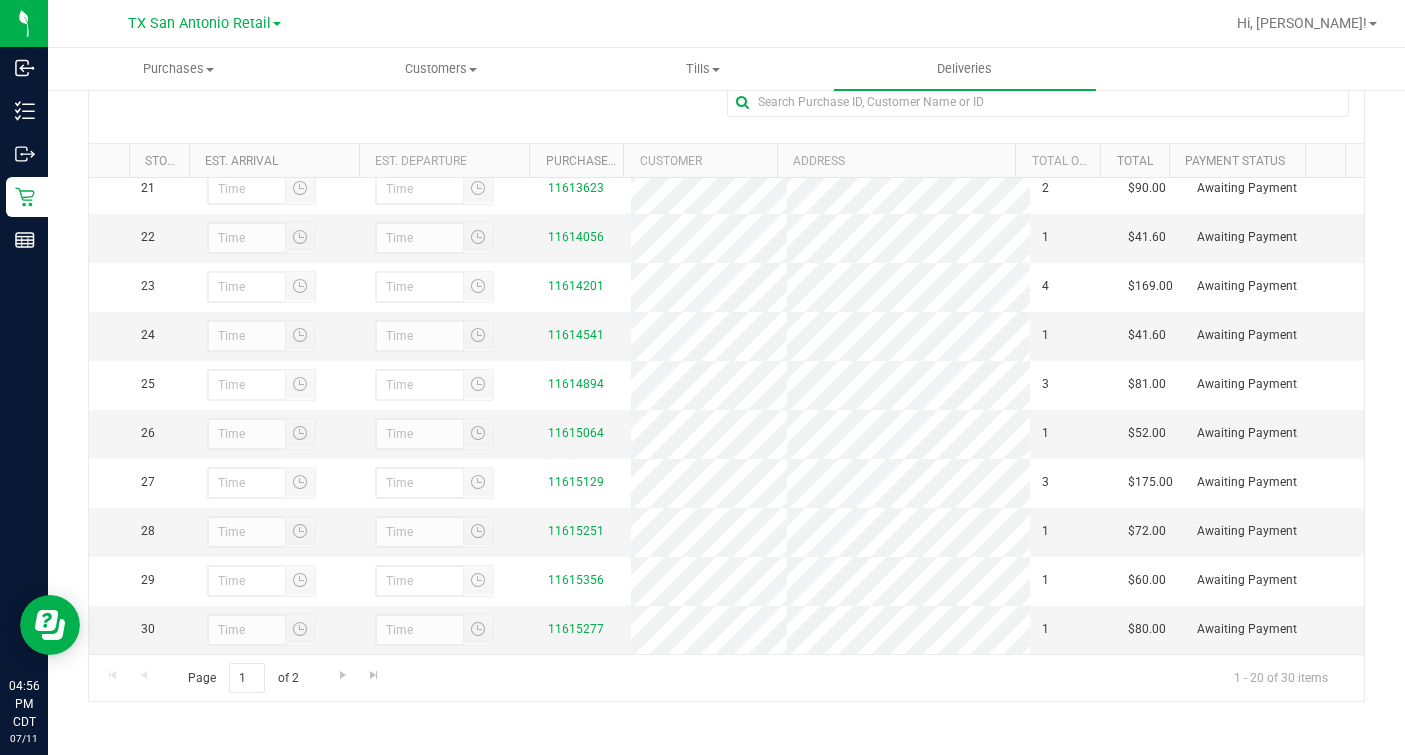click on "Page 1 of 2 1 - 20 of 30 items" at bounding box center (726, 678) 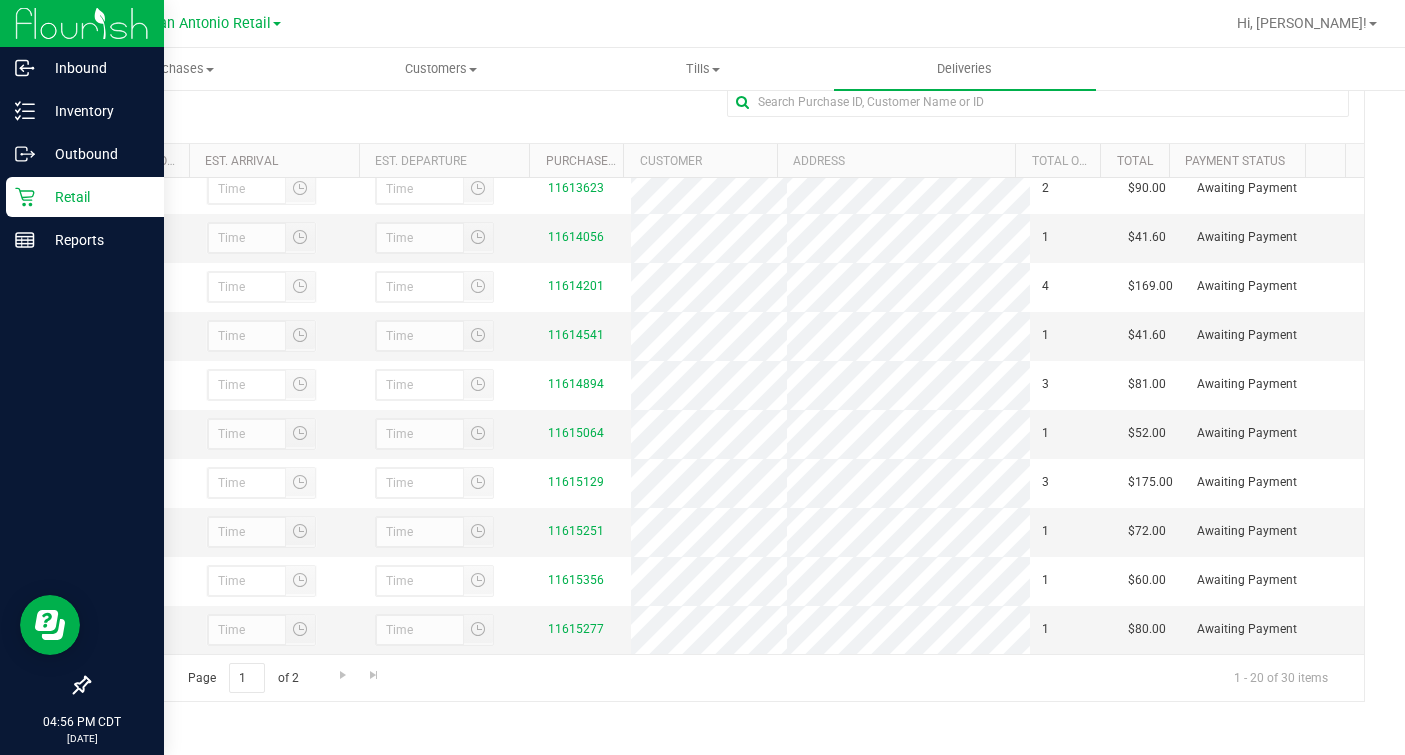 click on "Retail" at bounding box center (95, 197) 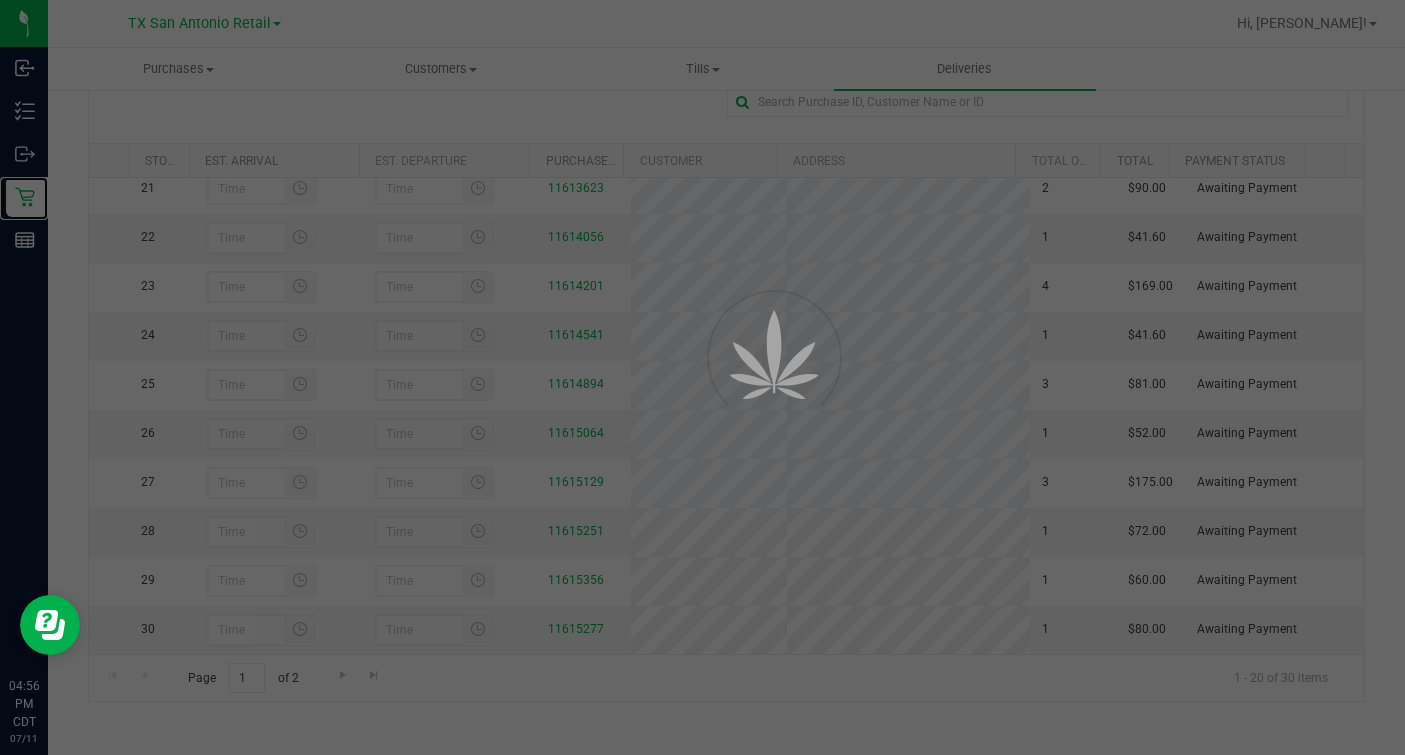 scroll, scrollTop: 0, scrollLeft: 0, axis: both 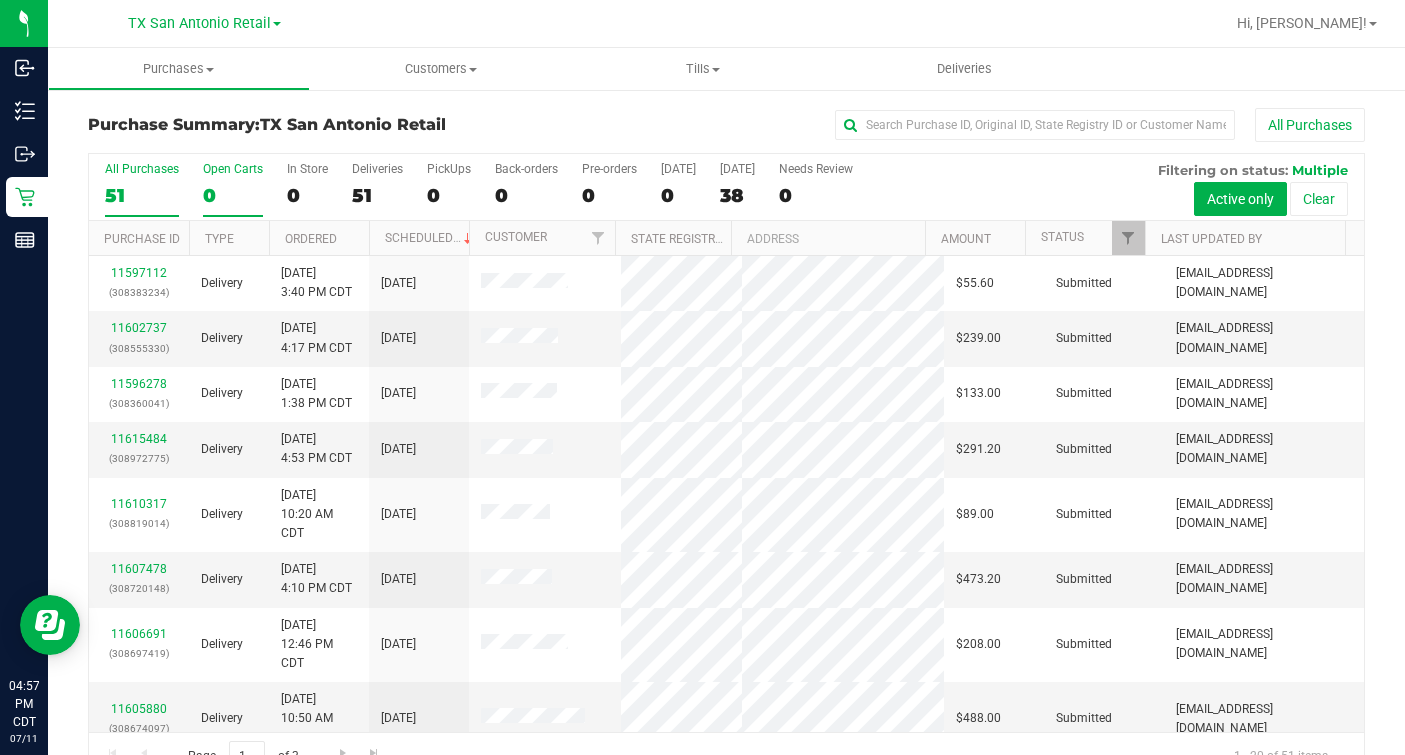 click on "0" at bounding box center [233, 195] 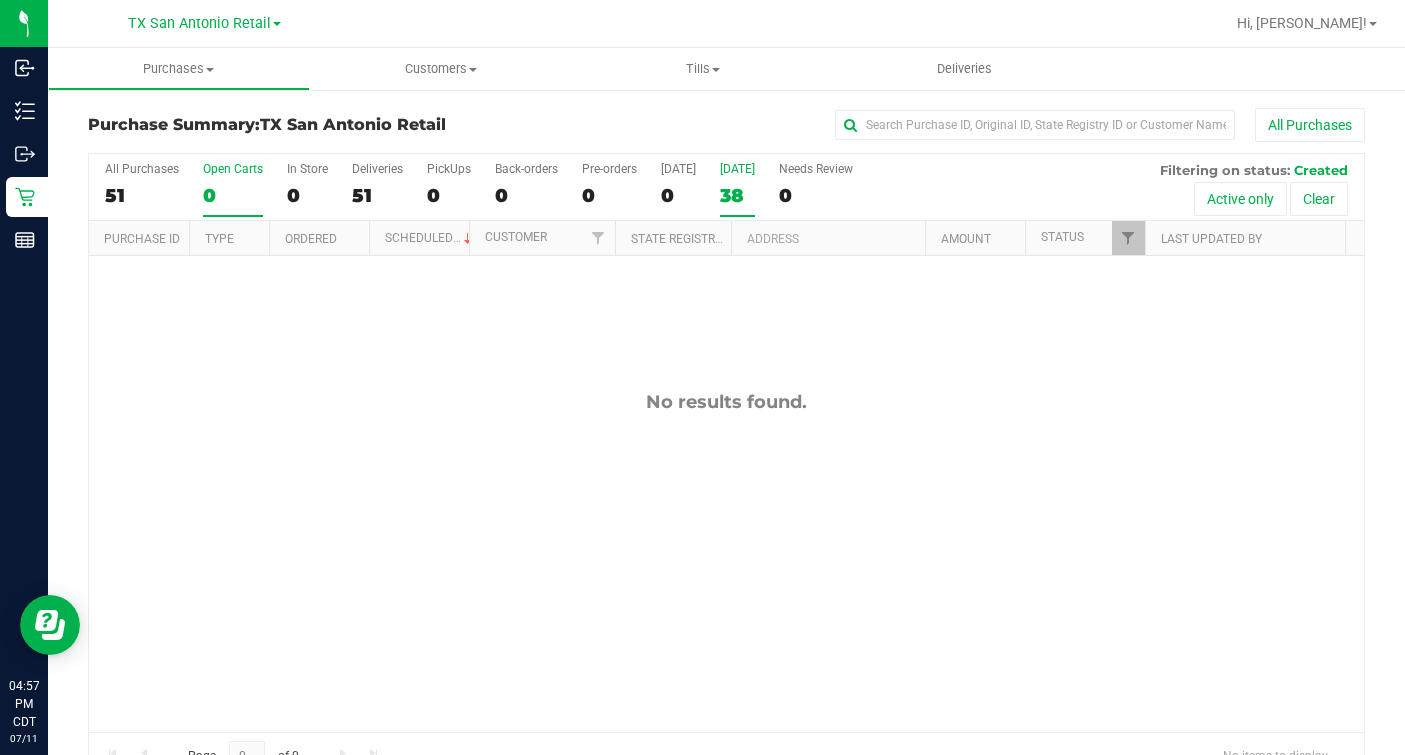click on "[DATE]" at bounding box center (737, 169) 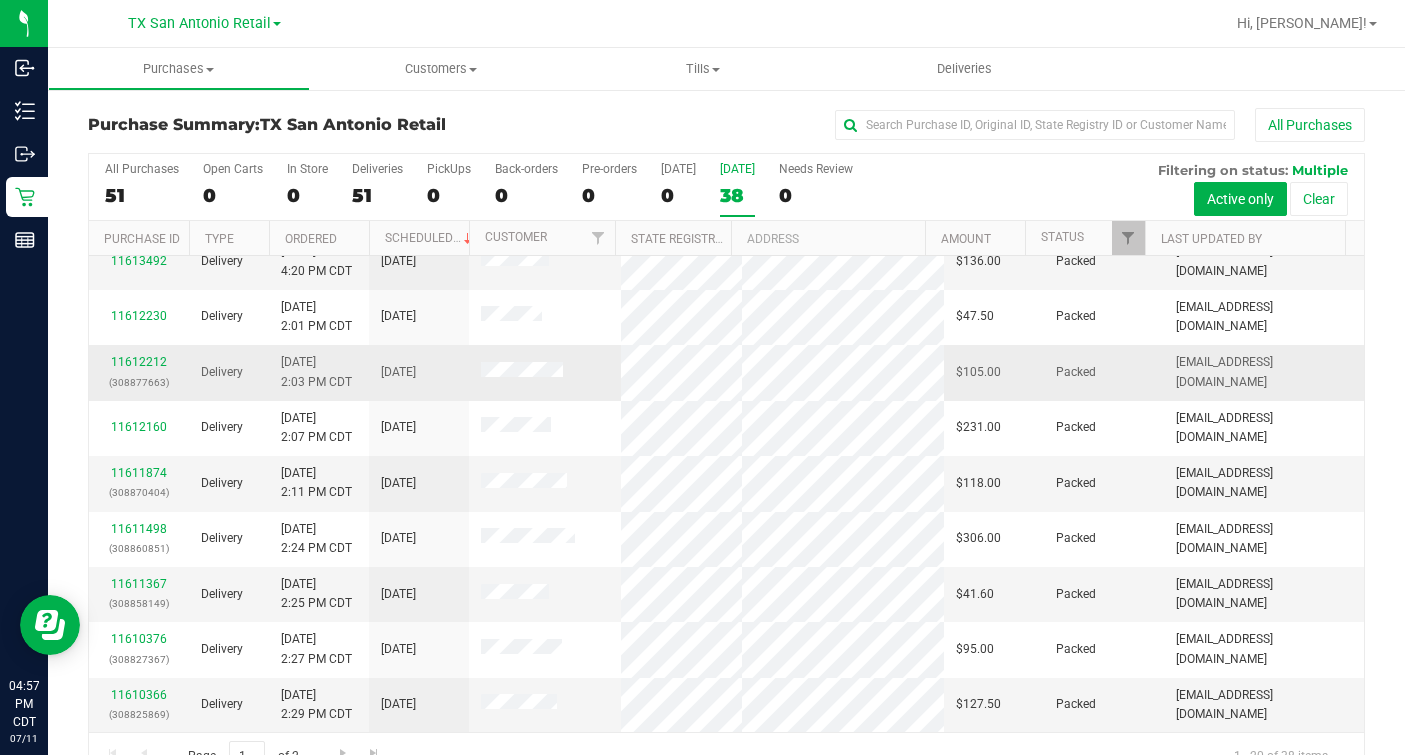 scroll, scrollTop: 762, scrollLeft: 0, axis: vertical 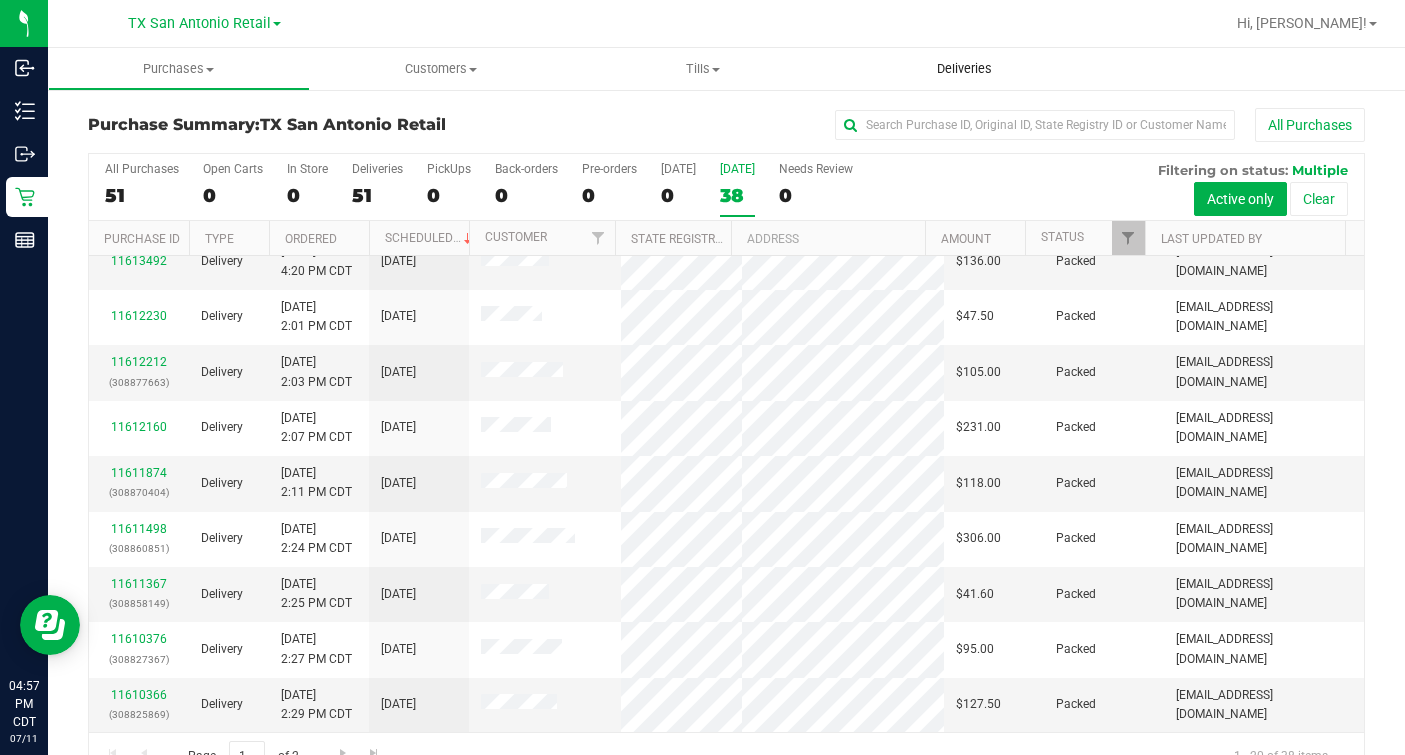 click on "Deliveries" at bounding box center [964, 69] 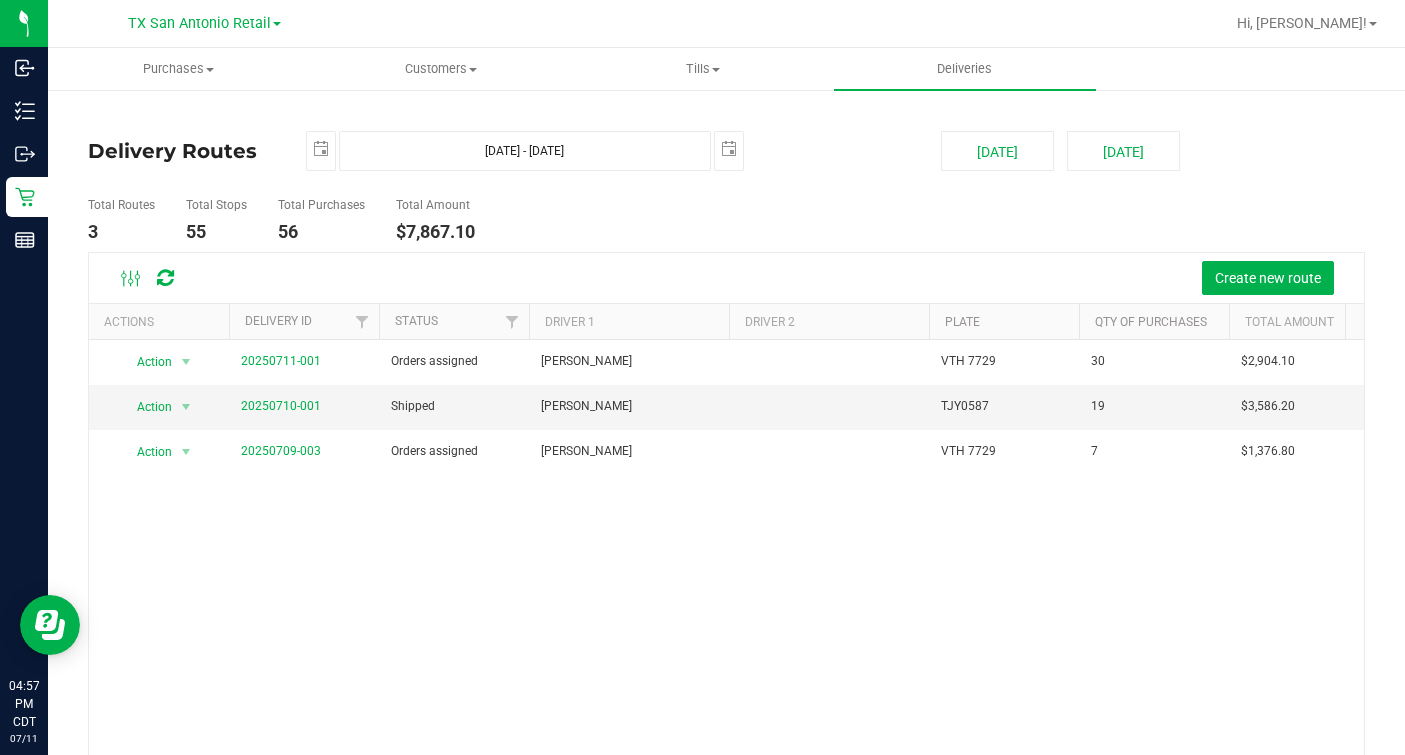 click on "Delivery Routes" at bounding box center (182, 151) 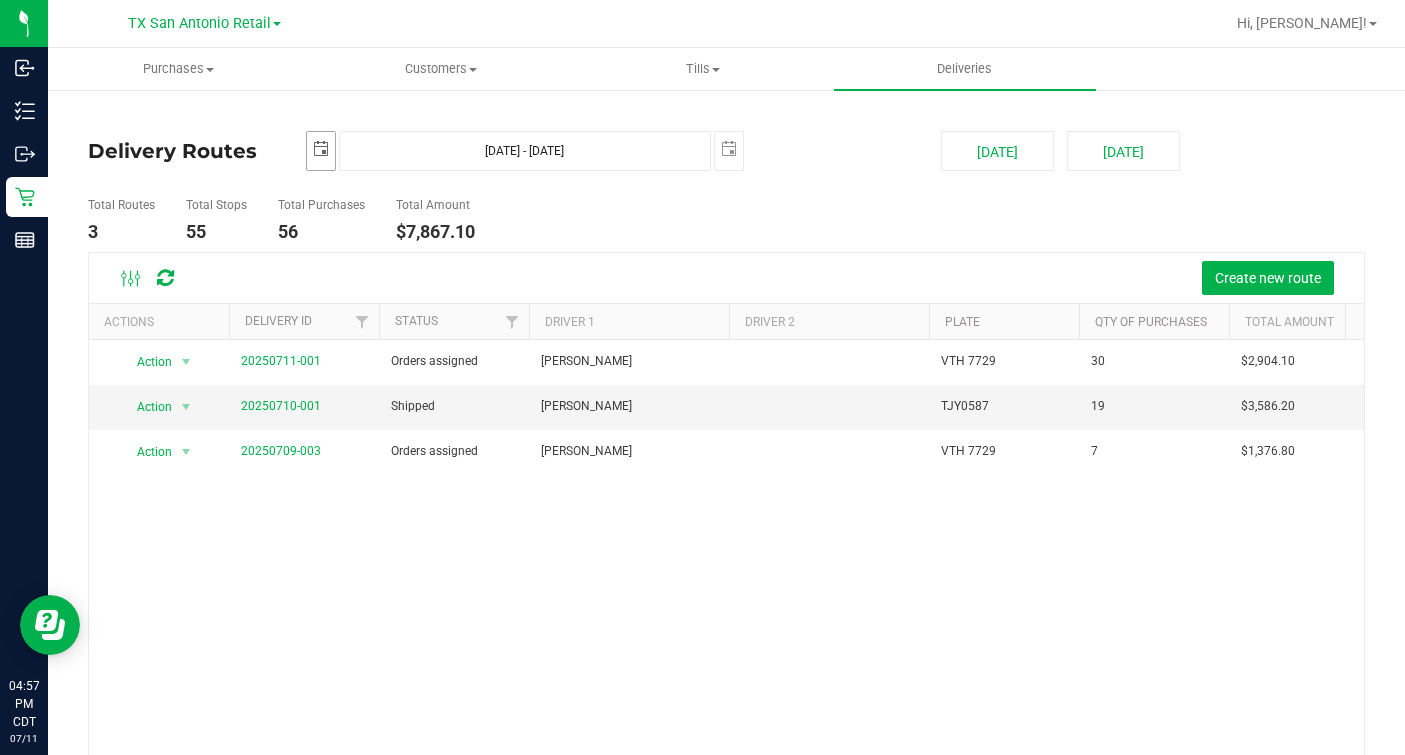 click on "[DATE]" at bounding box center (321, 151) 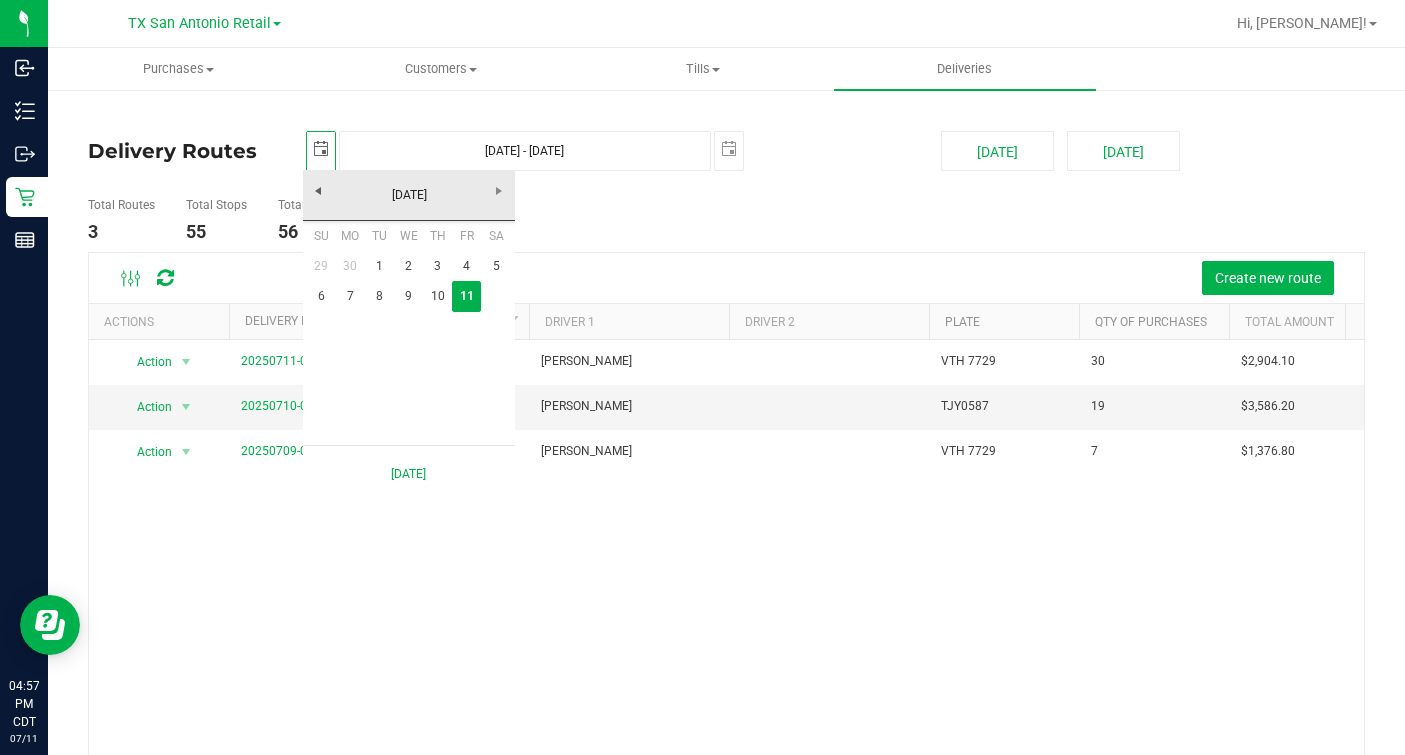 scroll, scrollTop: 0, scrollLeft: 49, axis: horizontal 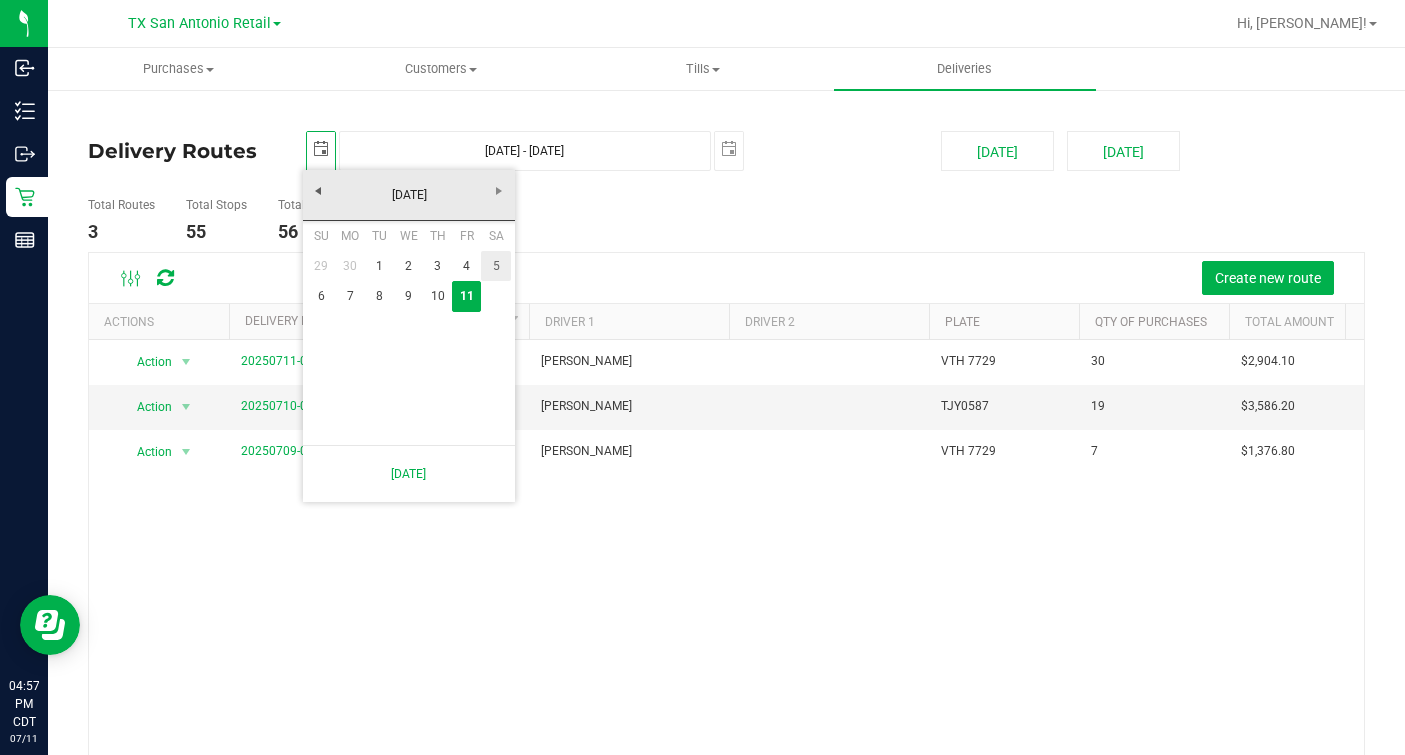 click at bounding box center [495, 296] 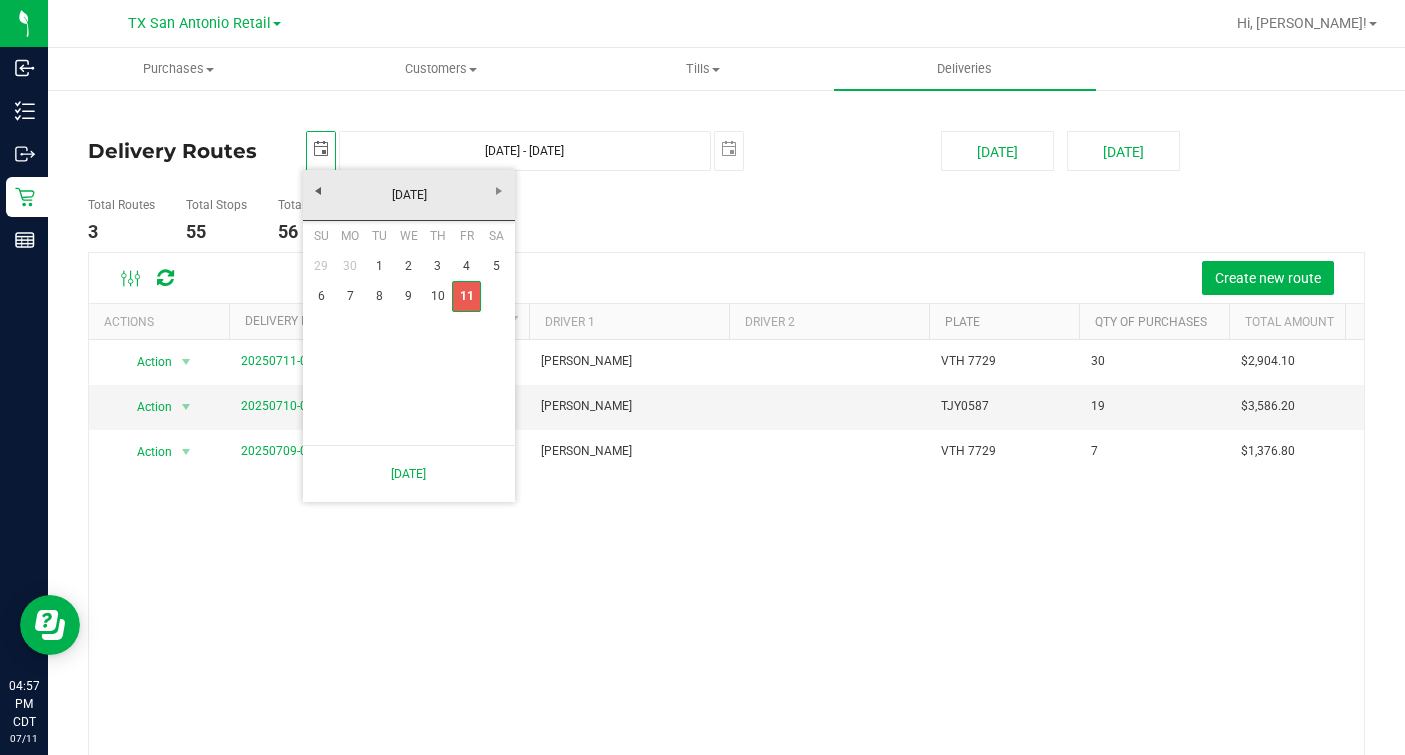 click on "Total Routes
3
Total Stops
55
Total Purchases
56
Total Amount
$7,867.10" at bounding box center (506, 220) 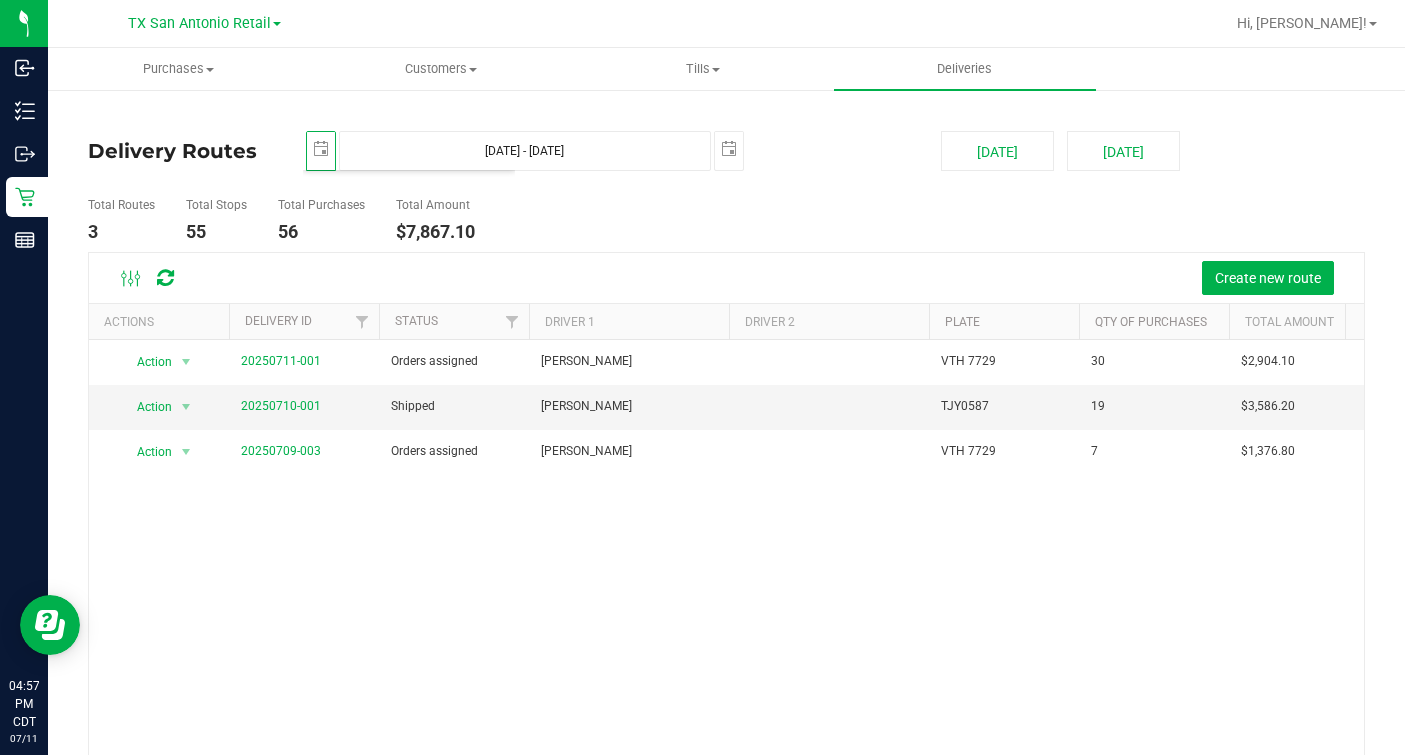 scroll, scrollTop: 0, scrollLeft: 0, axis: both 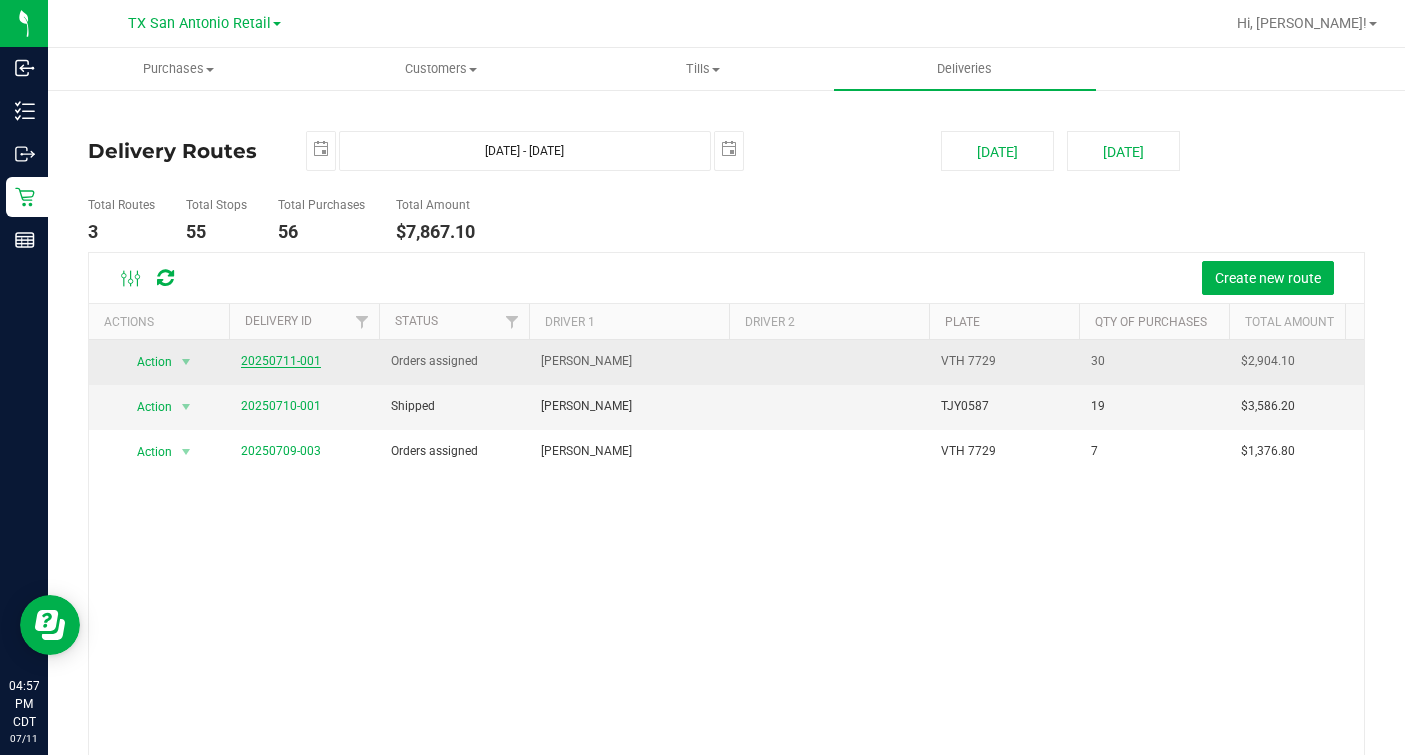 click on "20250711-001" at bounding box center [281, 361] 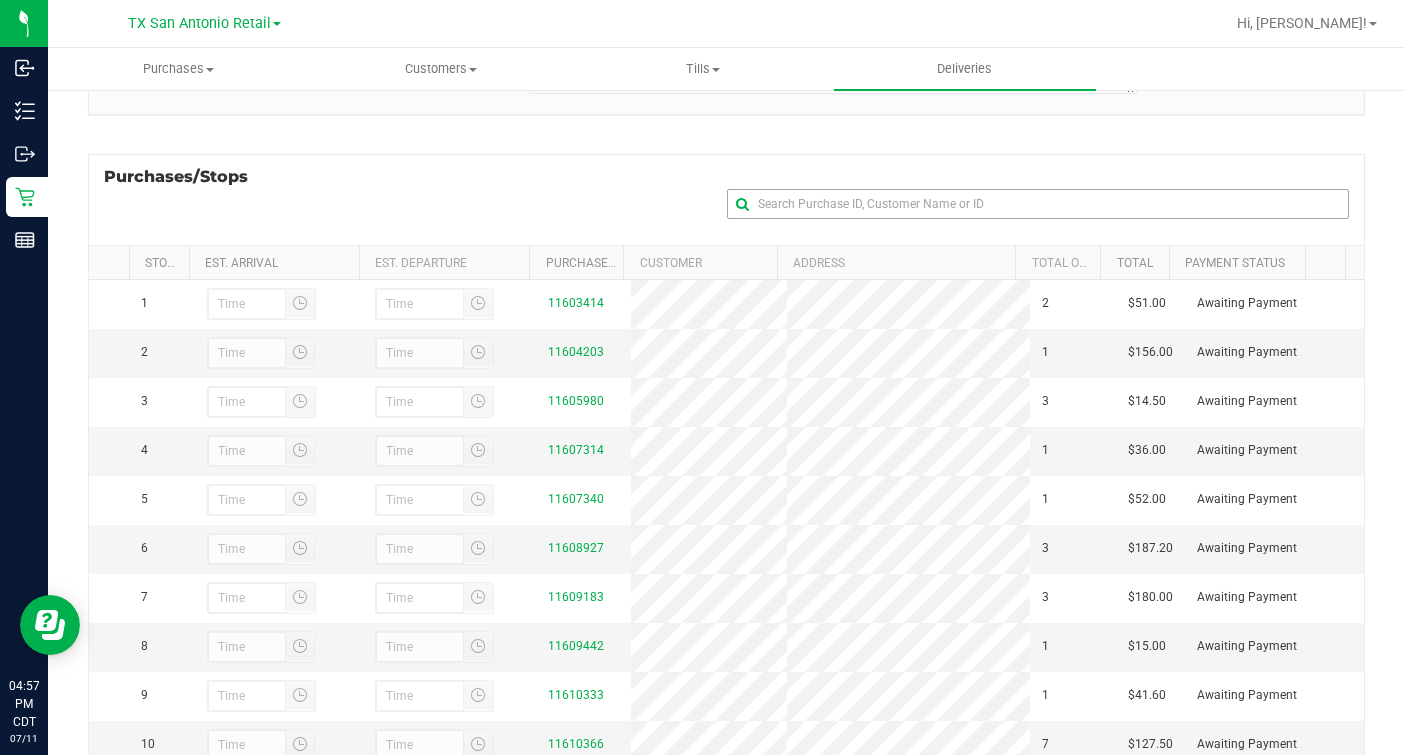 scroll, scrollTop: 330, scrollLeft: 0, axis: vertical 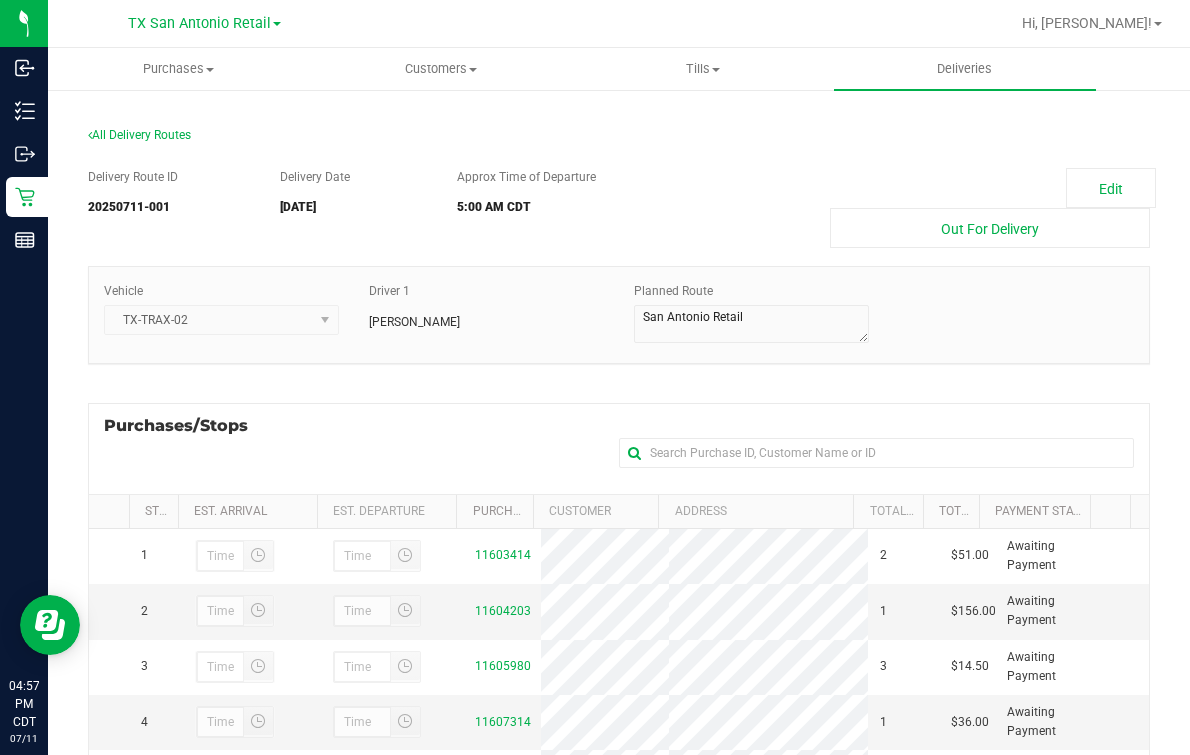 click on "All Delivery Routes" at bounding box center (619, 139) 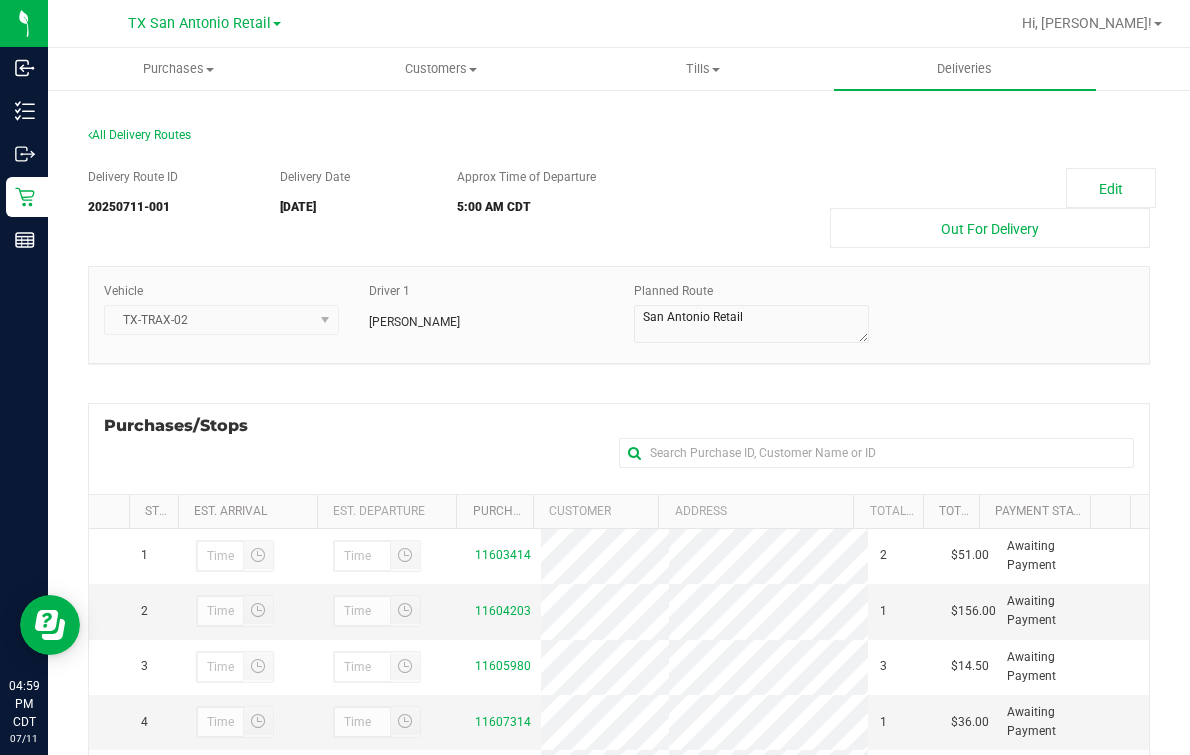 click on "Purchases/Stops
+ Add Purchase" at bounding box center (619, 448) 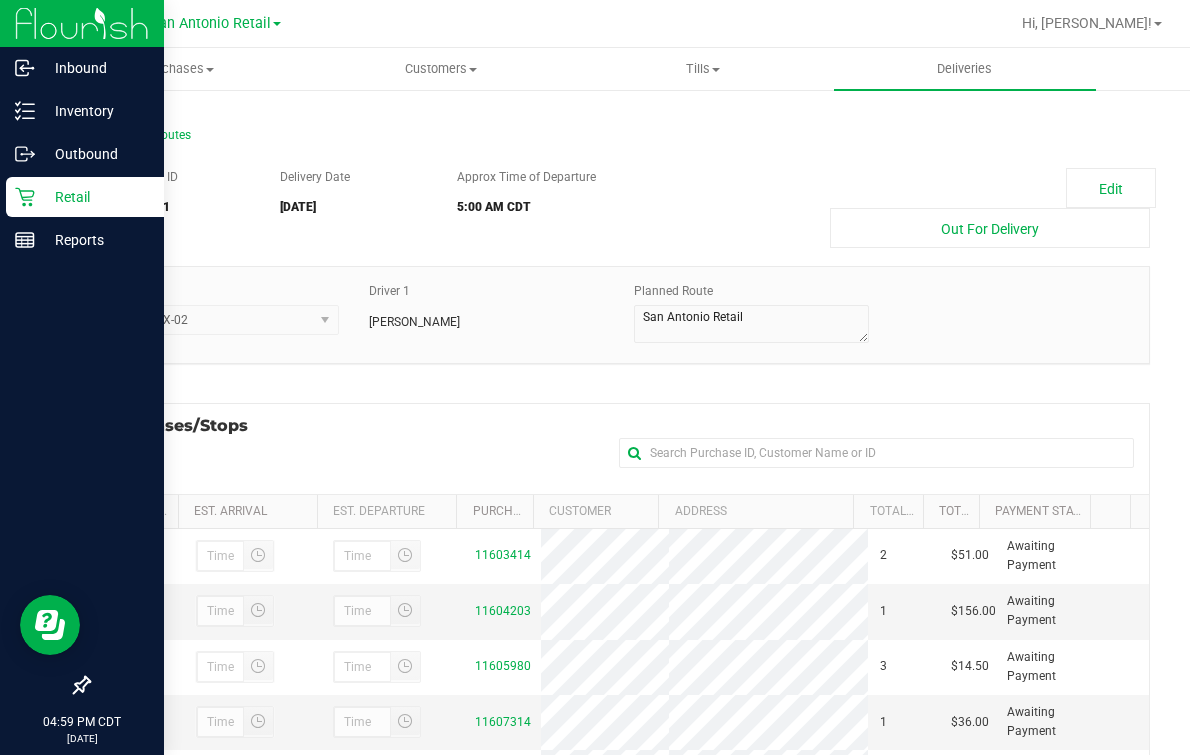 click 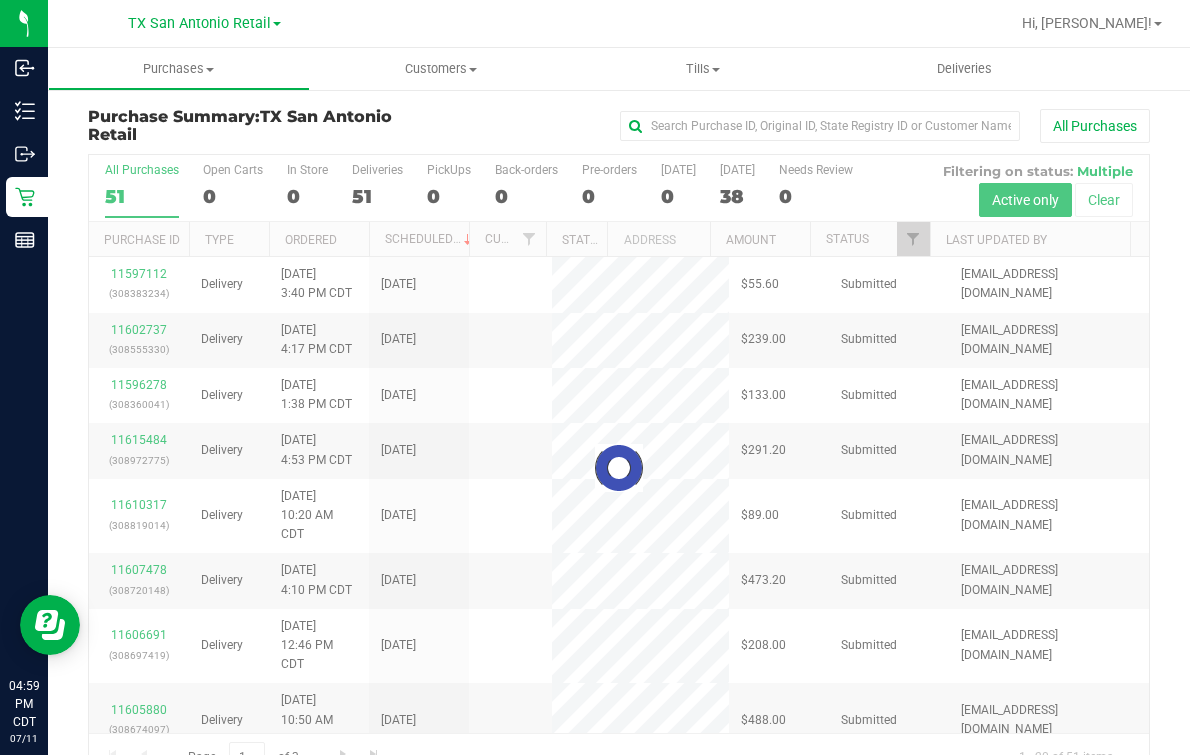 click on "0" at bounding box center [233, 196] 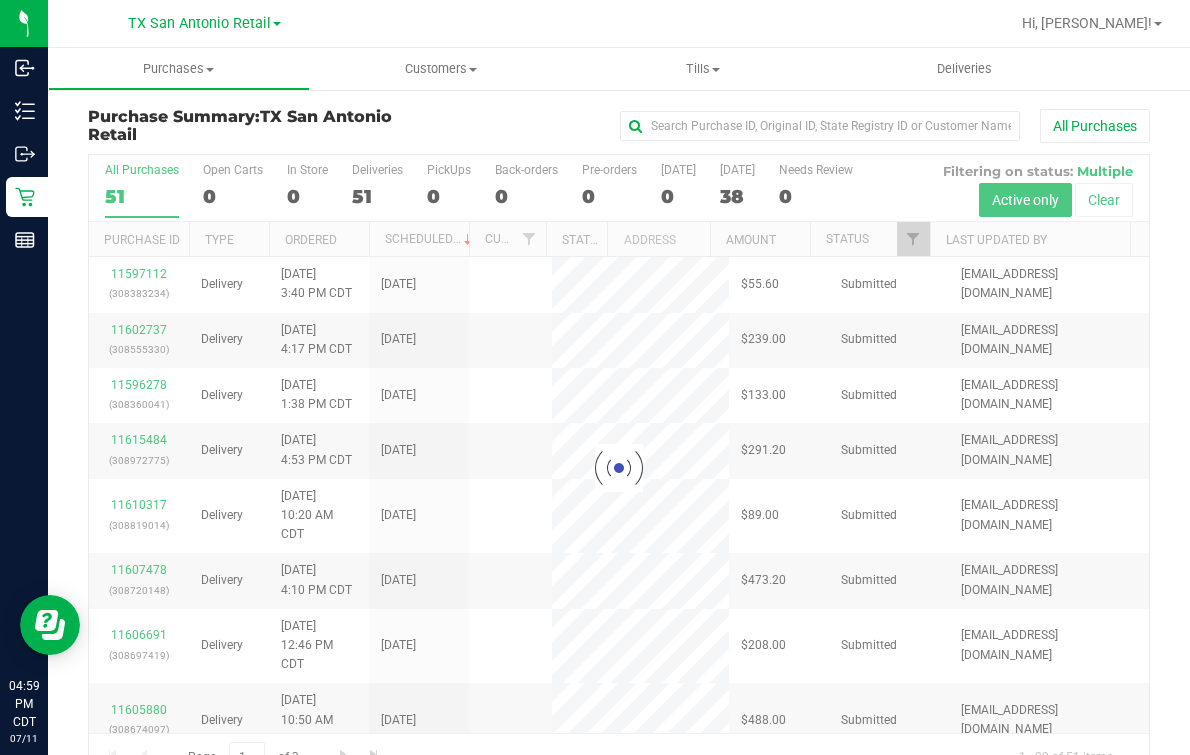 click on "Open Carts
0" at bounding box center [0, 0] 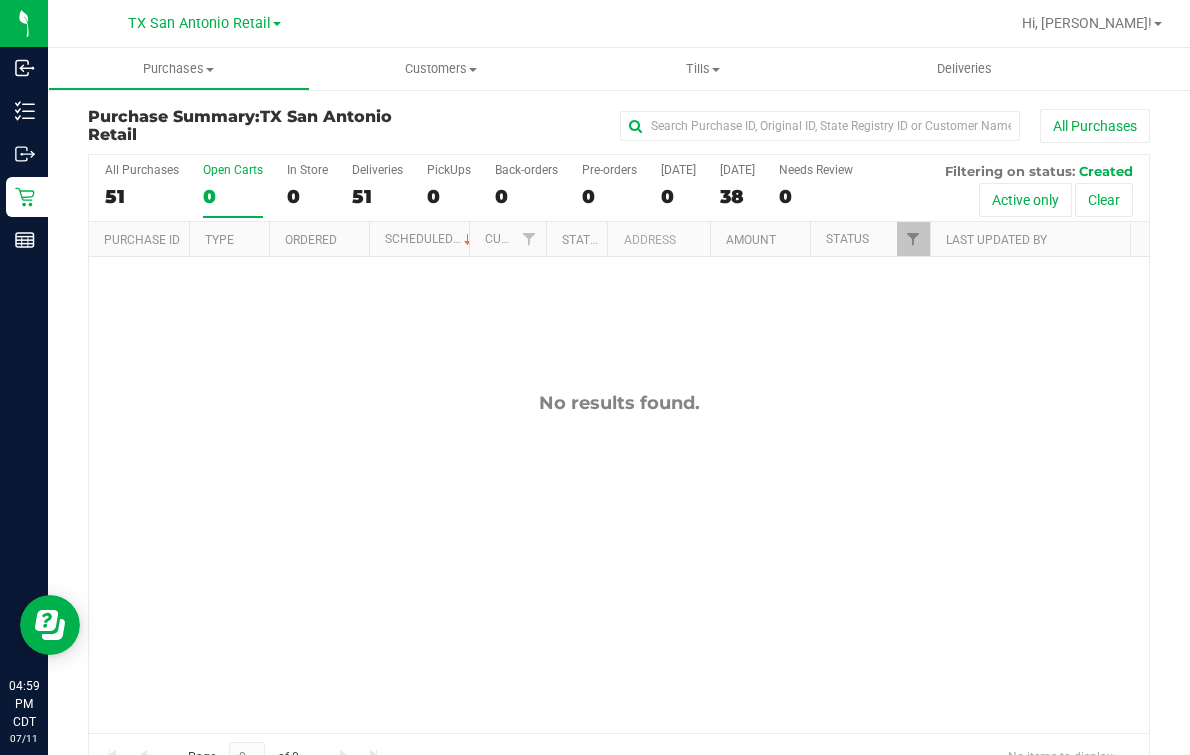 click on "No results found." at bounding box center [619, 562] 